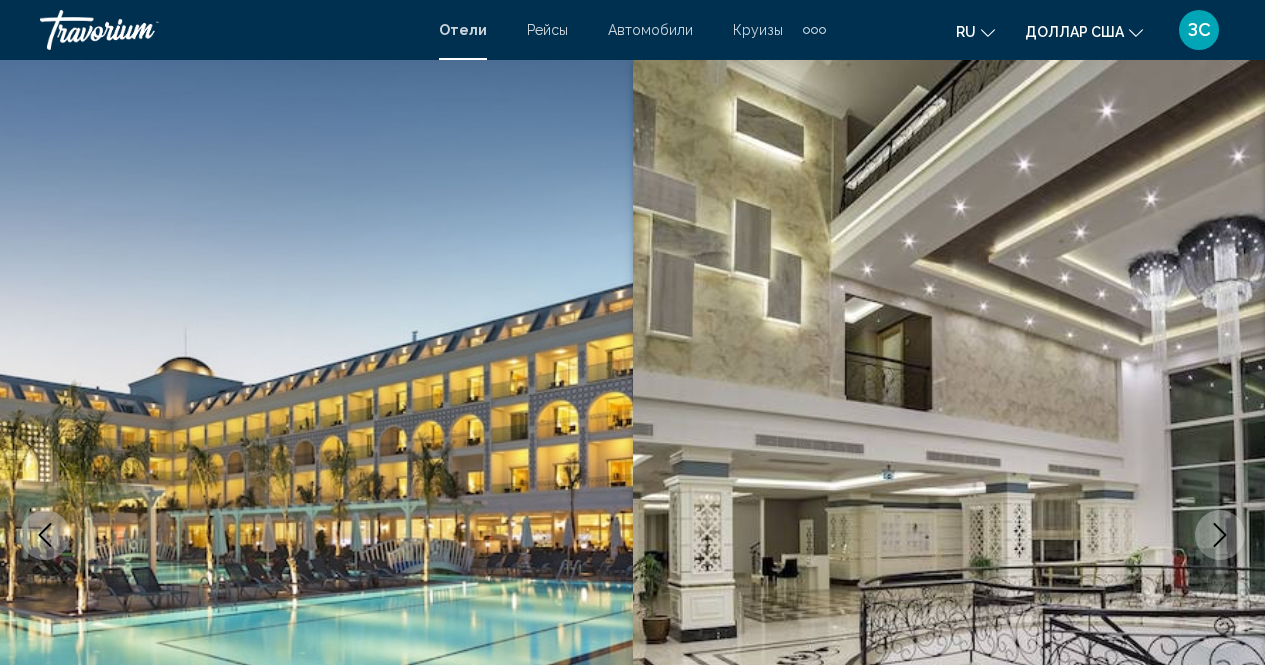 scroll, scrollTop: 700, scrollLeft: 0, axis: vertical 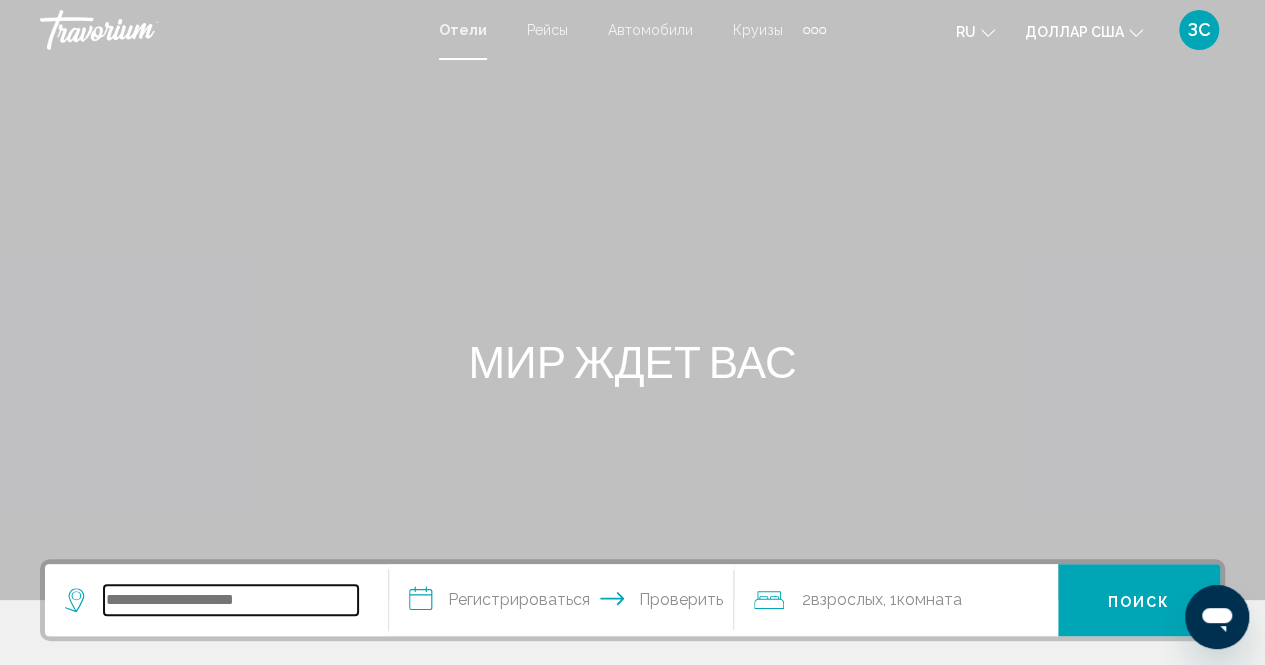 click at bounding box center (231, 600) 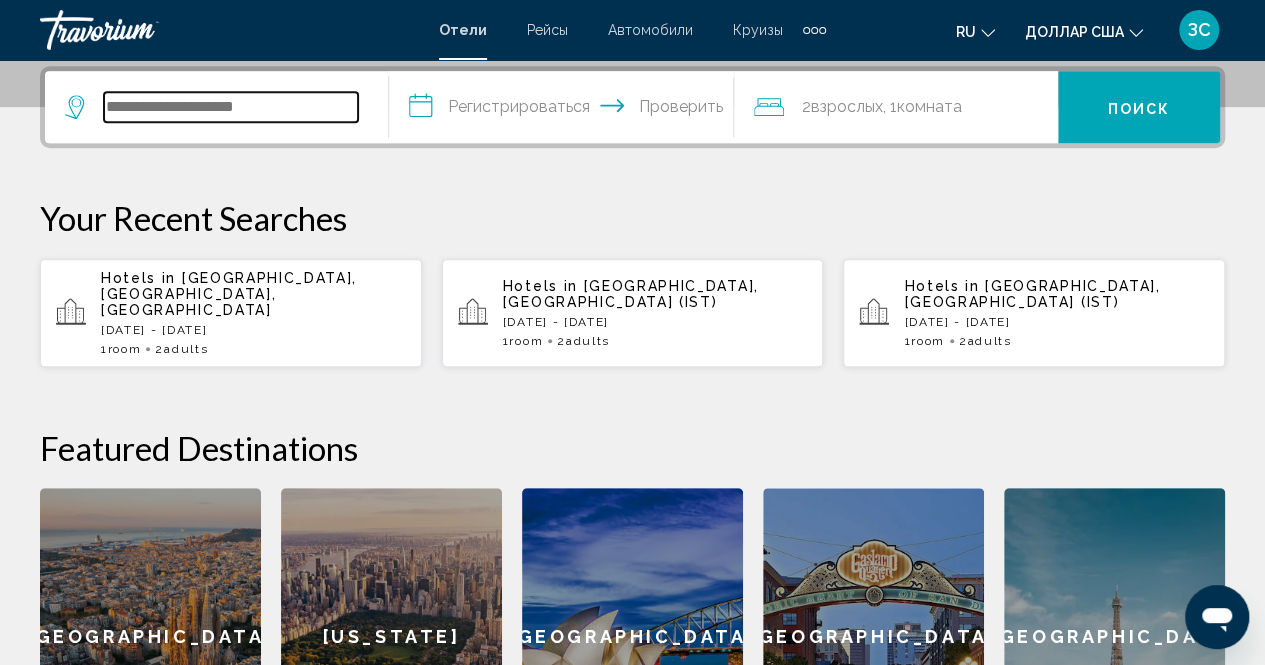 scroll, scrollTop: 494, scrollLeft: 0, axis: vertical 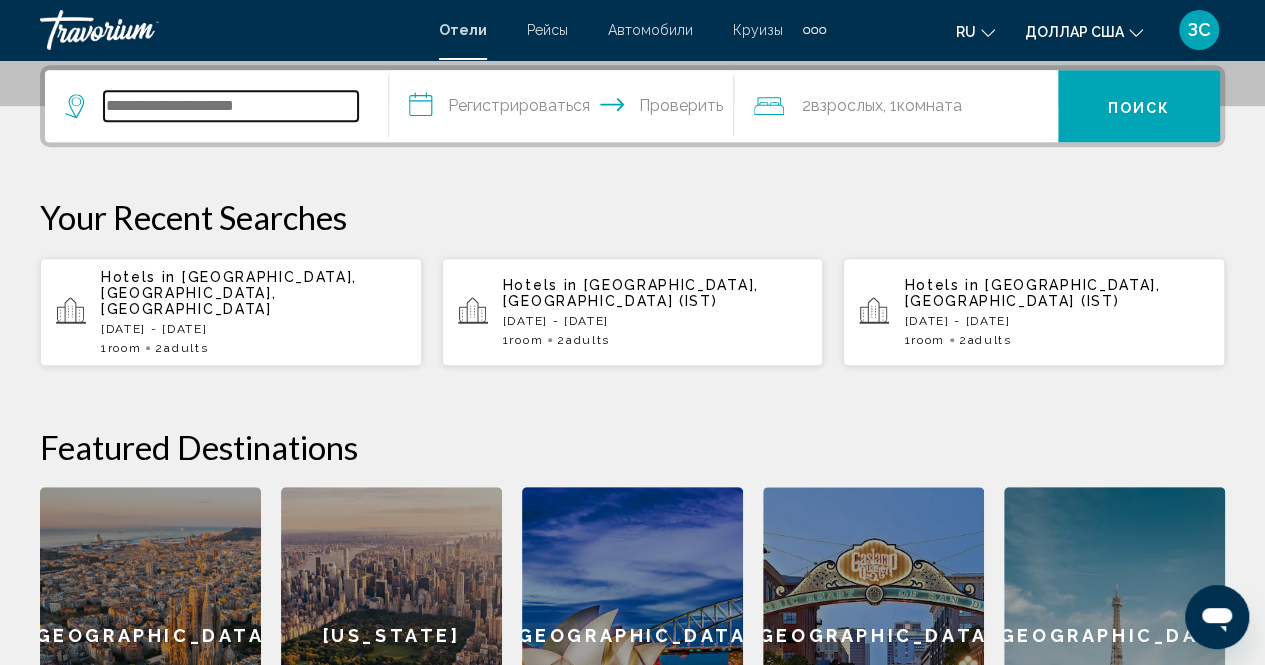 click at bounding box center [231, 106] 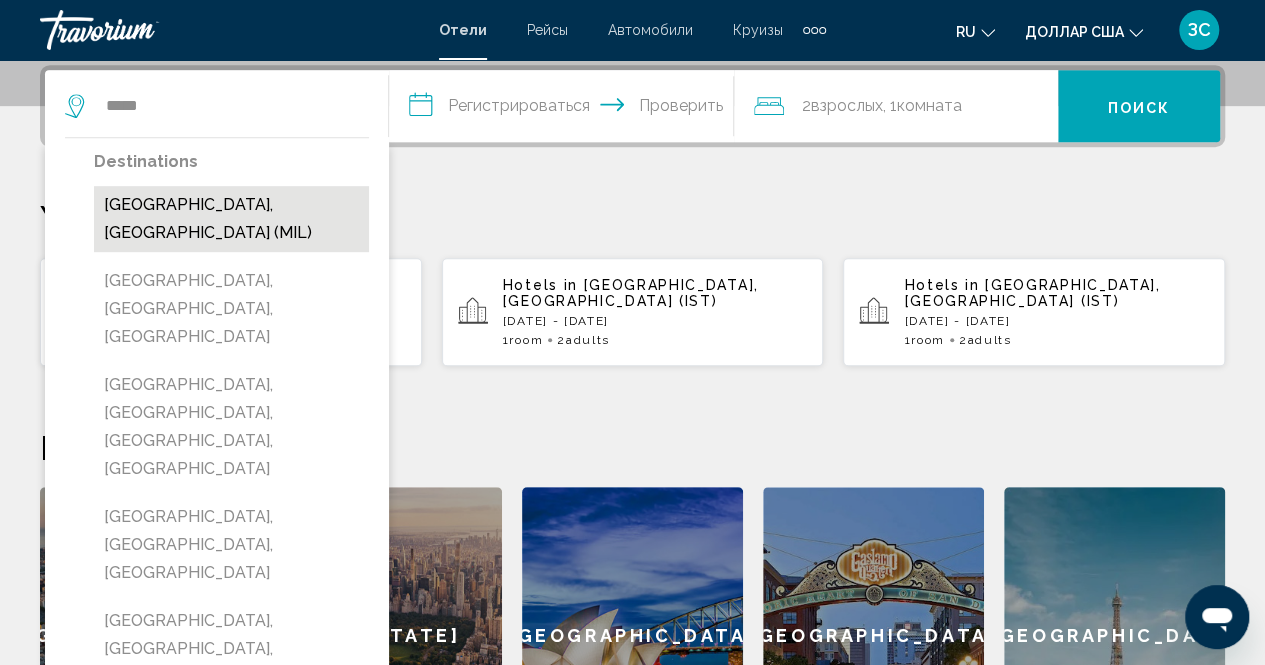 click on "Milan, Italy (MIL)" at bounding box center (231, 219) 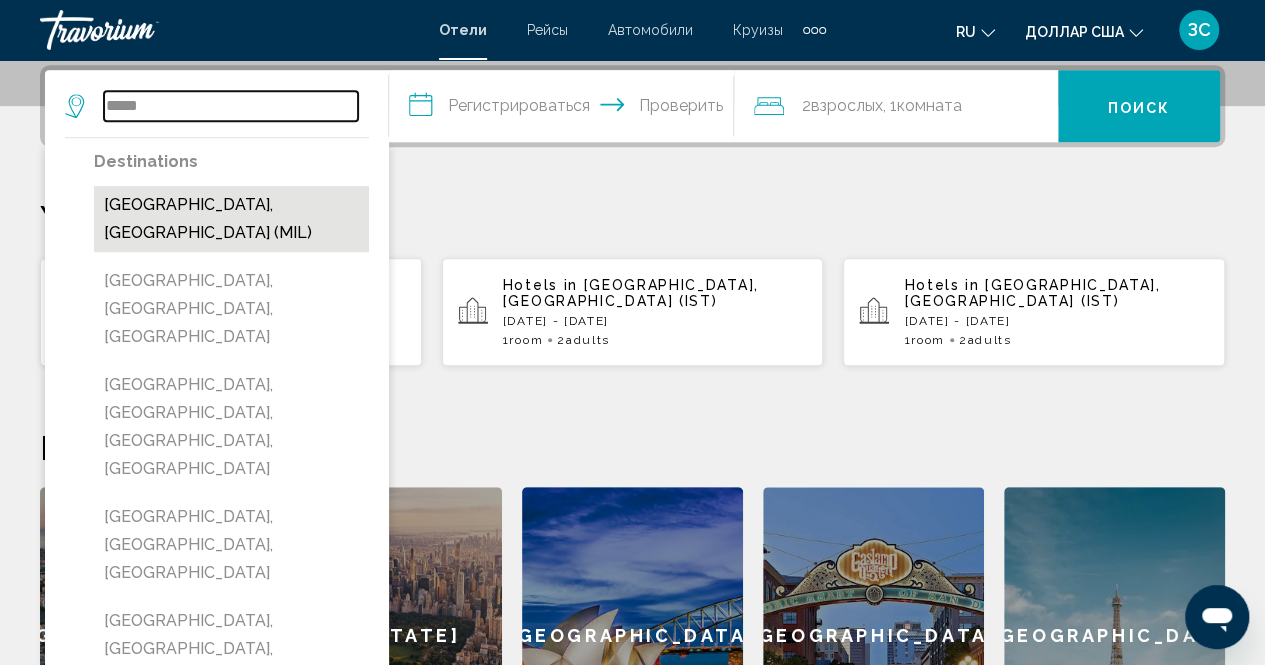type on "**********" 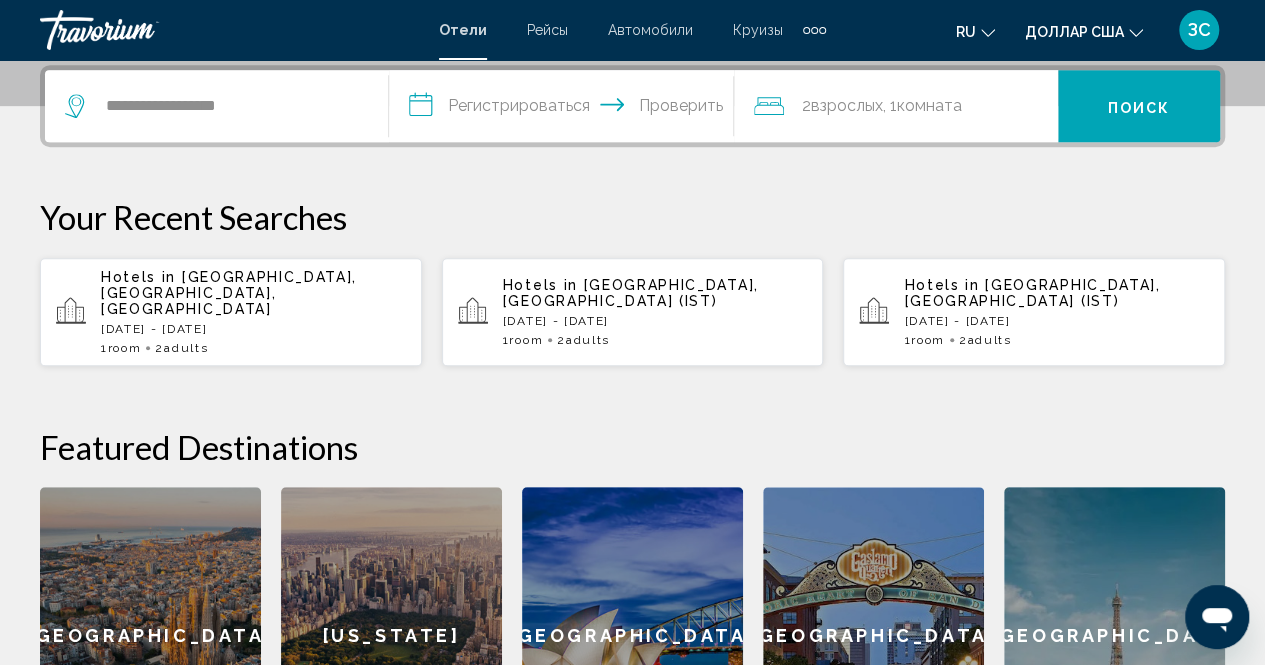 click on "**********" at bounding box center (565, 109) 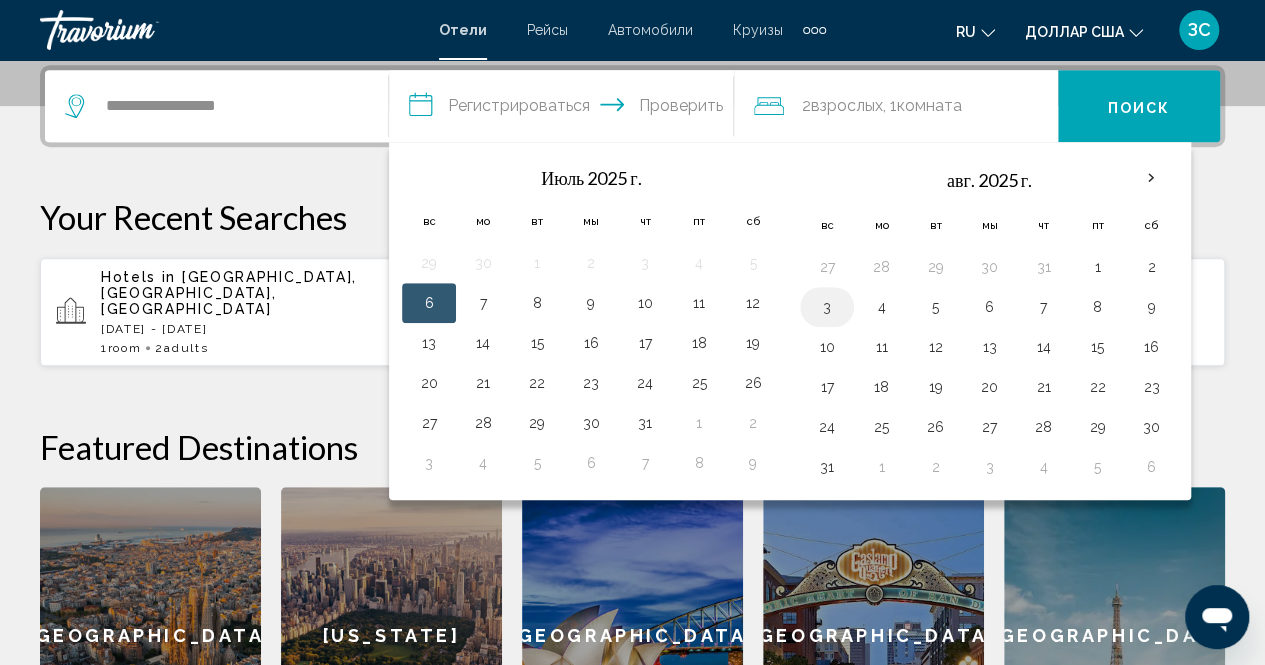 click on "3" at bounding box center [827, 307] 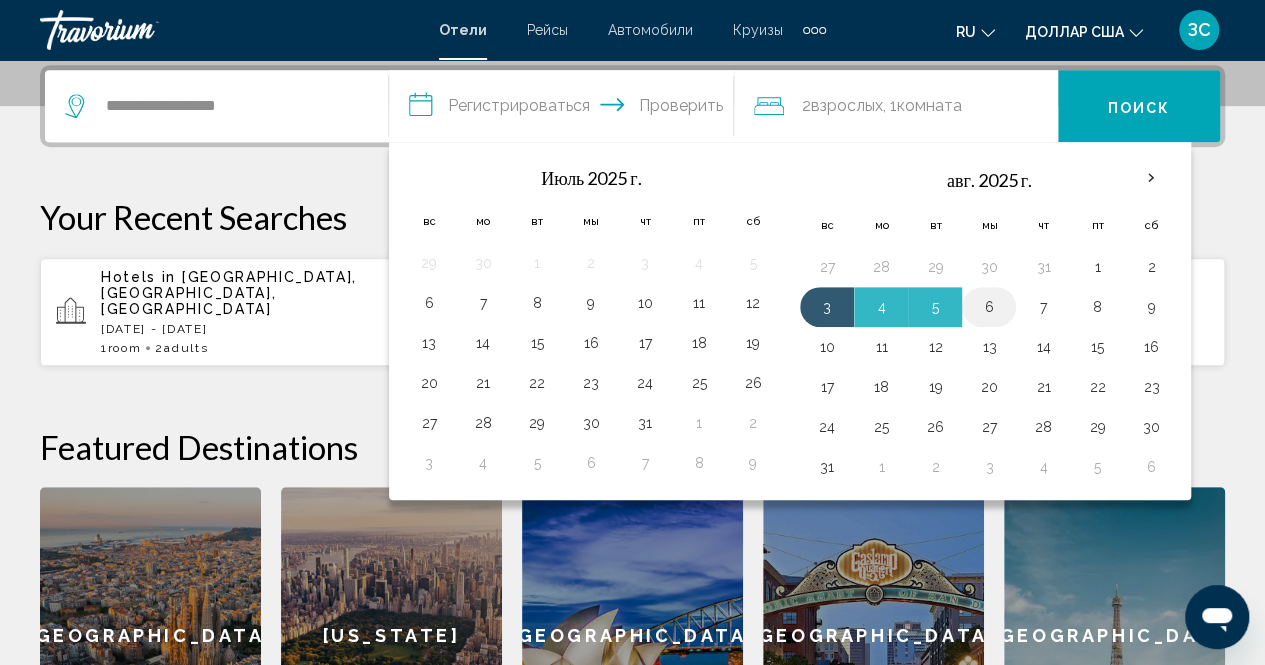 click on "6" at bounding box center [989, 307] 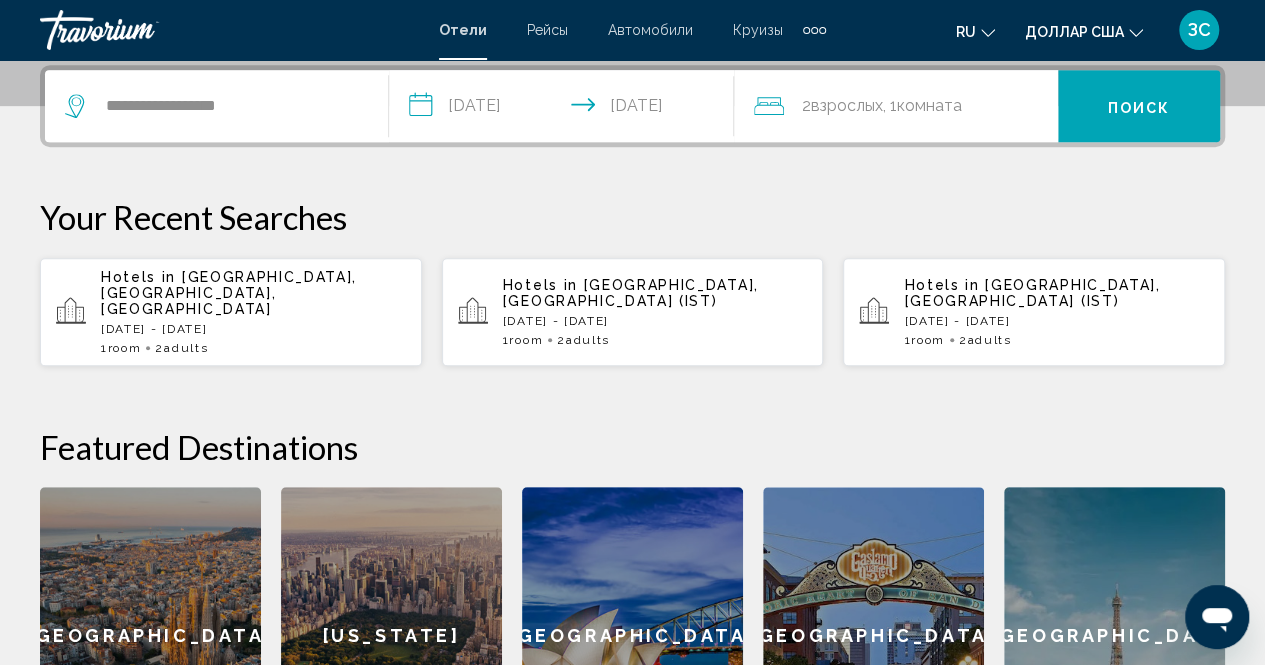 click on "Поиск" at bounding box center (1139, 107) 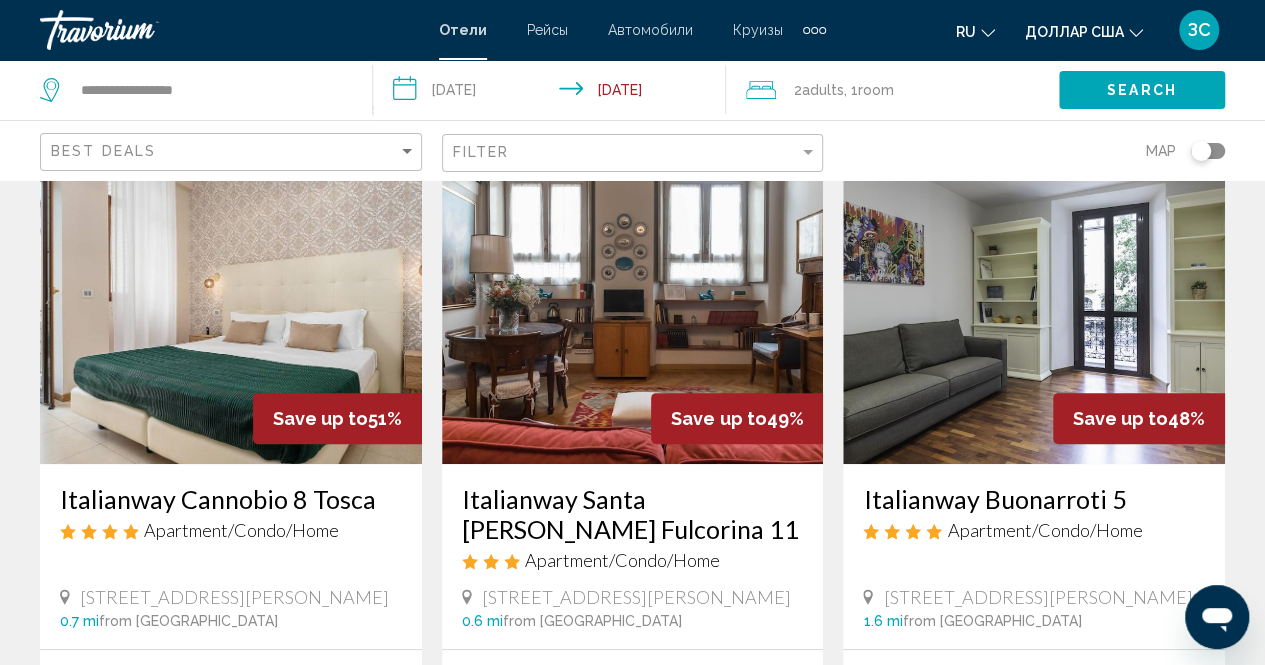 scroll, scrollTop: 100, scrollLeft: 0, axis: vertical 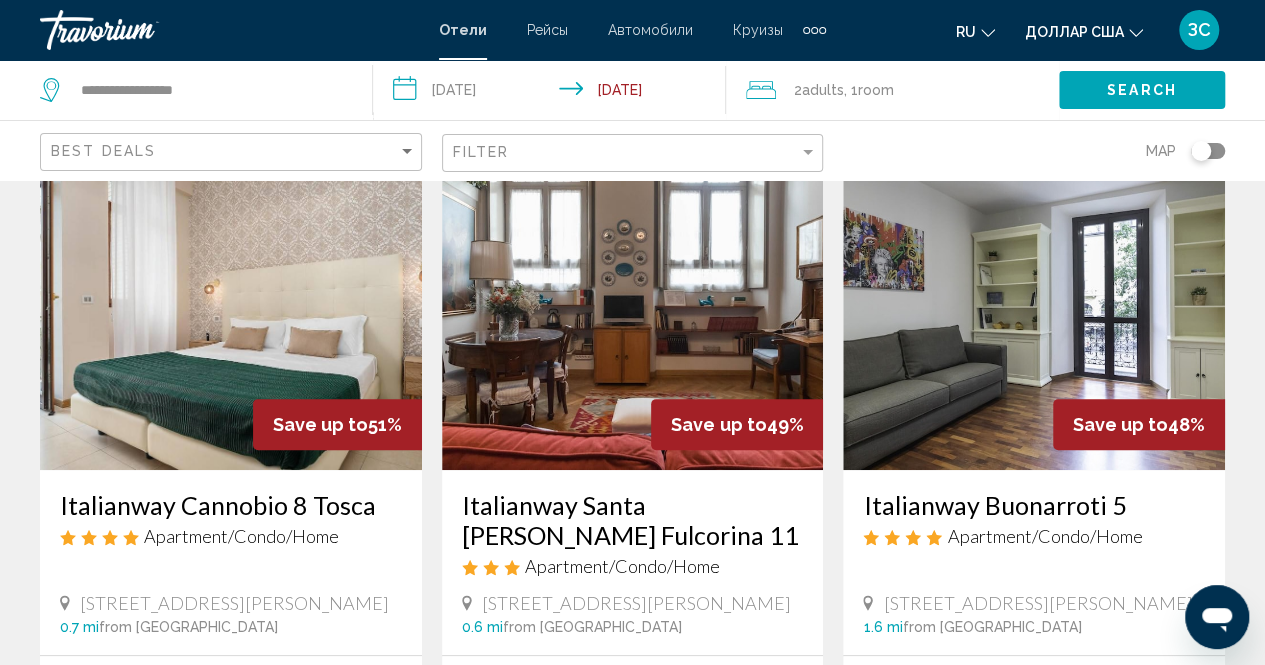 drag, startPoint x: 55, startPoint y: 501, endPoint x: 398, endPoint y: 504, distance: 343.01312 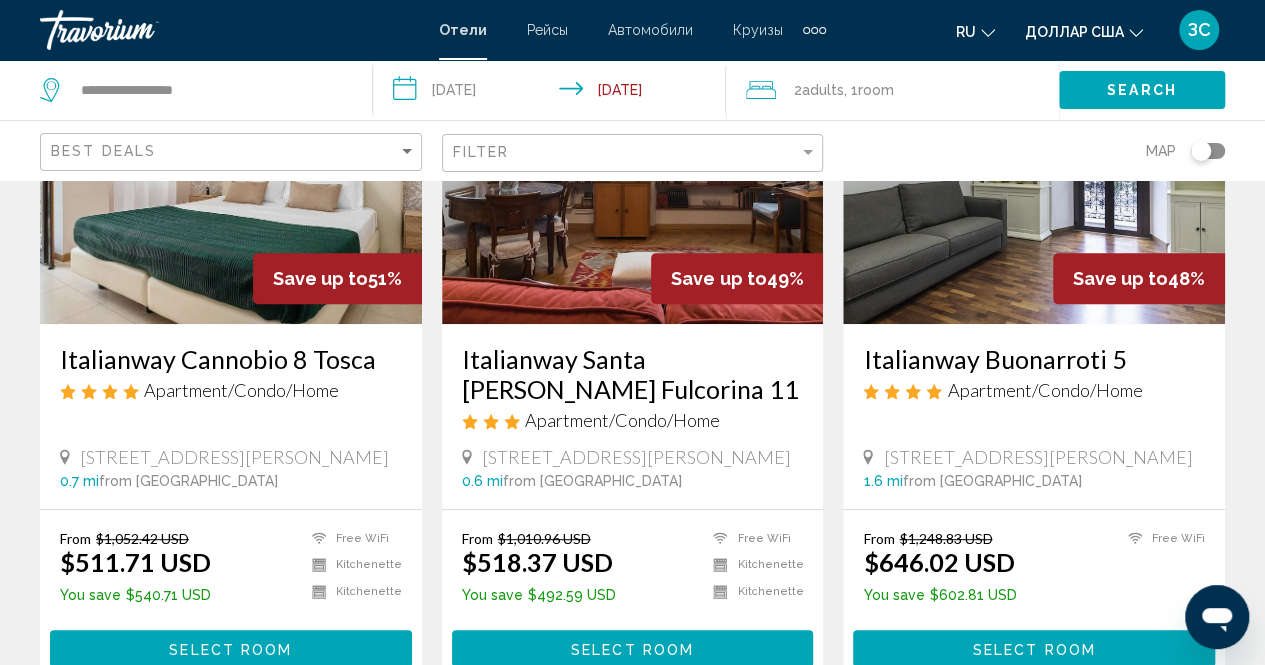 scroll, scrollTop: 100, scrollLeft: 0, axis: vertical 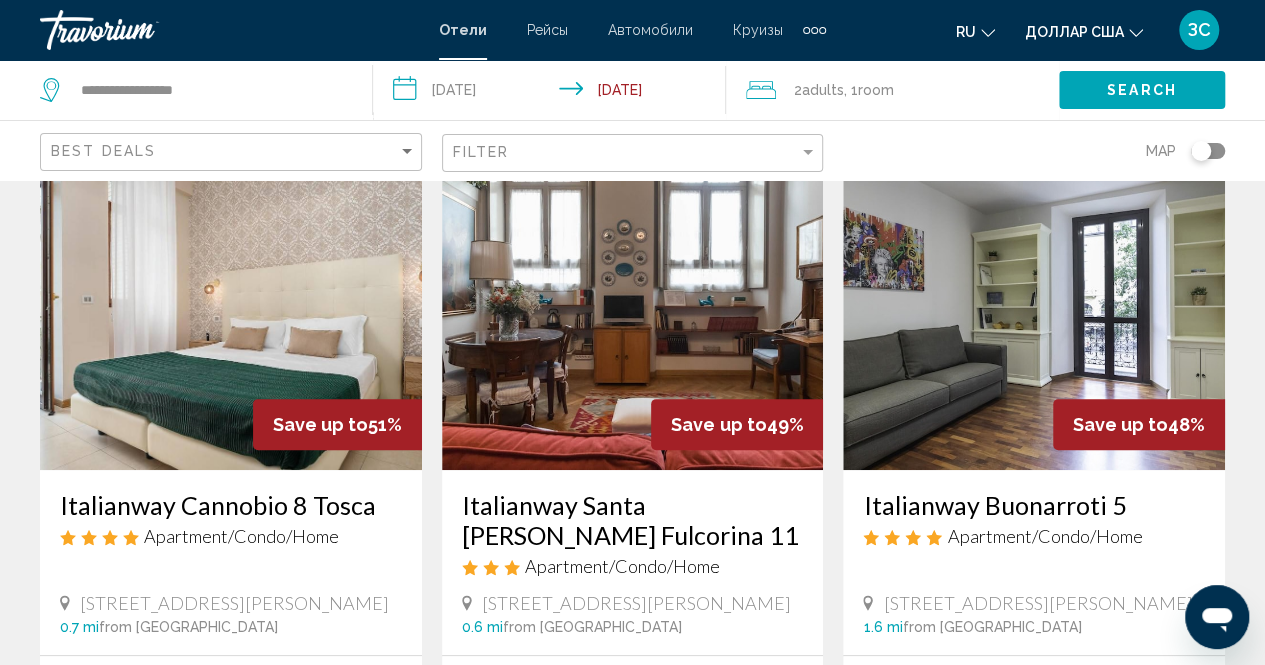 click at bounding box center [231, 310] 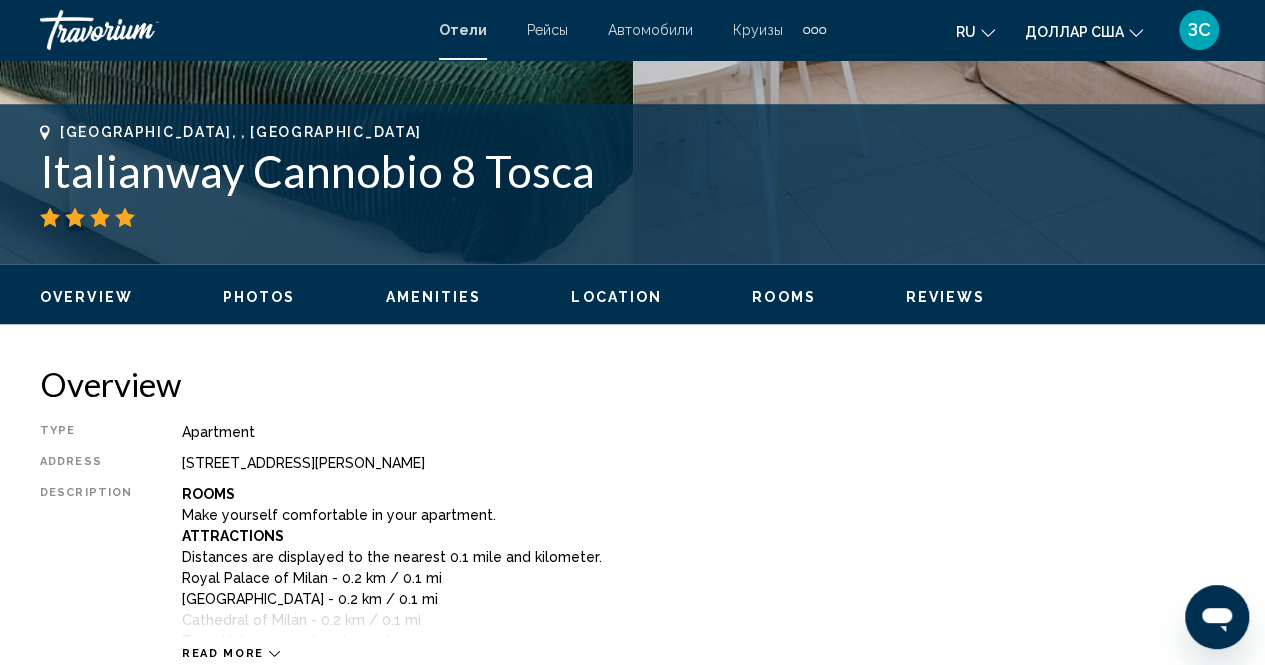 scroll, scrollTop: 602, scrollLeft: 0, axis: vertical 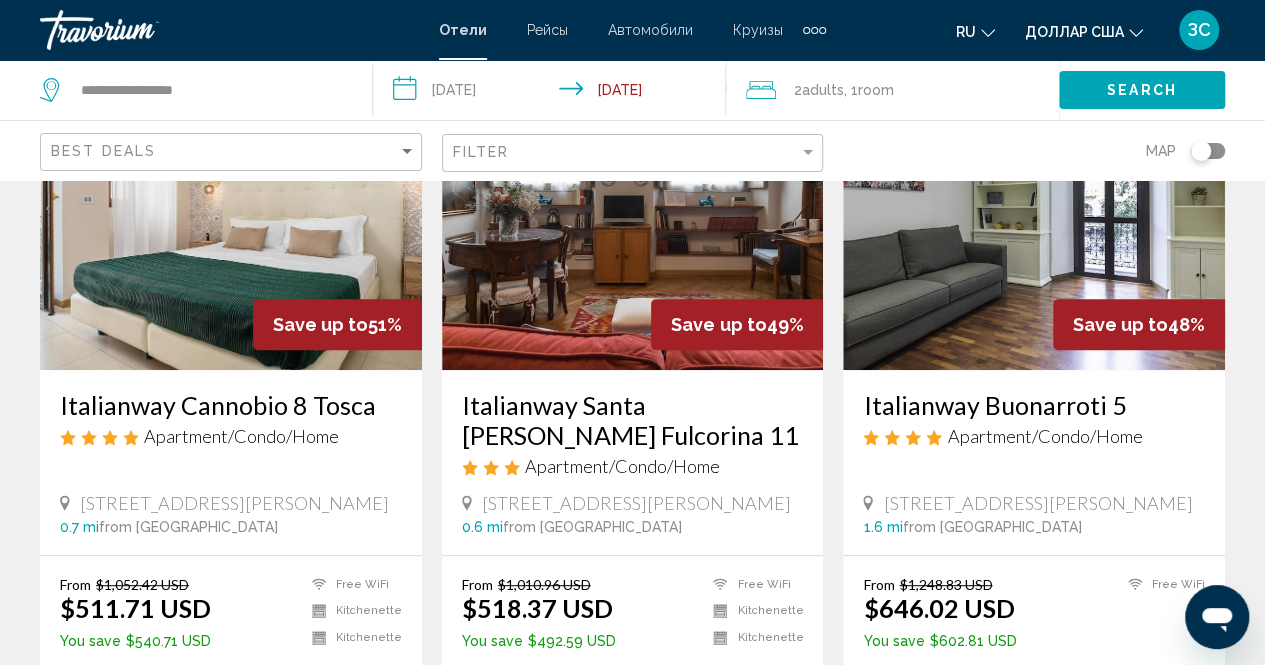 drag, startPoint x: 858, startPoint y: 400, endPoint x: 1157, endPoint y: 386, distance: 299.32758 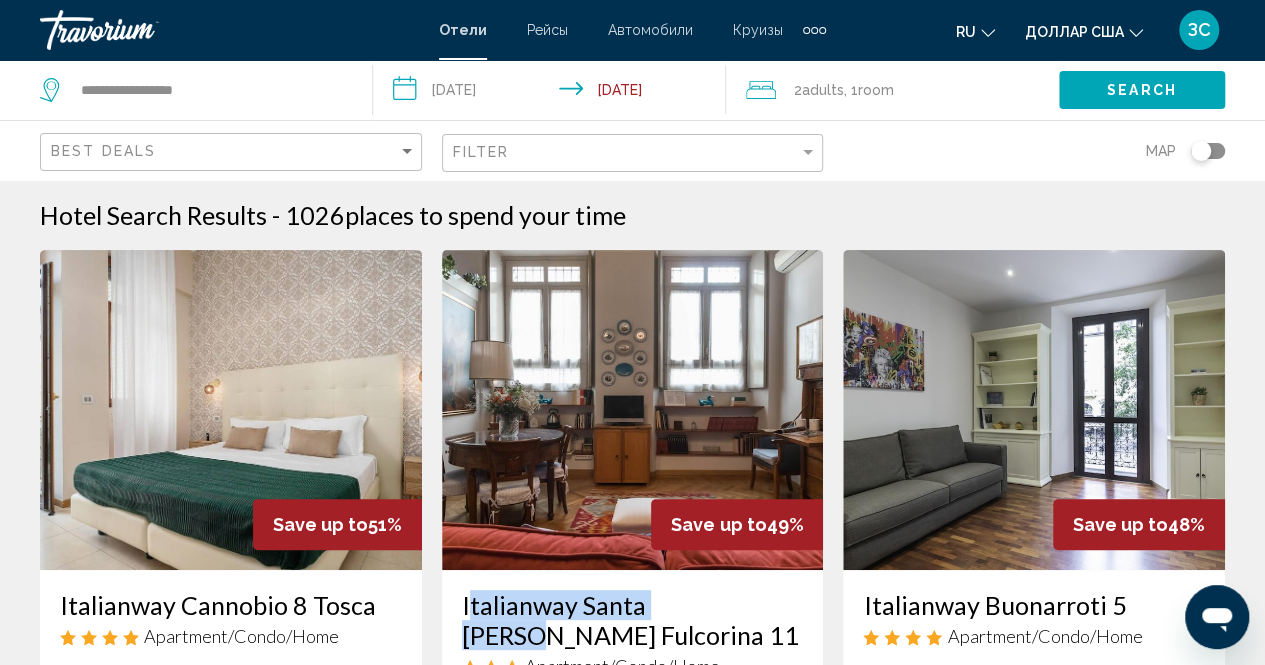 drag, startPoint x: 444, startPoint y: 601, endPoint x: 707, endPoint y: 607, distance: 263.06842 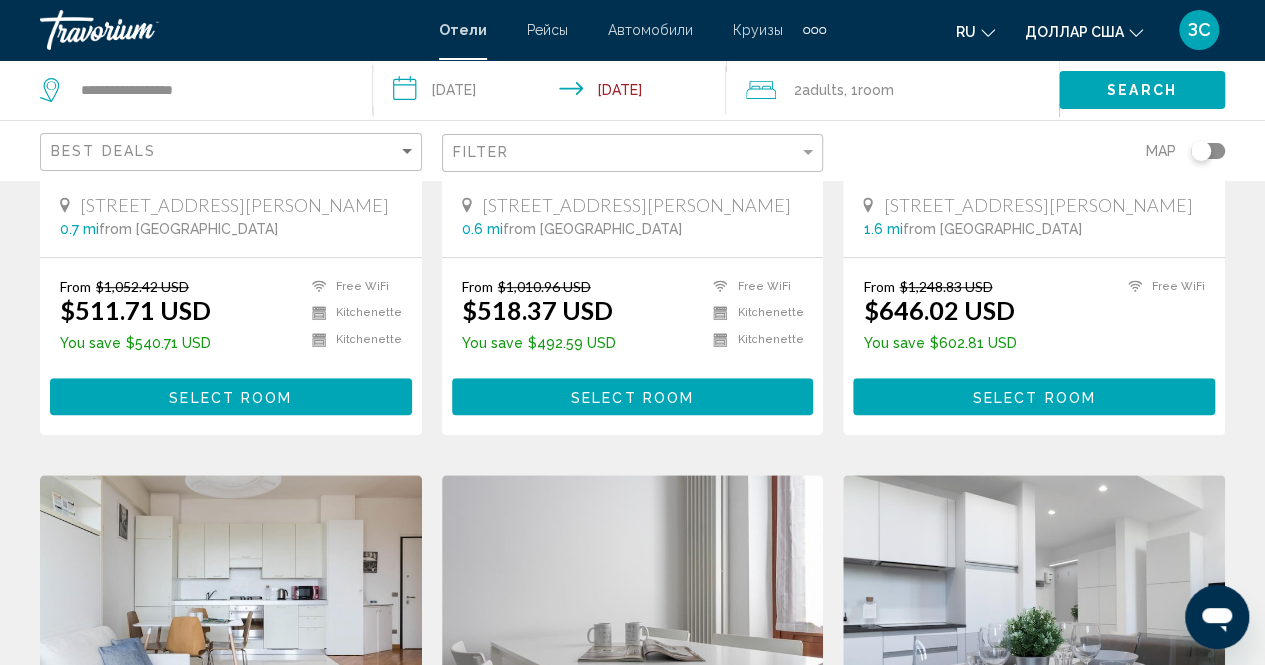 scroll, scrollTop: 500, scrollLeft: 0, axis: vertical 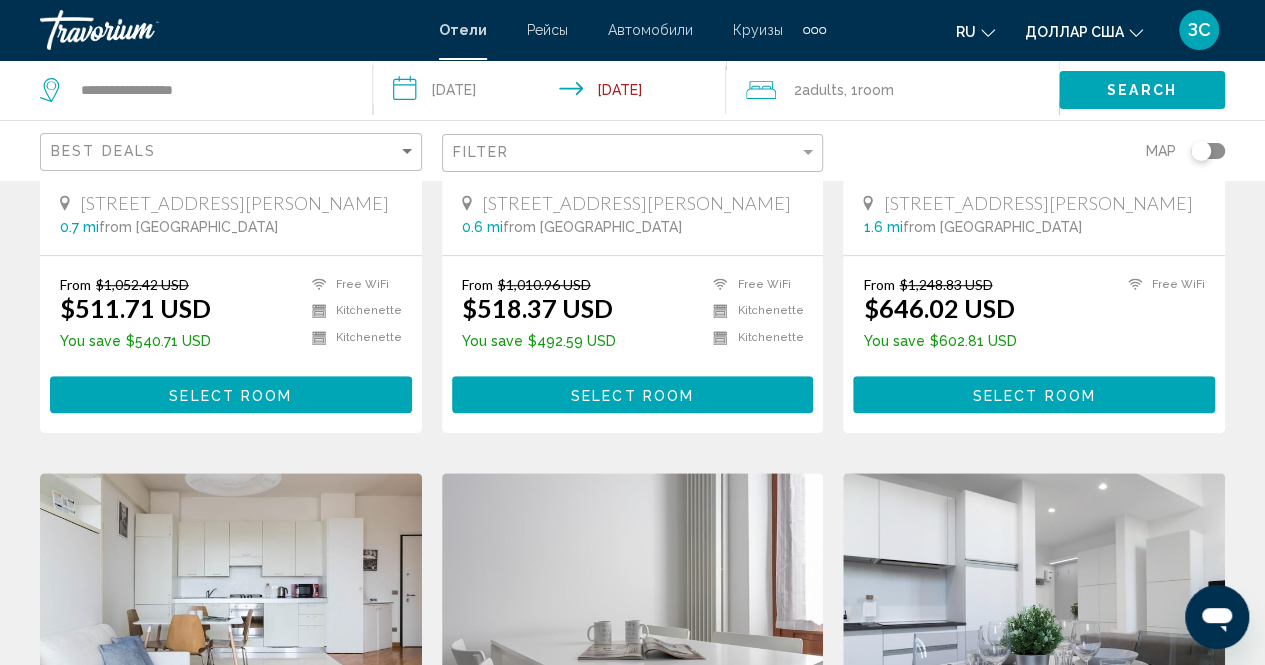 click on "Select Room" at bounding box center (632, 395) 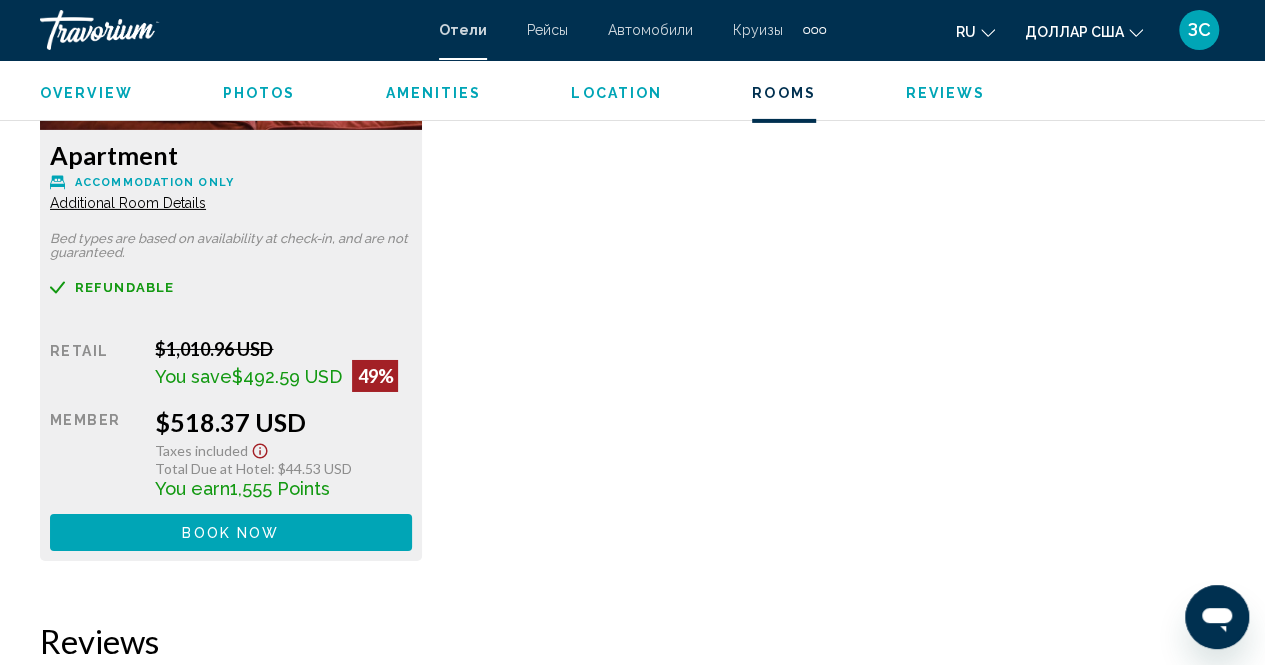 scroll, scrollTop: 3502, scrollLeft: 0, axis: vertical 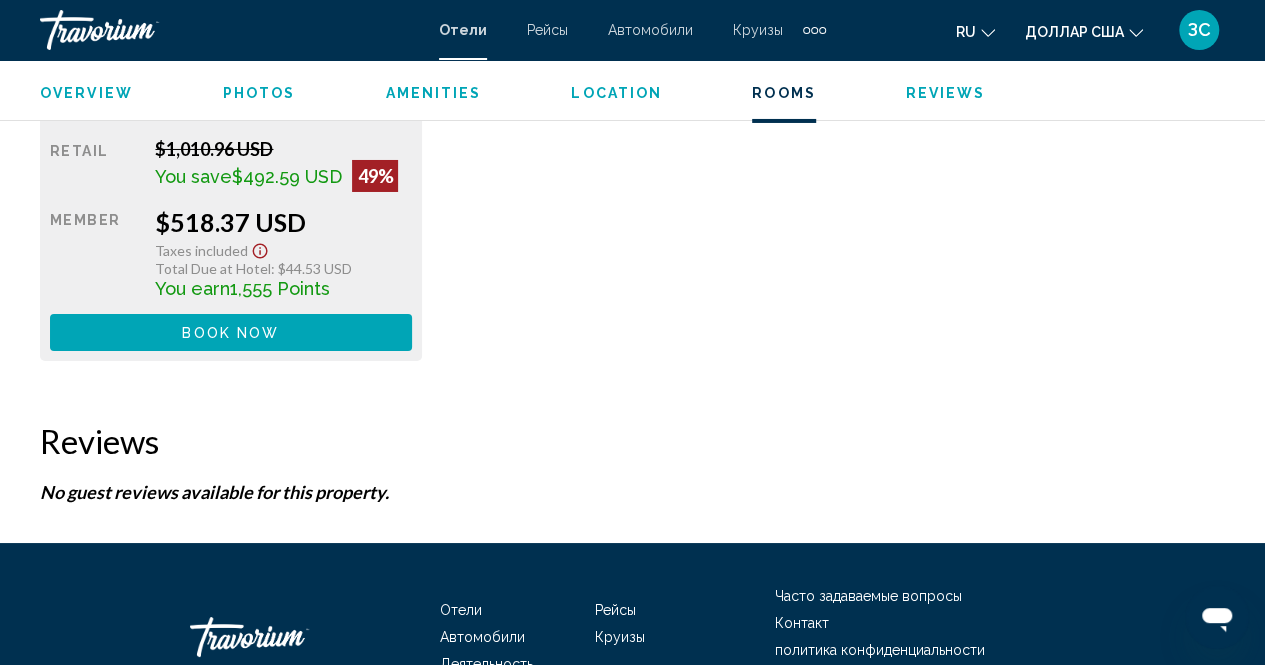 click on "Book now" at bounding box center [230, 333] 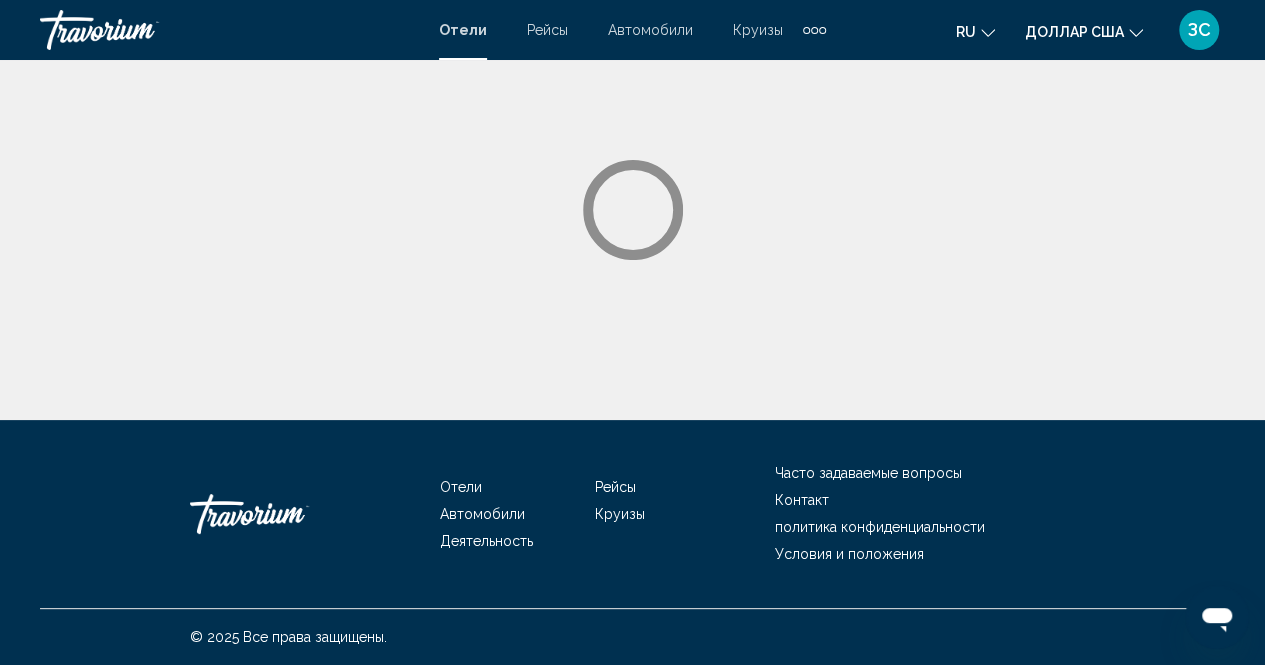 scroll, scrollTop: 0, scrollLeft: 0, axis: both 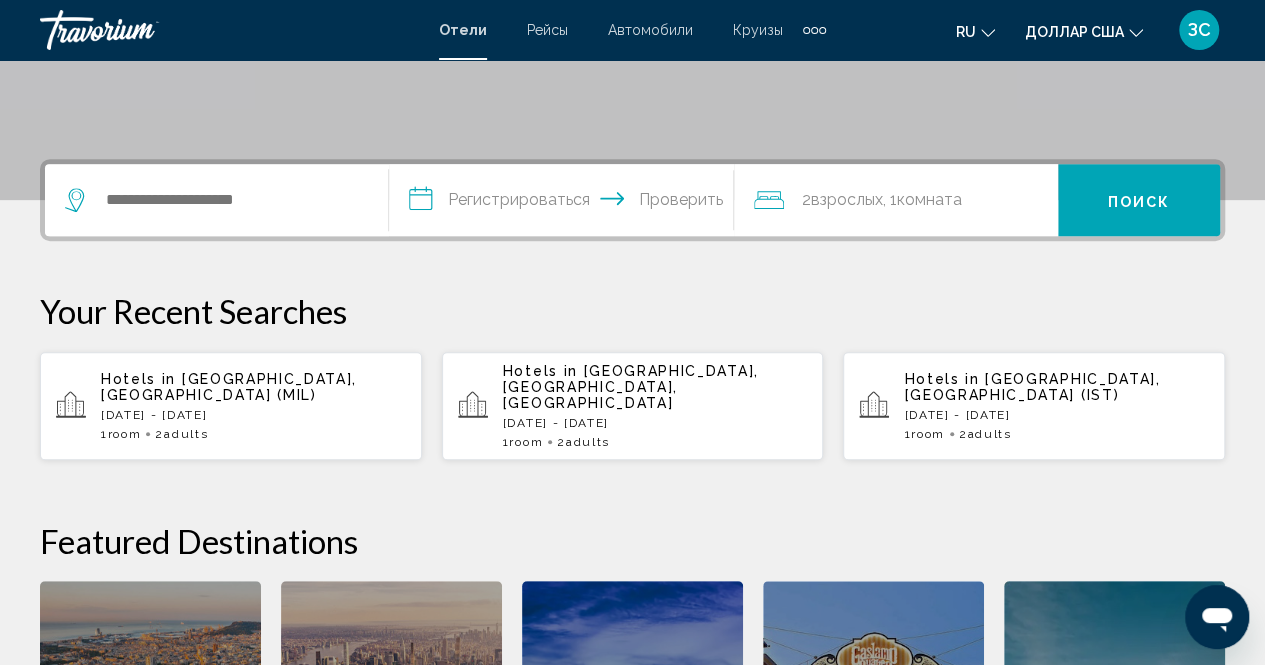 click on "[GEOGRAPHIC_DATA], [GEOGRAPHIC_DATA] (IST)" at bounding box center [1032, 387] 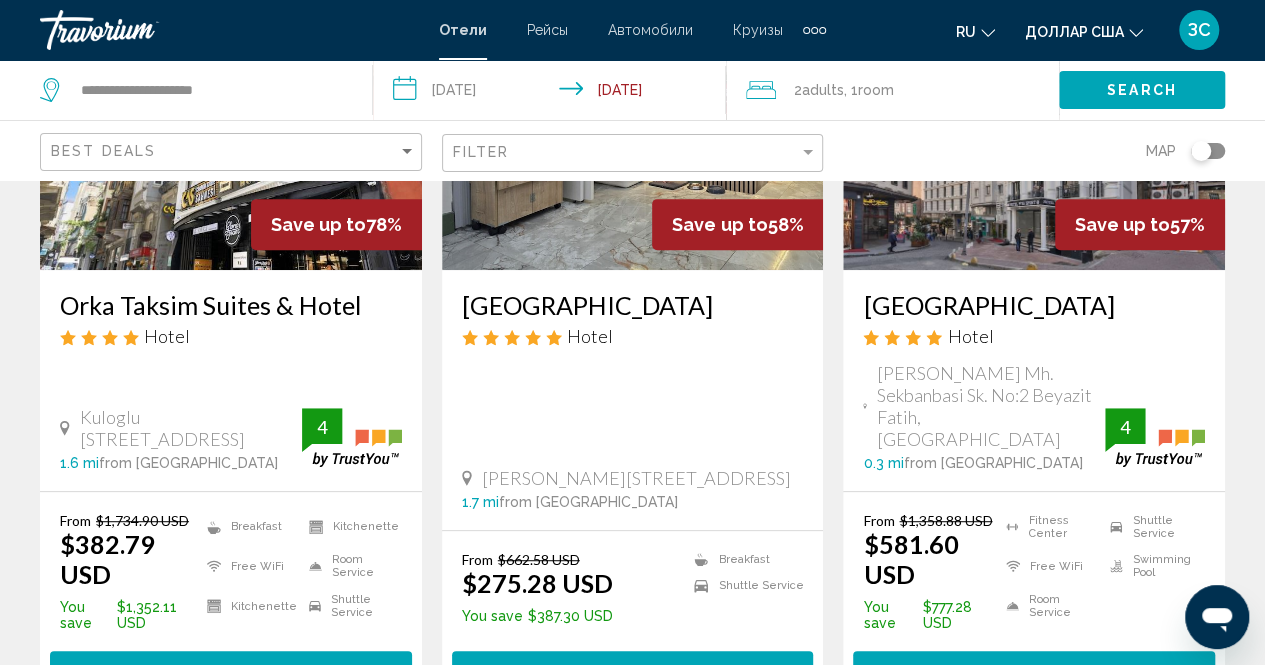 scroll, scrollTop: 300, scrollLeft: 0, axis: vertical 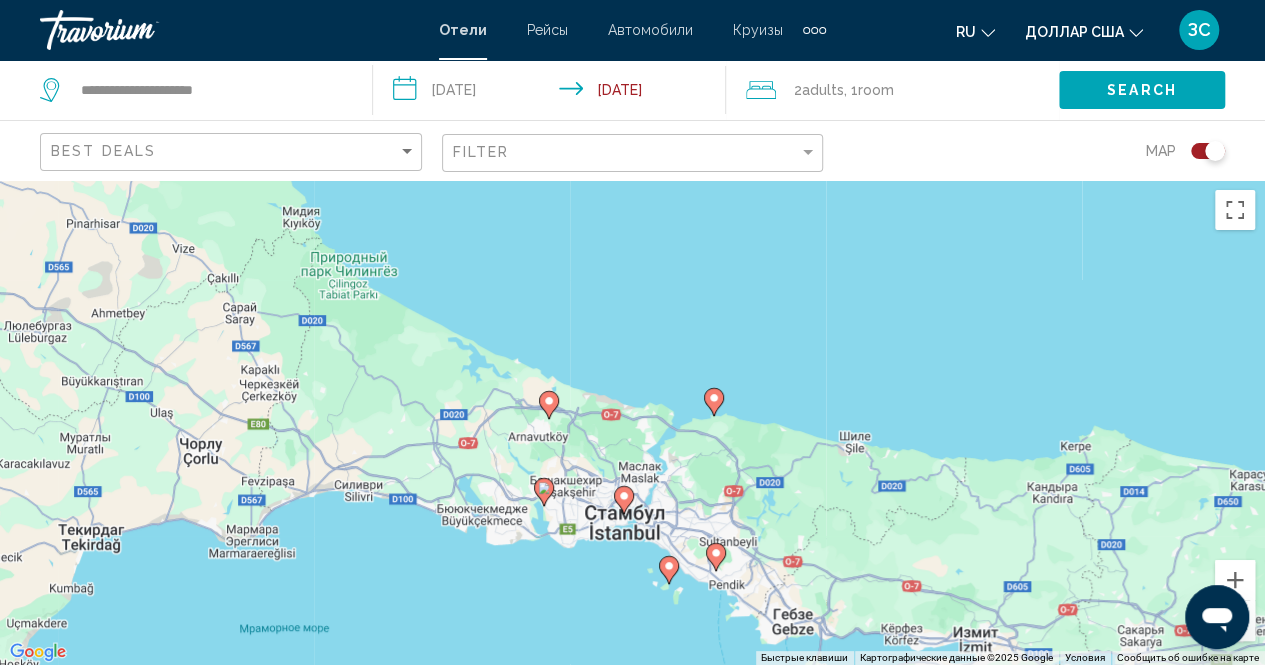 drag, startPoint x: 551, startPoint y: 339, endPoint x: 693, endPoint y: 451, distance: 180.85353 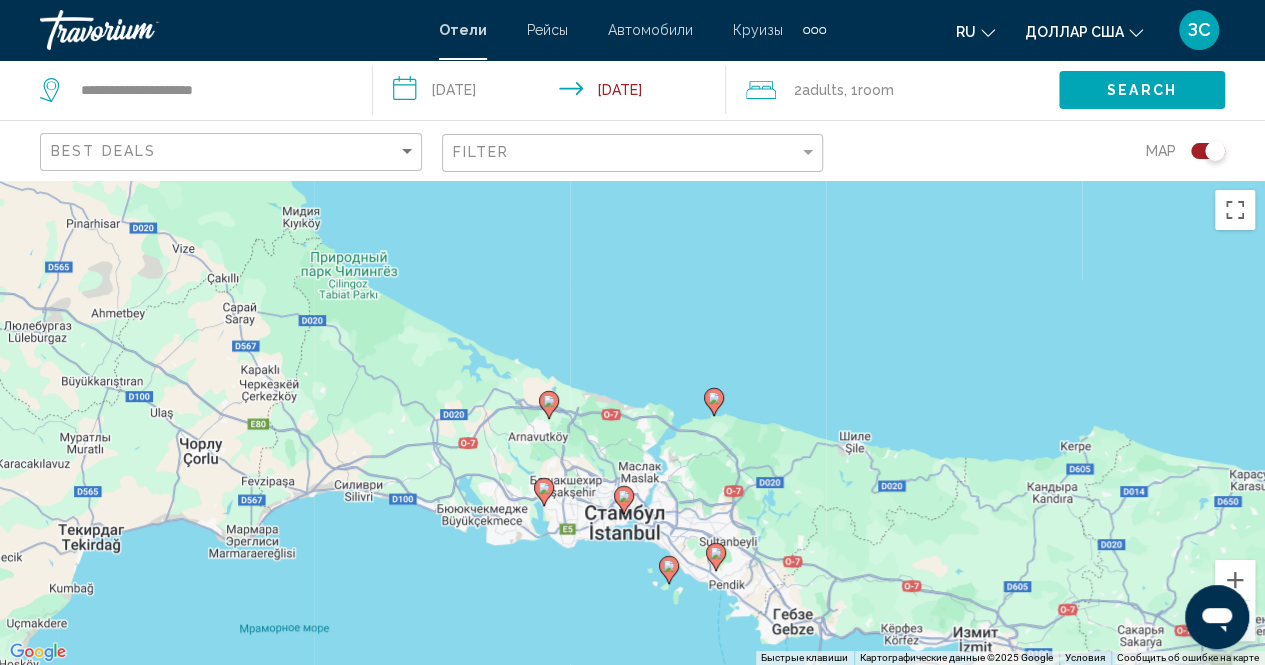 click on "Для навигации используйте клавиши со стрелками. Чтобы активировать перетаскивание с помощью клавиатуры, нажмите Alt + Ввод. После этого перемещайте маркер, используя клавиши со стрелками. Чтобы завершить перетаскивание, нажмите клавишу Ввод. Чтобы отменить действие, нажмите клавишу Esc." at bounding box center [632, 422] 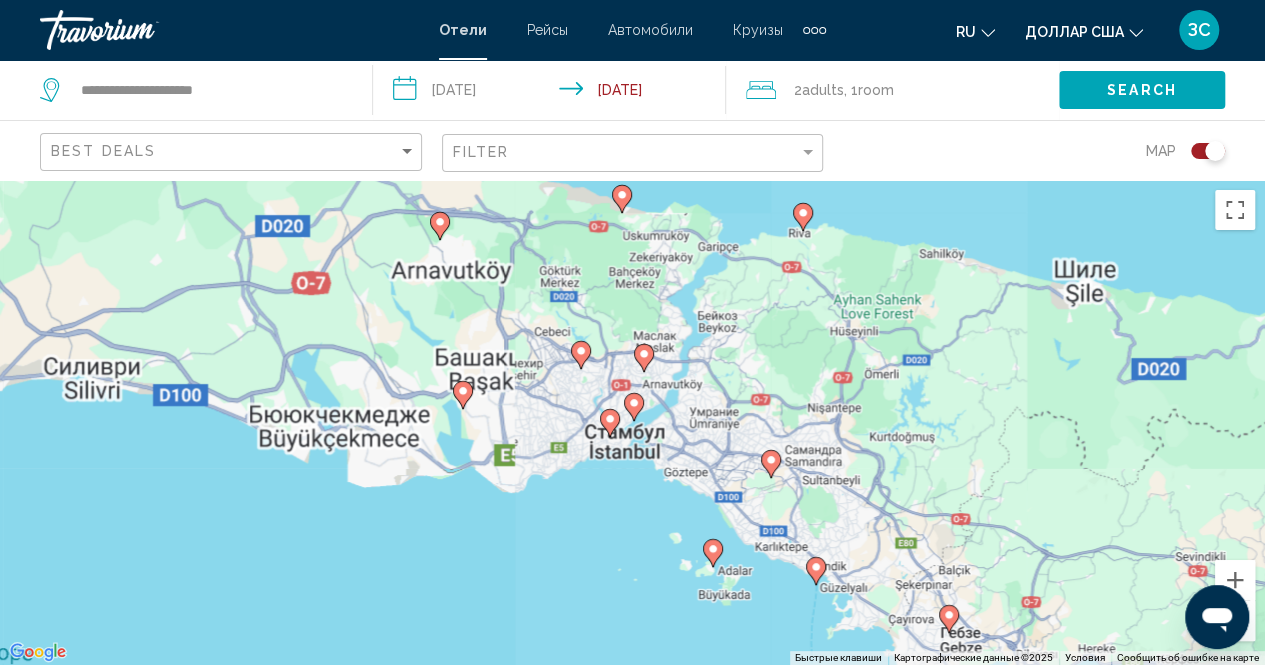drag, startPoint x: 678, startPoint y: 408, endPoint x: 648, endPoint y: 433, distance: 39.051247 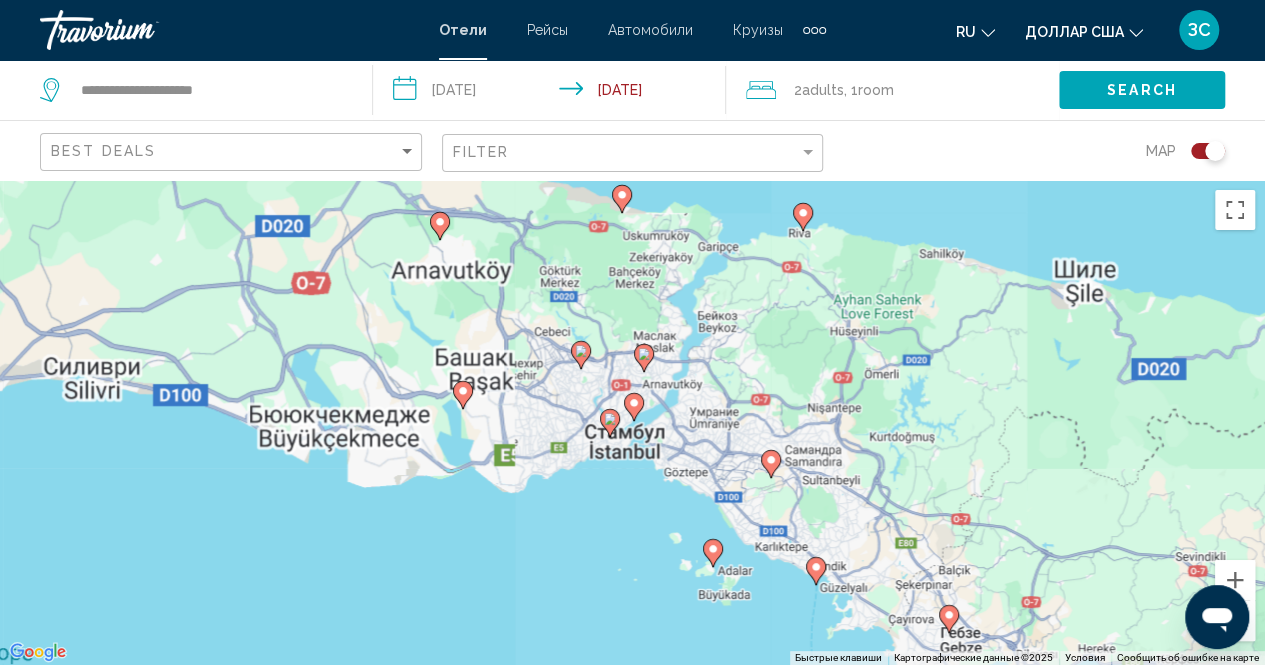 click on "Для навигации используйте клавиши со стрелками. Чтобы активировать перетаскивание с помощью клавиатуры, нажмите Alt + Ввод. После этого перемещайте маркер, используя клавиши со стрелками. Чтобы завершить перетаскивание, нажмите клавишу Ввод. Чтобы отменить действие, нажмите клавишу Esc." at bounding box center [632, 422] 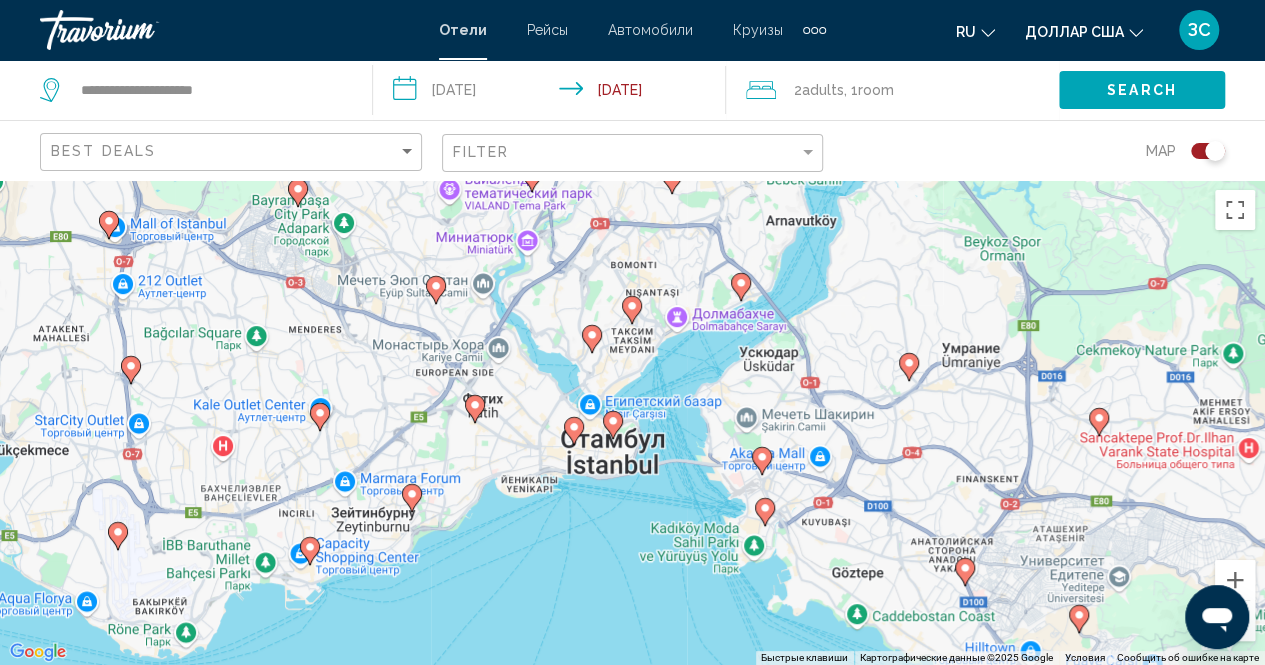 drag, startPoint x: 564, startPoint y: 453, endPoint x: 646, endPoint y: 434, distance: 84.17244 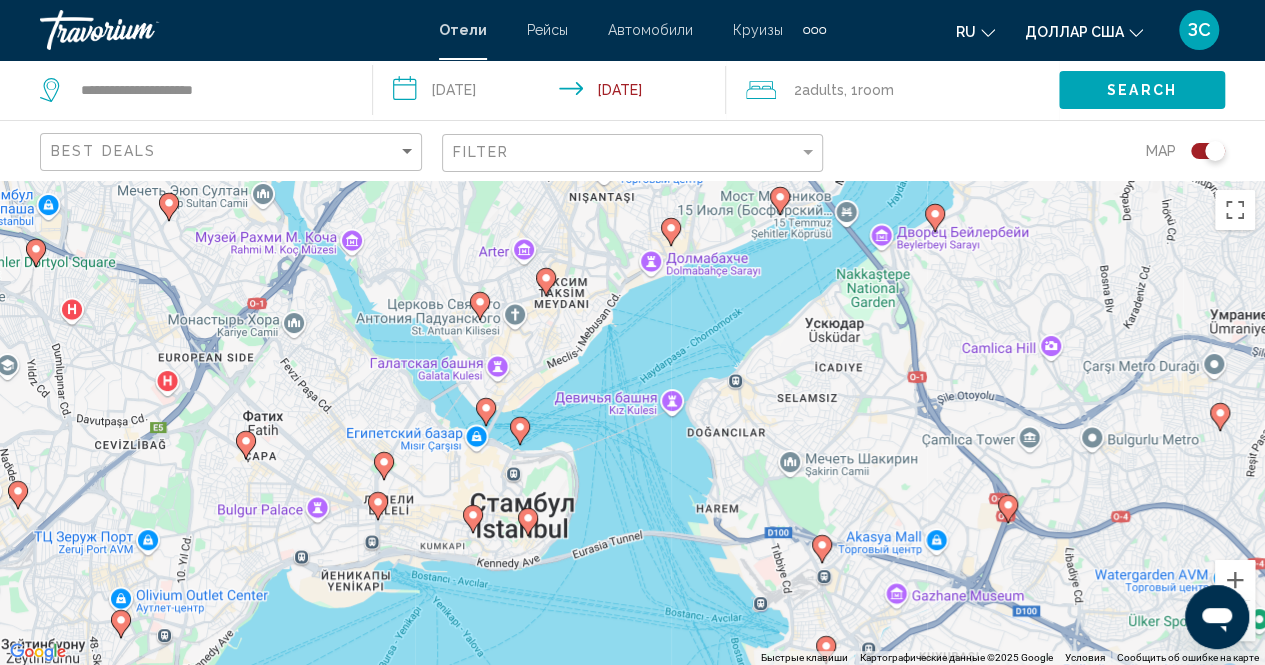 drag, startPoint x: 598, startPoint y: 349, endPoint x: 628, endPoint y: 377, distance: 41.036568 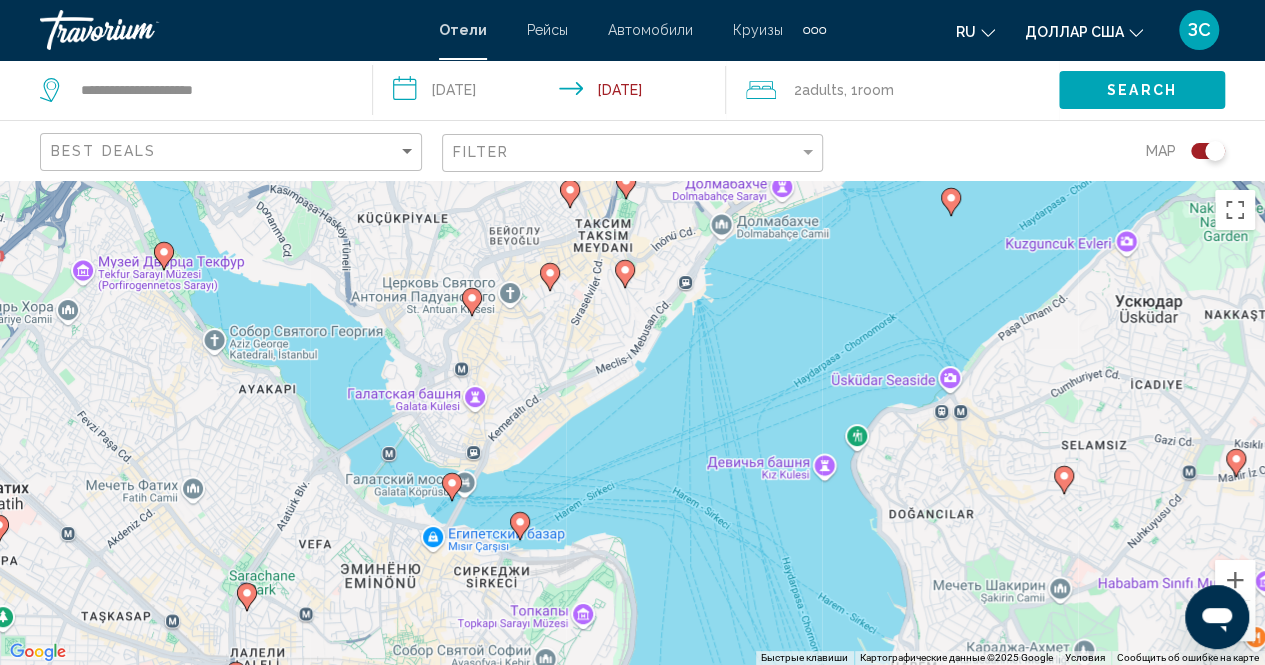 drag, startPoint x: 578, startPoint y: 365, endPoint x: 755, endPoint y: 380, distance: 177.63446 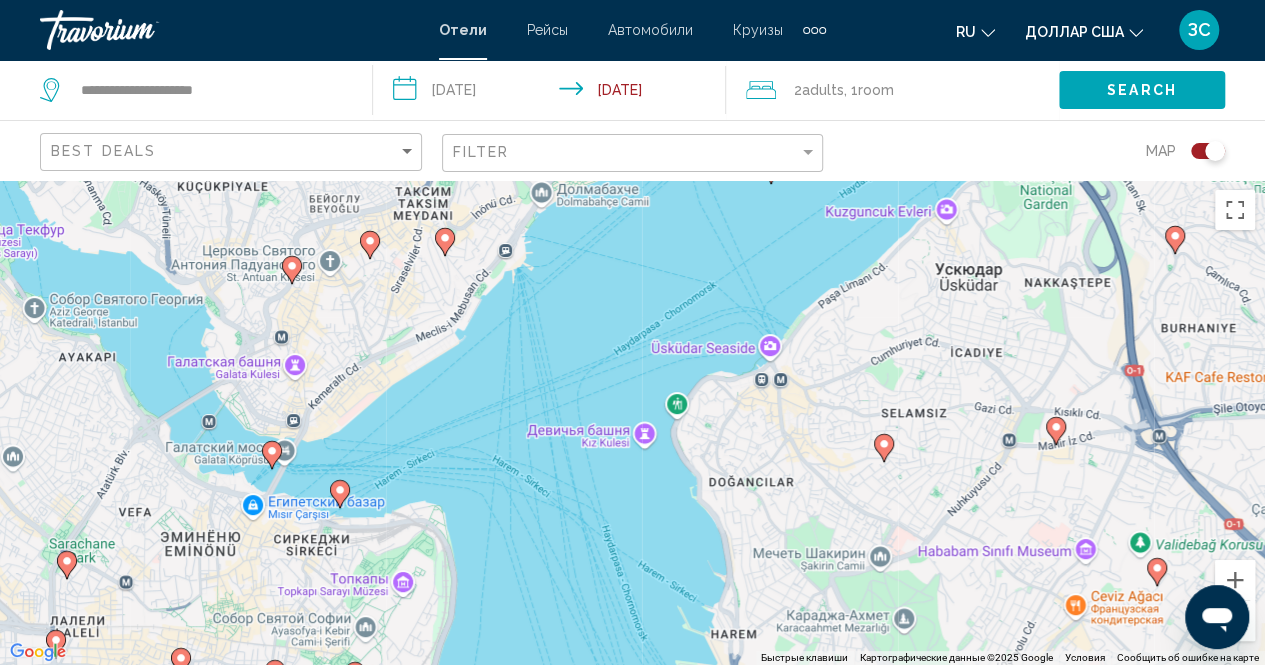 drag, startPoint x: 711, startPoint y: 423, endPoint x: 548, endPoint y: 411, distance: 163.44112 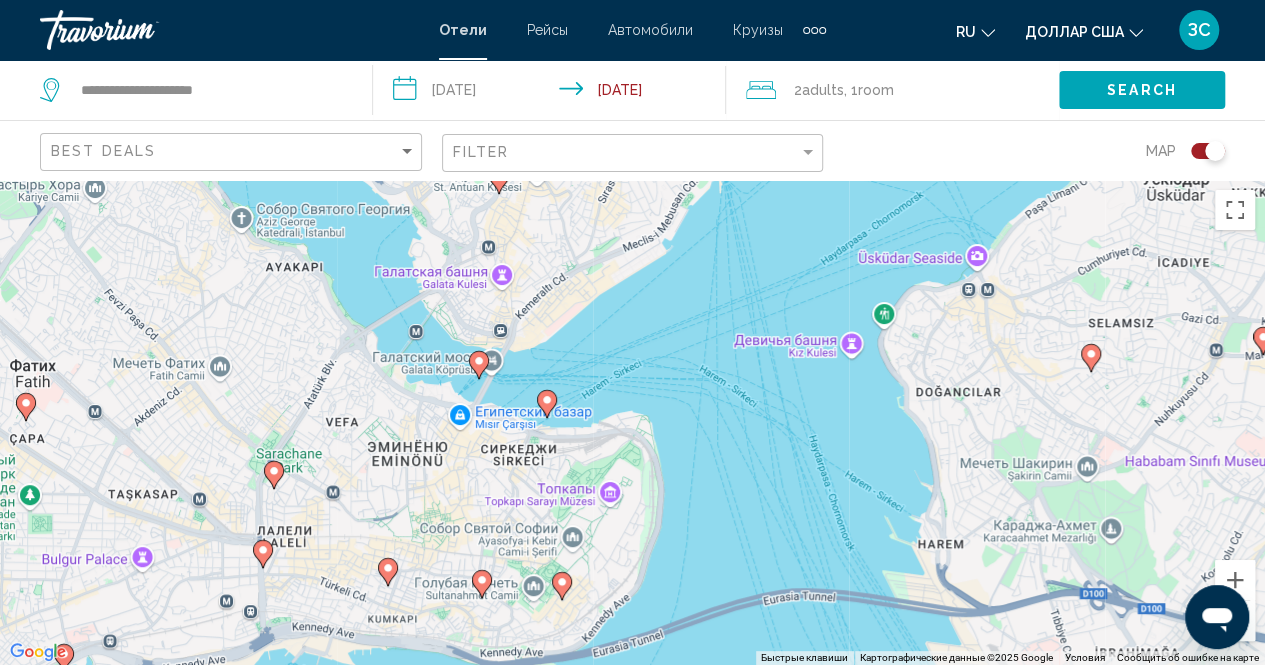 drag, startPoint x: 592, startPoint y: 477, endPoint x: 800, endPoint y: 385, distance: 227.4379 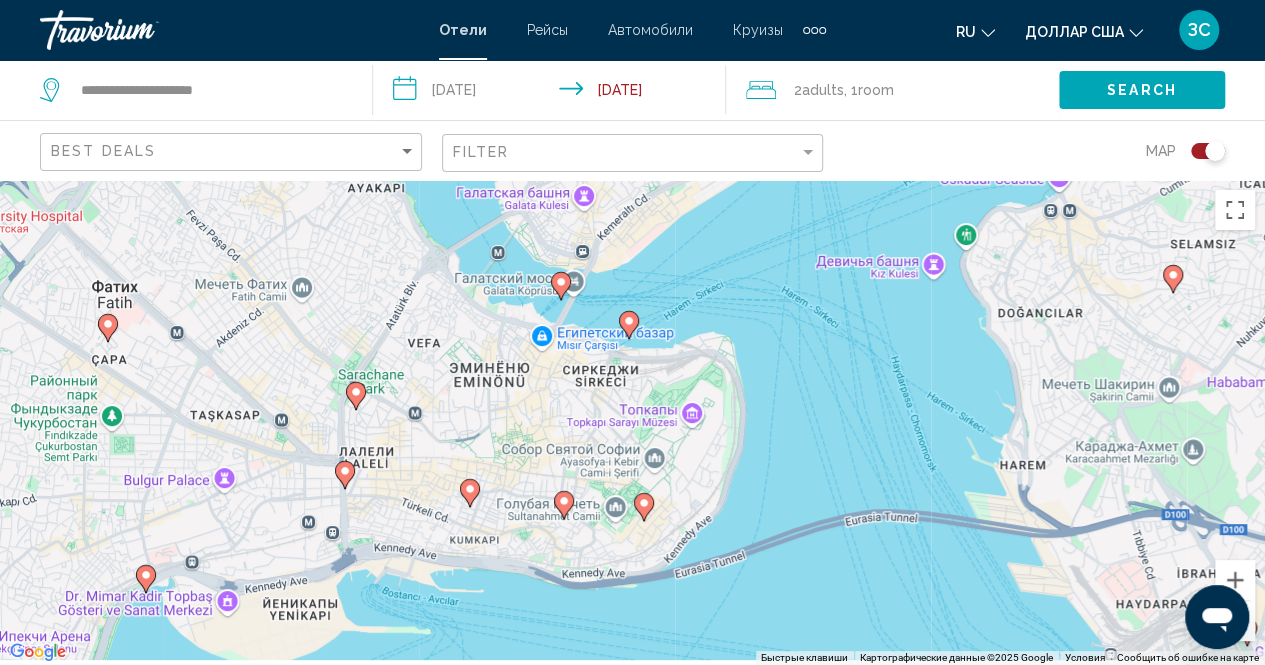 drag, startPoint x: 750, startPoint y: 385, endPoint x: 804, endPoint y: 334, distance: 74.27651 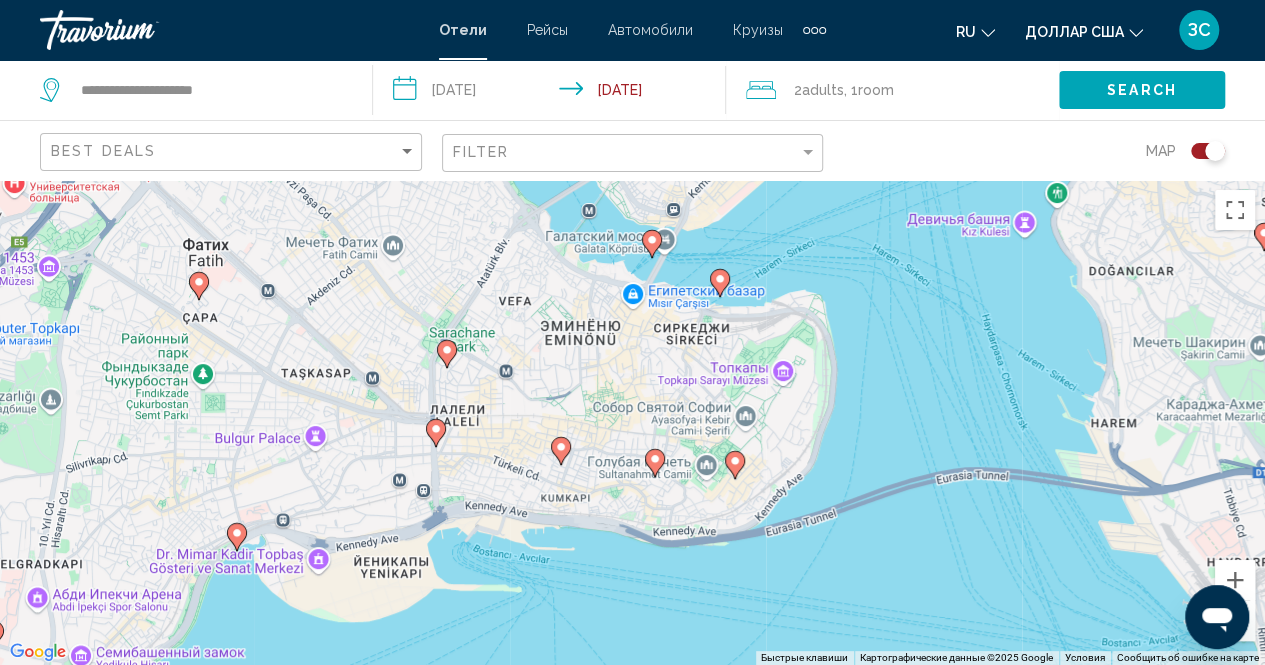 drag, startPoint x: 577, startPoint y: 449, endPoint x: 668, endPoint y: 407, distance: 100.22475 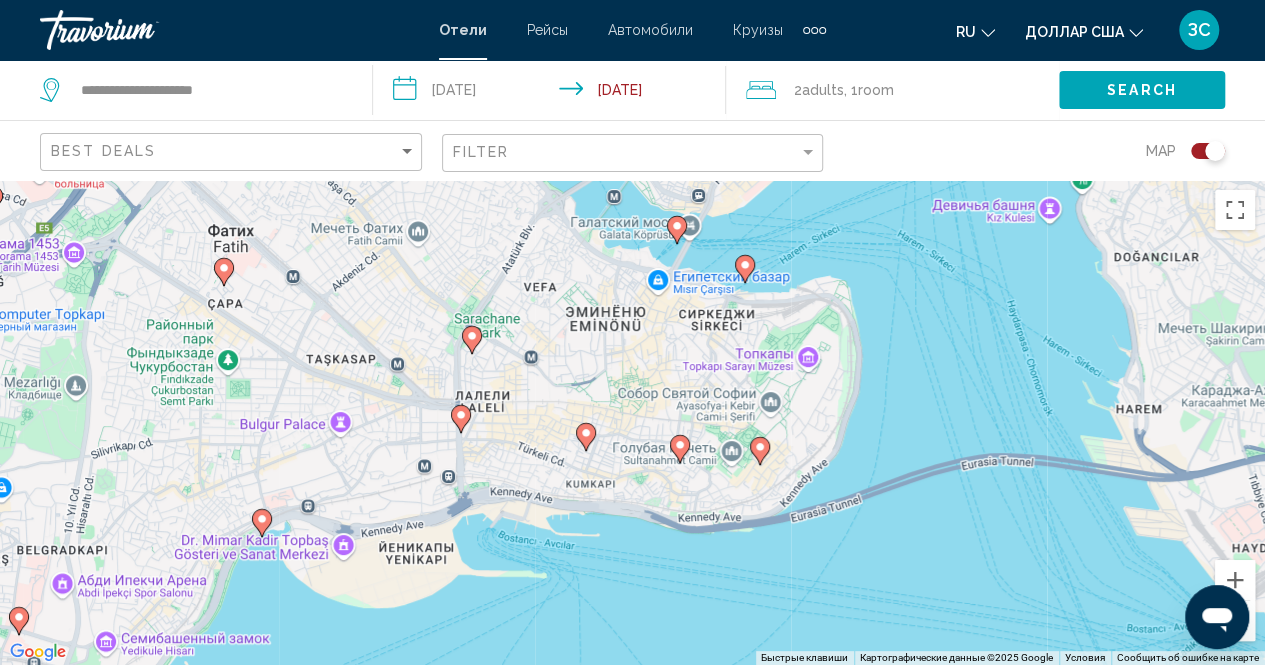 click 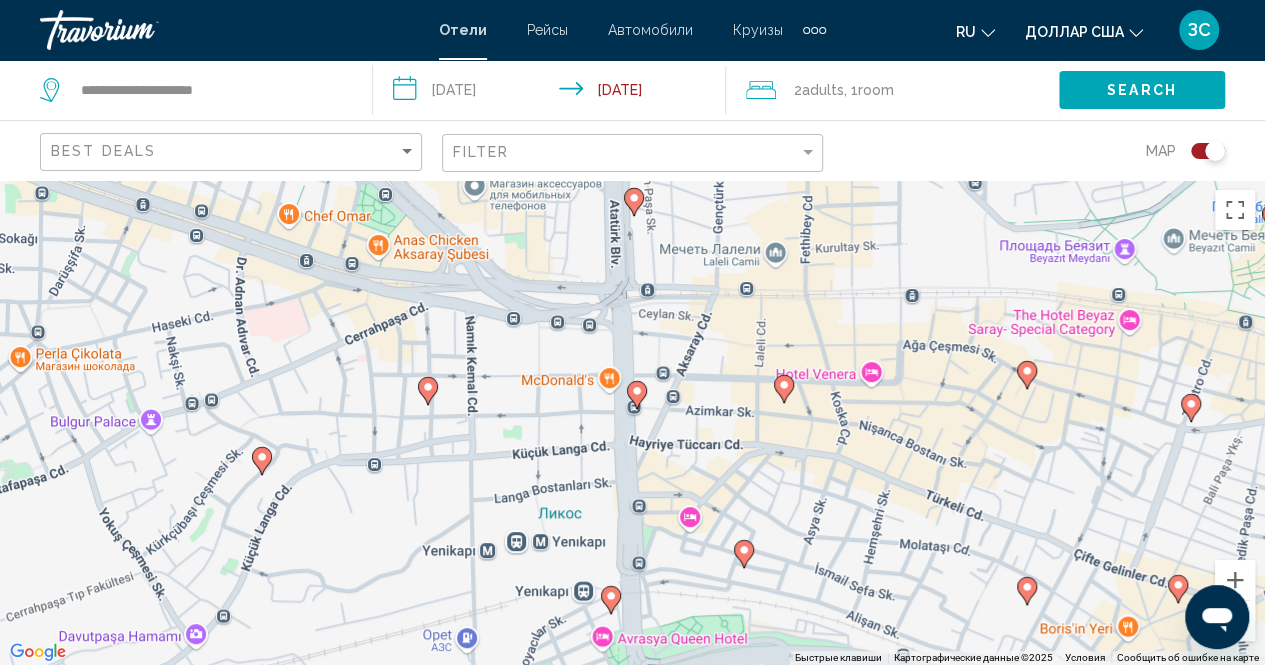 click 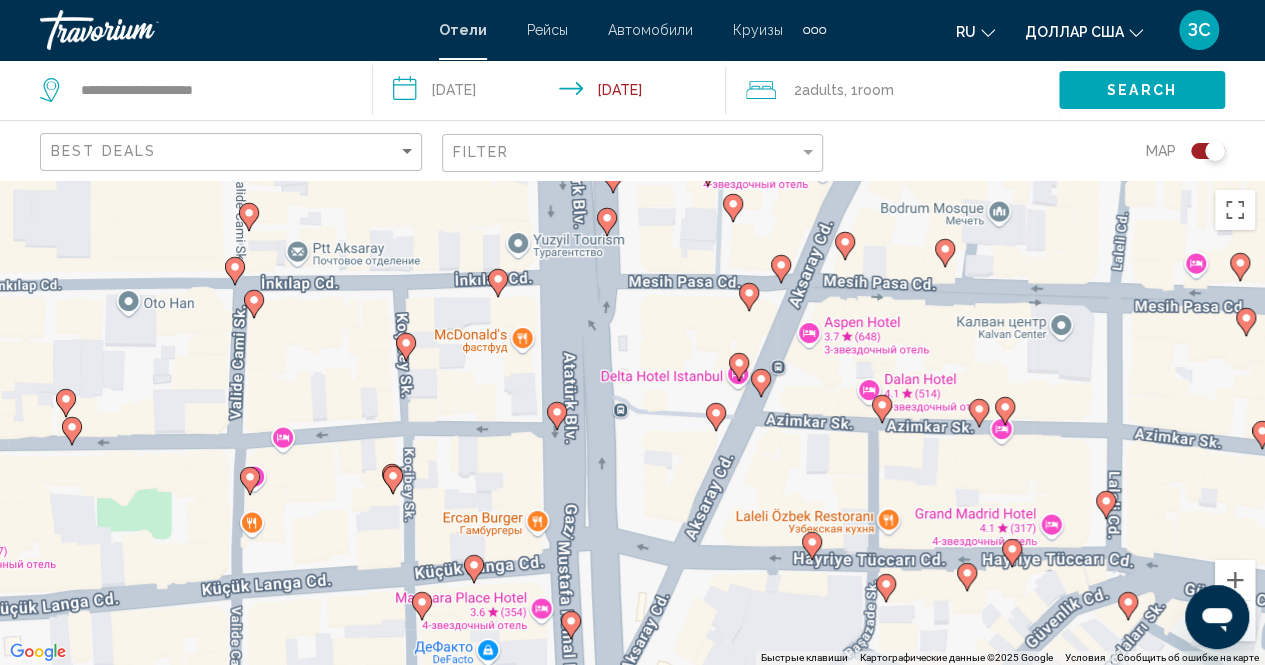 click 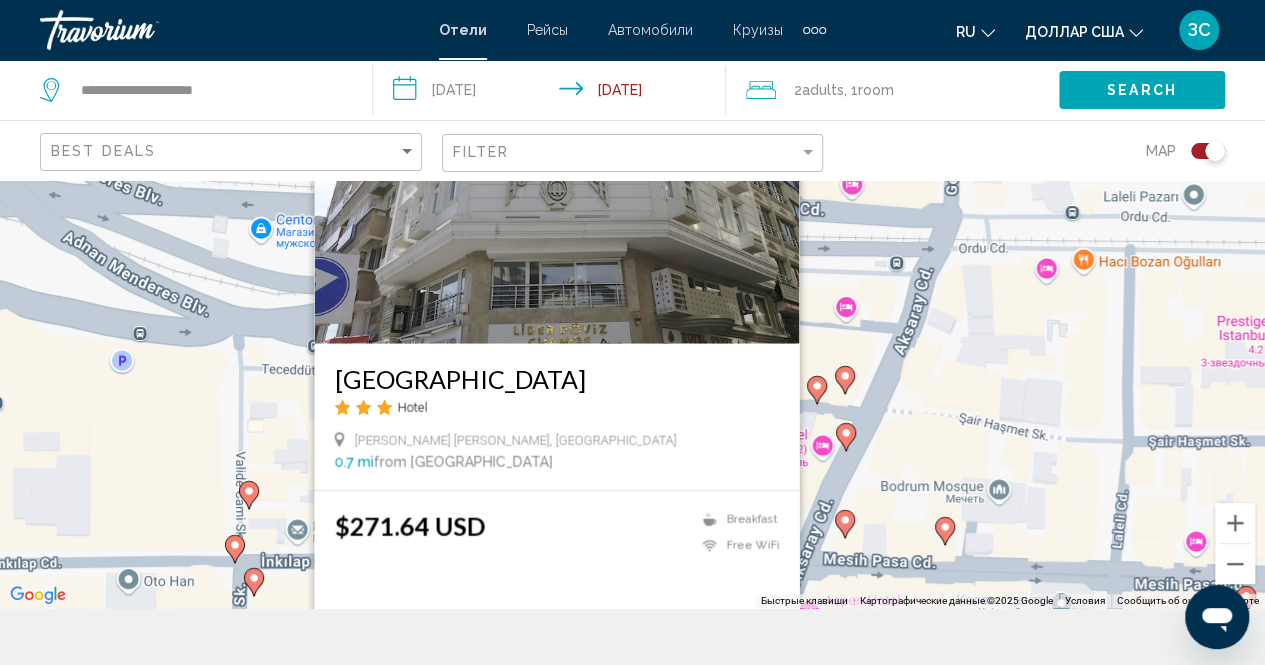 scroll, scrollTop: 0, scrollLeft: 0, axis: both 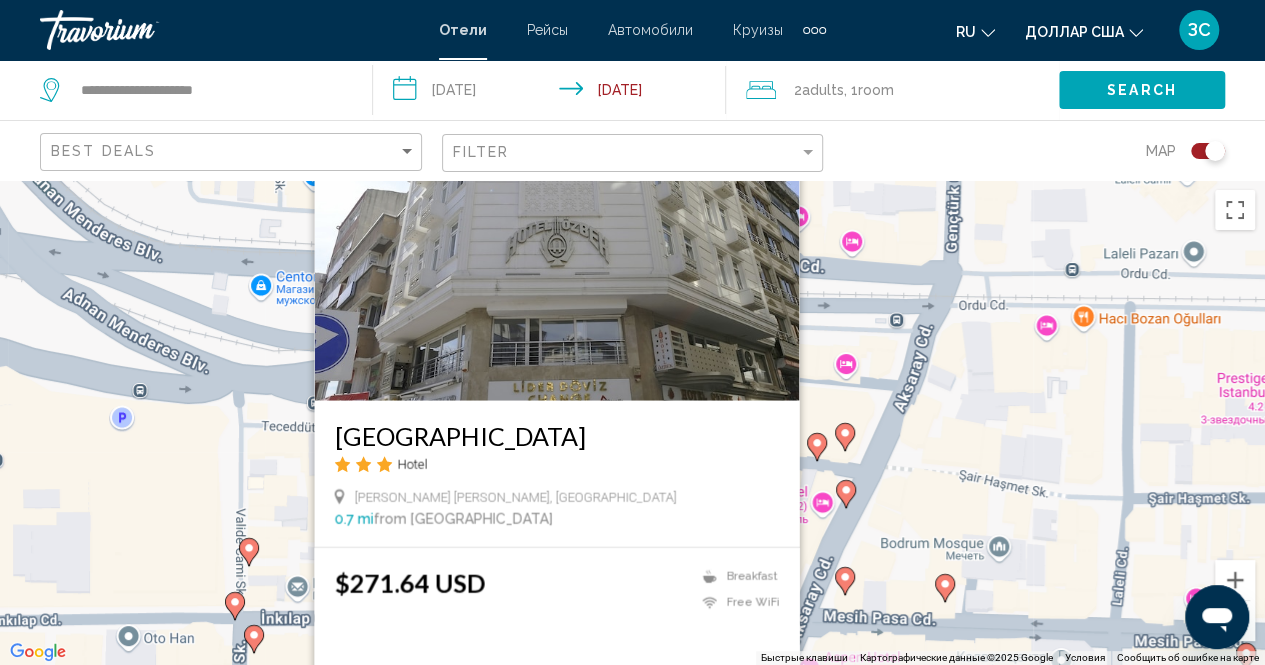 click on "Для навигации используйте клавиши со стрелками. Чтобы активировать перетаскивание с помощью клавиатуры, нажмите Alt + Ввод. После этого перемещайте маркер, используя клавиши со стрелками. Чтобы завершить перетаскивание, нажмите клавишу Ввод. Чтобы отменить действие, нажмите клавишу Esc.  Hotel Ozbek
Hotel
Mustafa Kemalpasa Caddesi Tiryakihasan, Istanbul 0.7 mi  from Istanbul city center from hotel $271.64 USD
Breakfast
Free WiFi  Select Room" at bounding box center [632, 422] 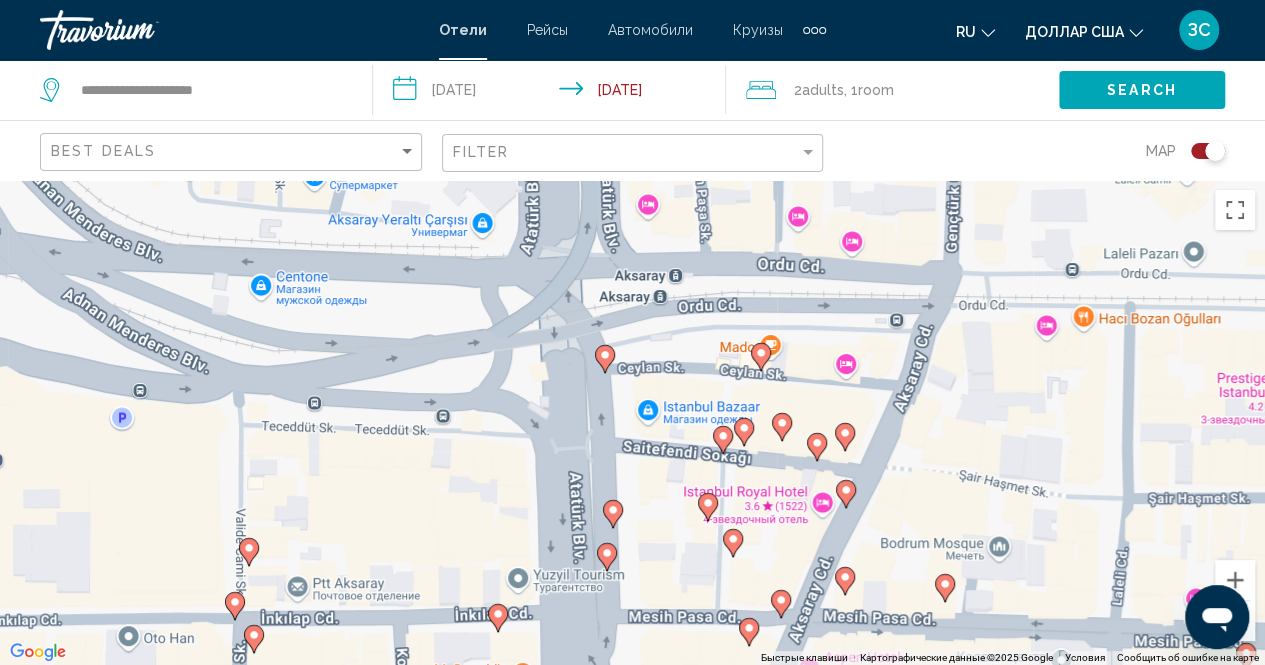 click 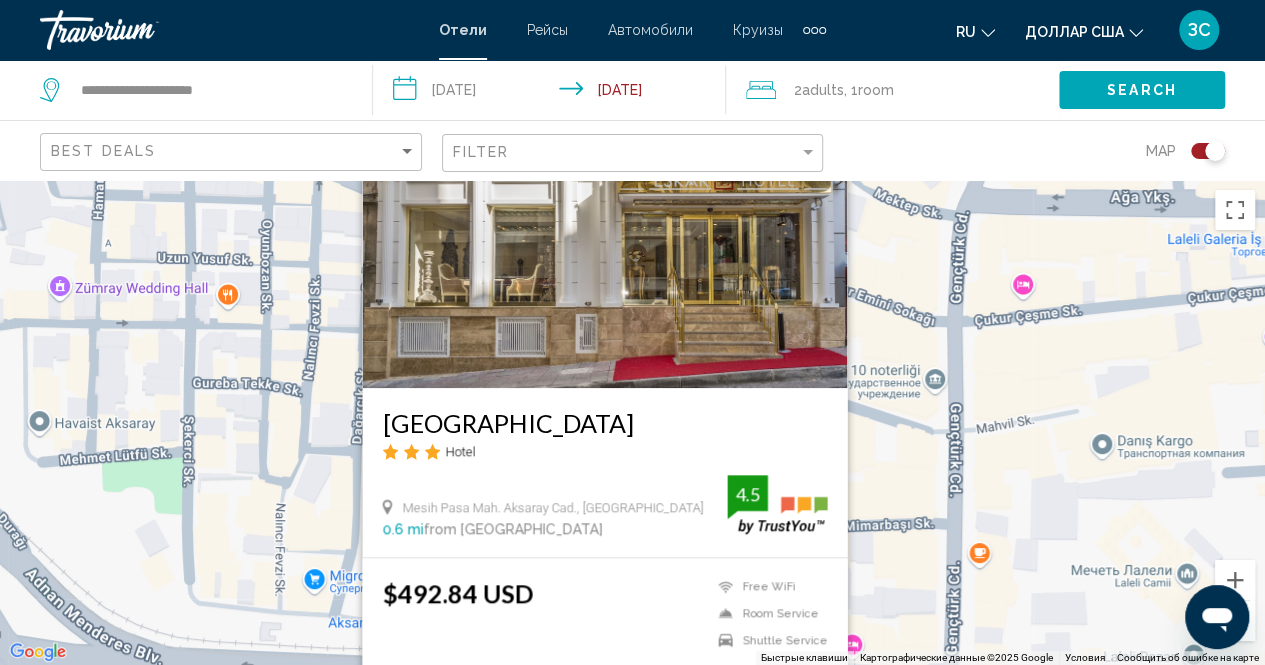 click on "Для навигации используйте клавиши со стрелками. Чтобы активировать перетаскивание с помощью клавиатуры, нажмите Alt + Ввод. После этого перемещайте маркер, используя клавиши со стрелками. Чтобы завершить перетаскивание, нажмите клавишу Ввод. Чтобы отменить действие, нажмите клавишу Esc.  Escardin Hotel
Hotel
Mesih Pasa Mah. Aksaray Cad., Istanbul 0.6 mi  from Istanbul city center from hotel 4.5 $492.84 USD
Free WiFi
Room Service
Shuttle Service  4.5 Select Room" at bounding box center [632, 422] 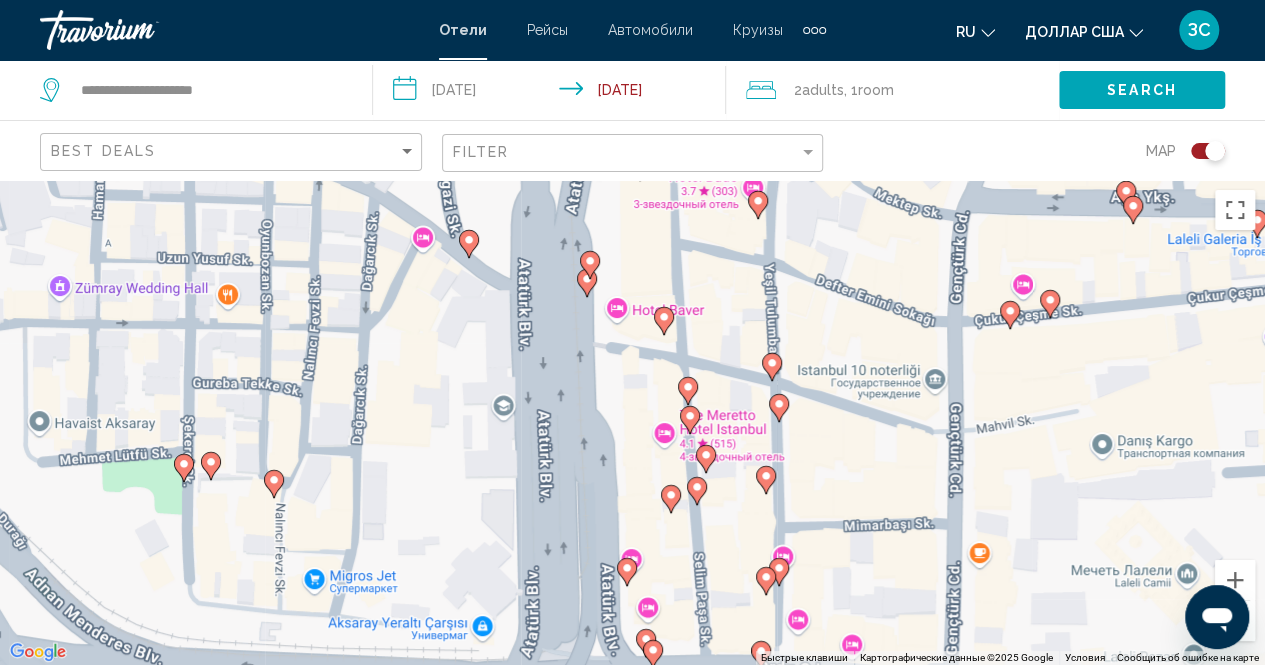 drag, startPoint x: 1215, startPoint y: 151, endPoint x: 1189, endPoint y: 152, distance: 26.019224 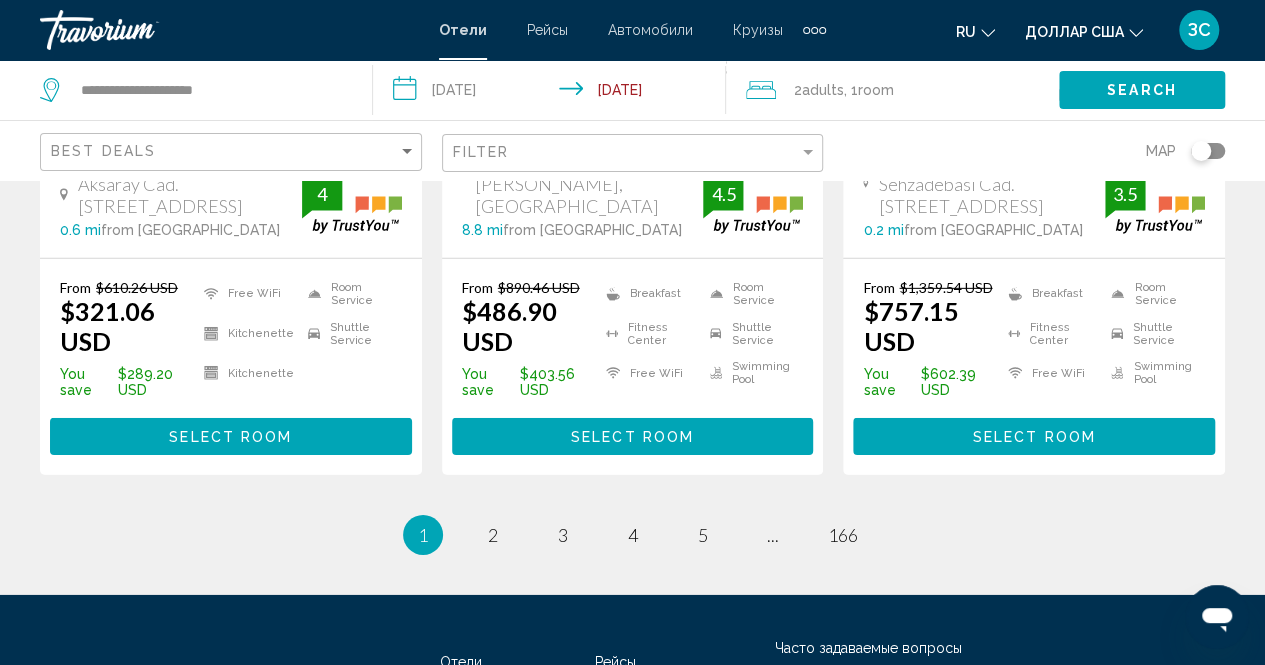 scroll, scrollTop: 2998, scrollLeft: 0, axis: vertical 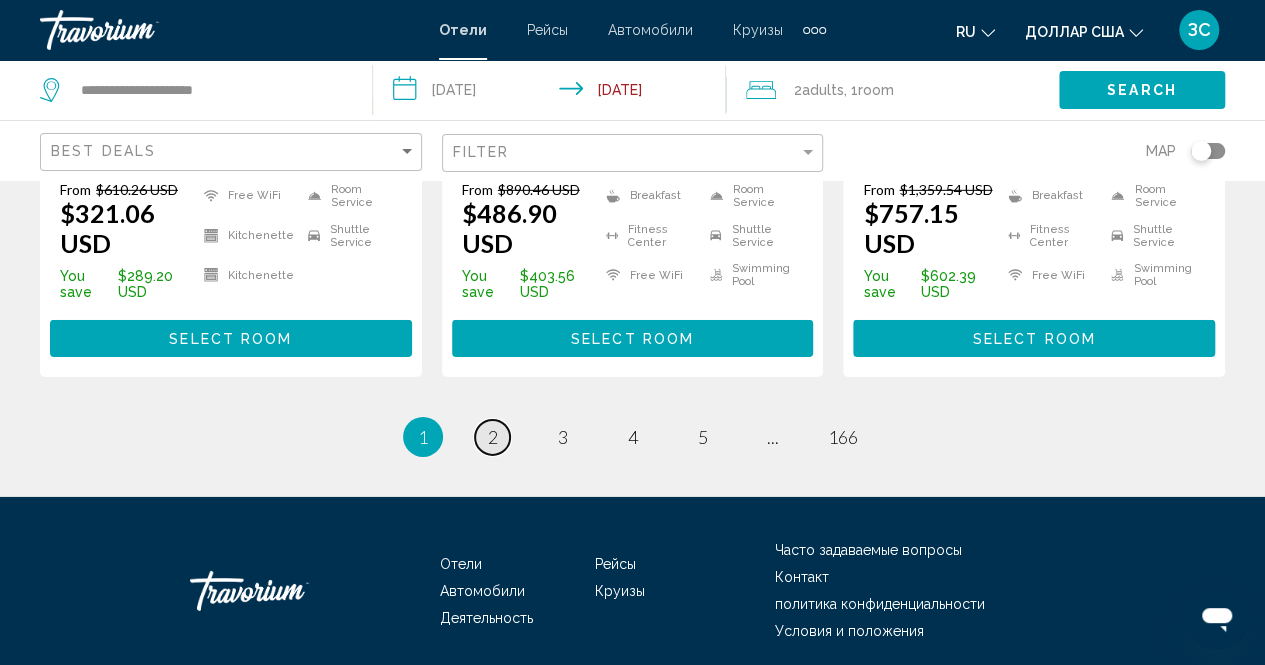 click on "2" at bounding box center (493, 437) 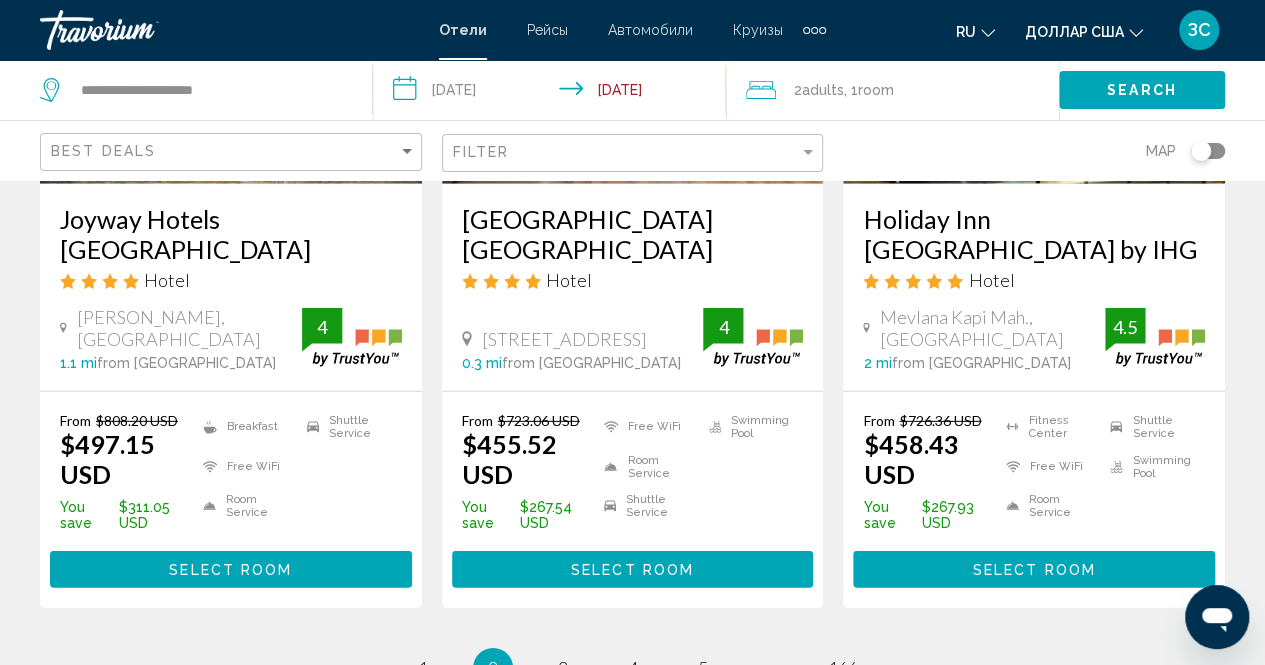 scroll, scrollTop: 2800, scrollLeft: 0, axis: vertical 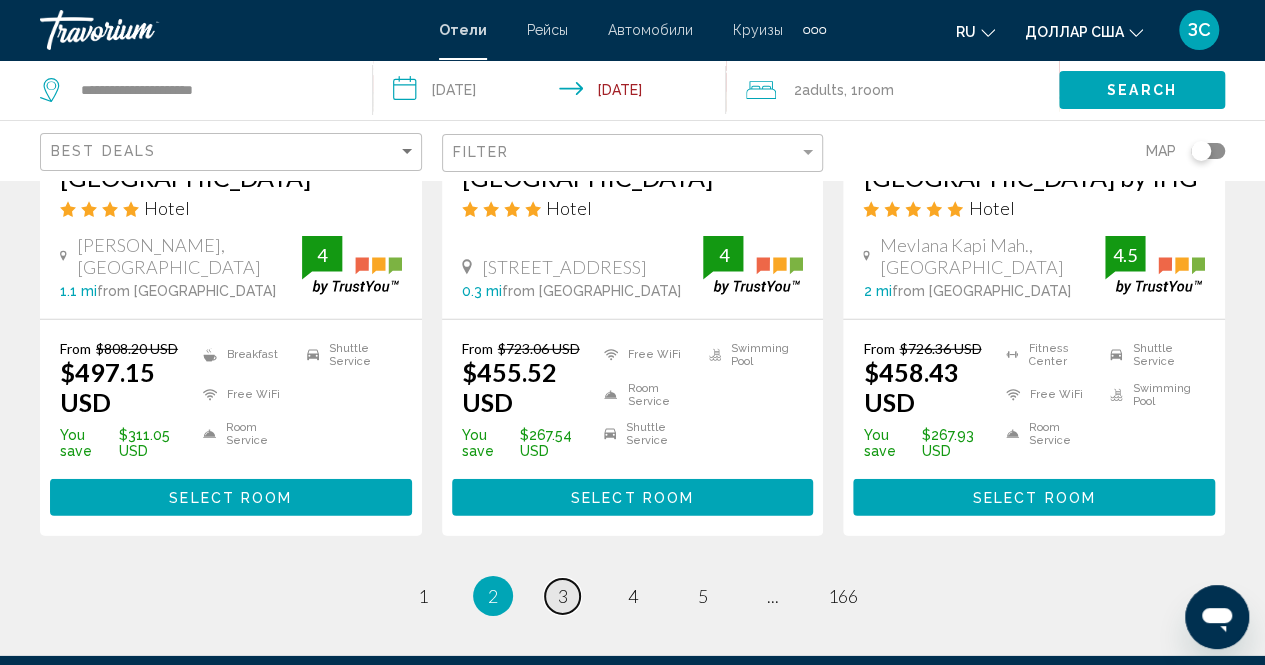 click on "3" at bounding box center [563, 596] 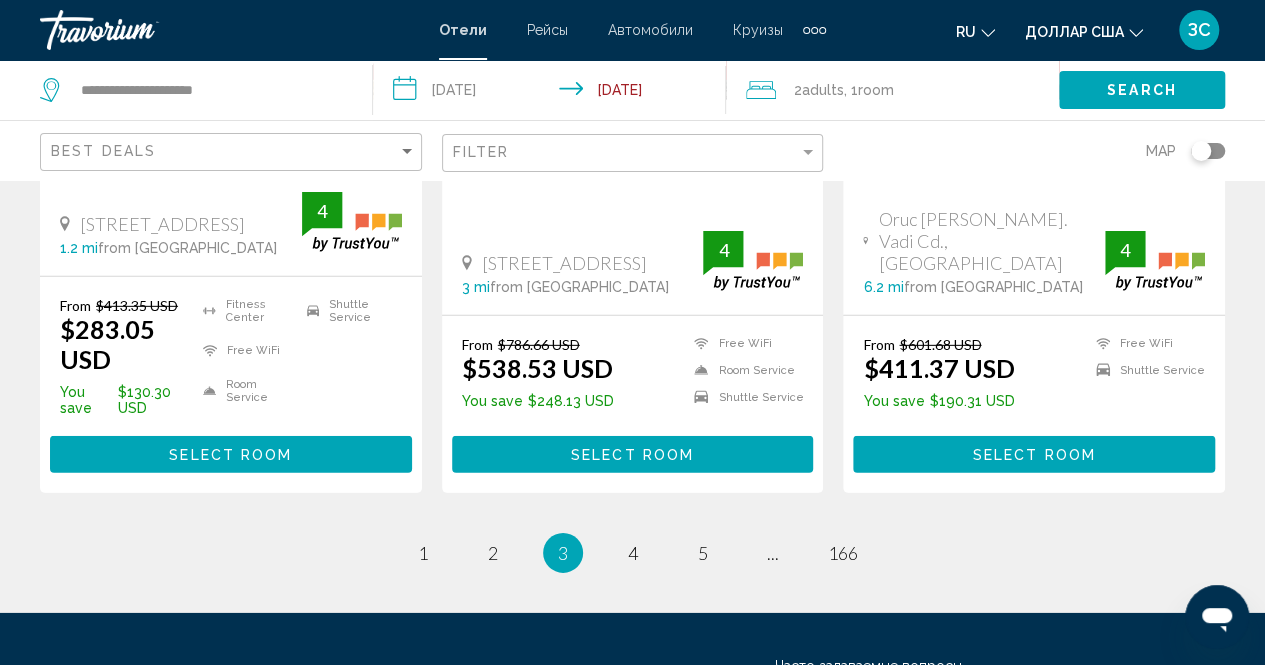 scroll, scrollTop: 2954, scrollLeft: 0, axis: vertical 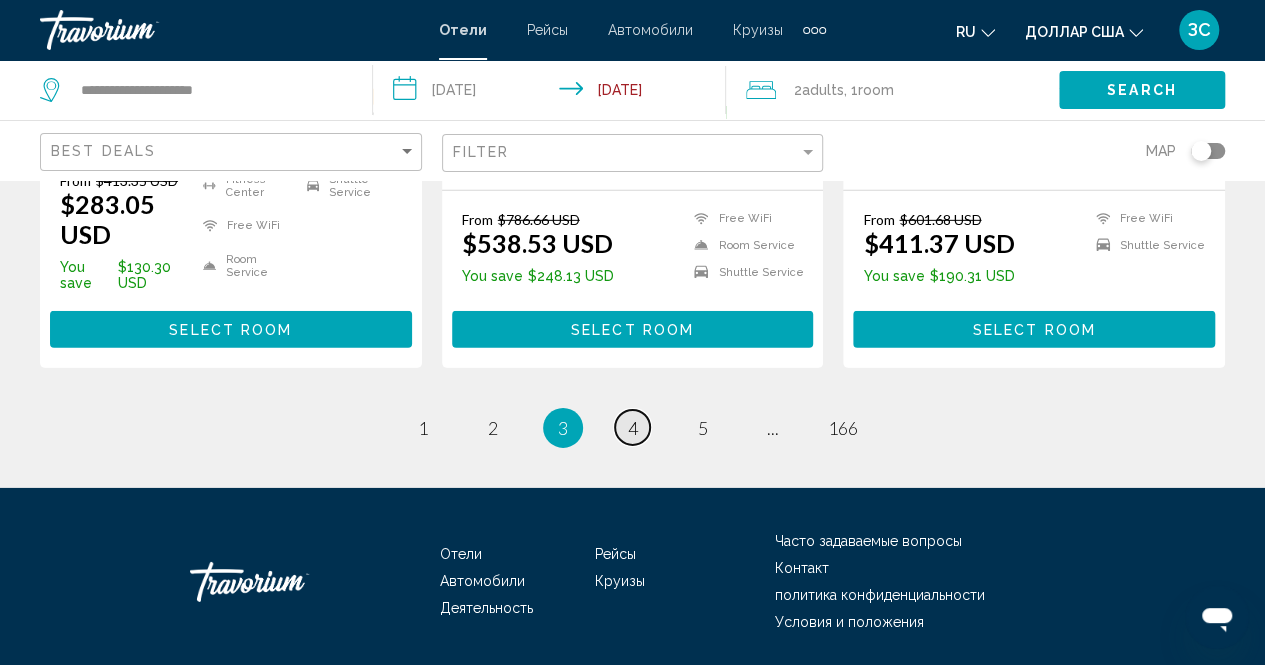 click on "page  4" at bounding box center [632, 427] 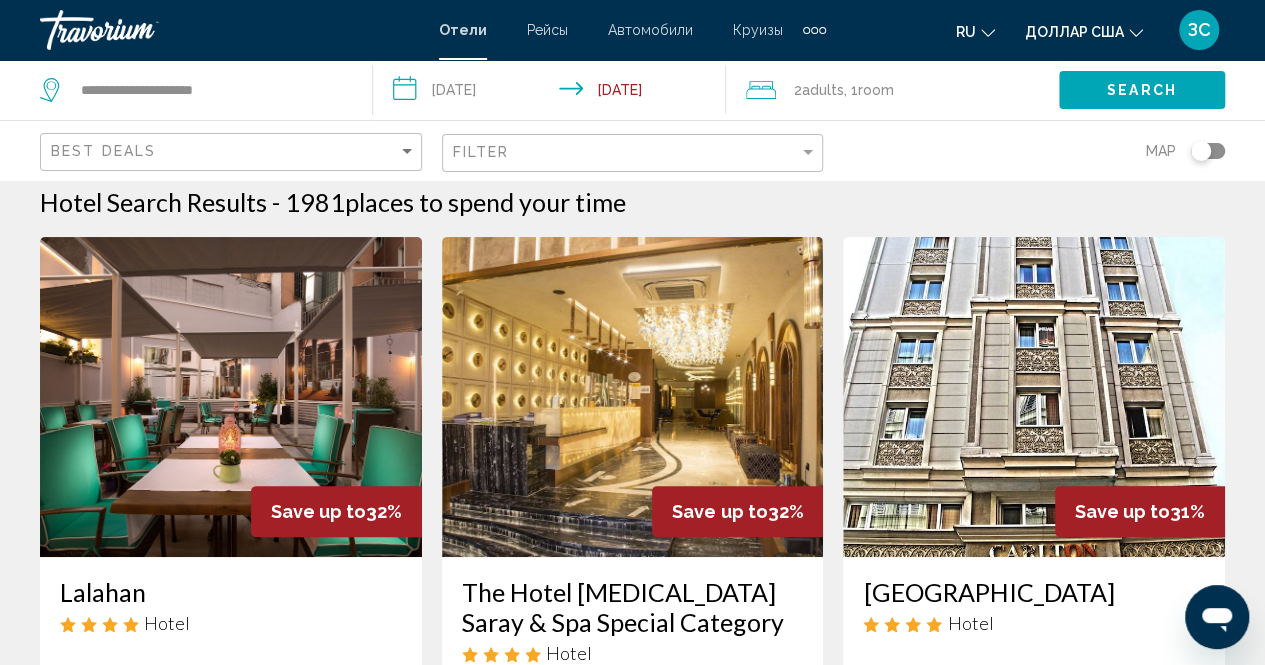 scroll, scrollTop: 0, scrollLeft: 0, axis: both 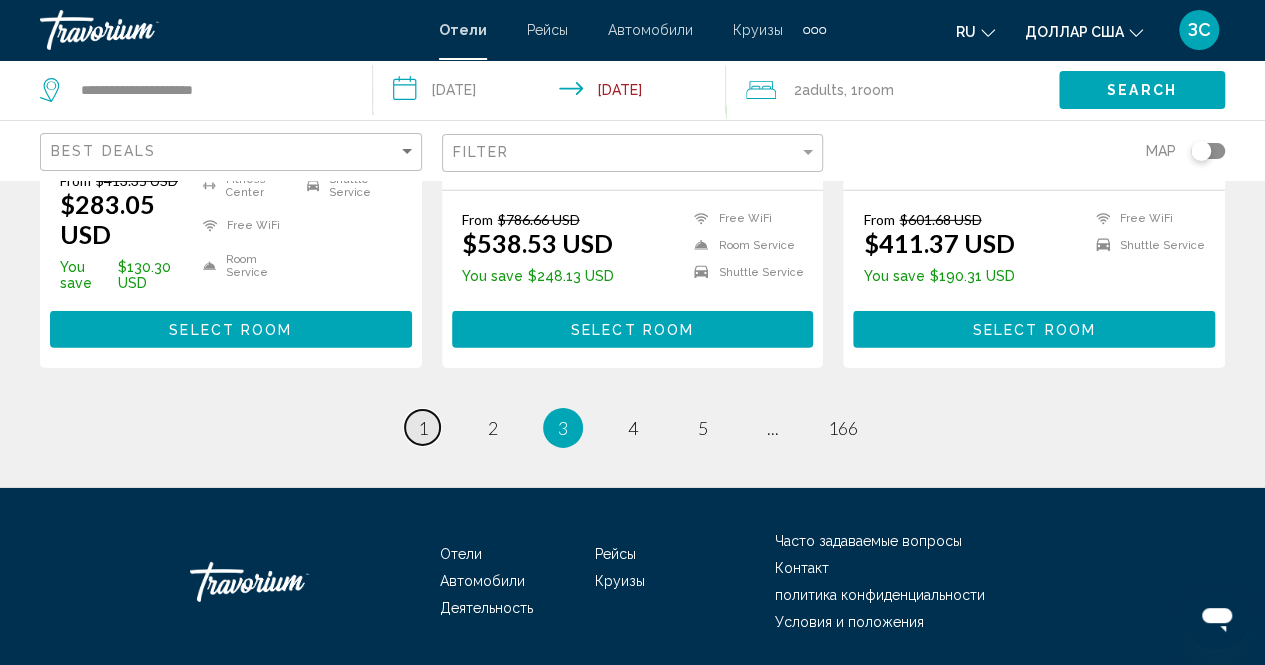 click on "1" at bounding box center (423, 428) 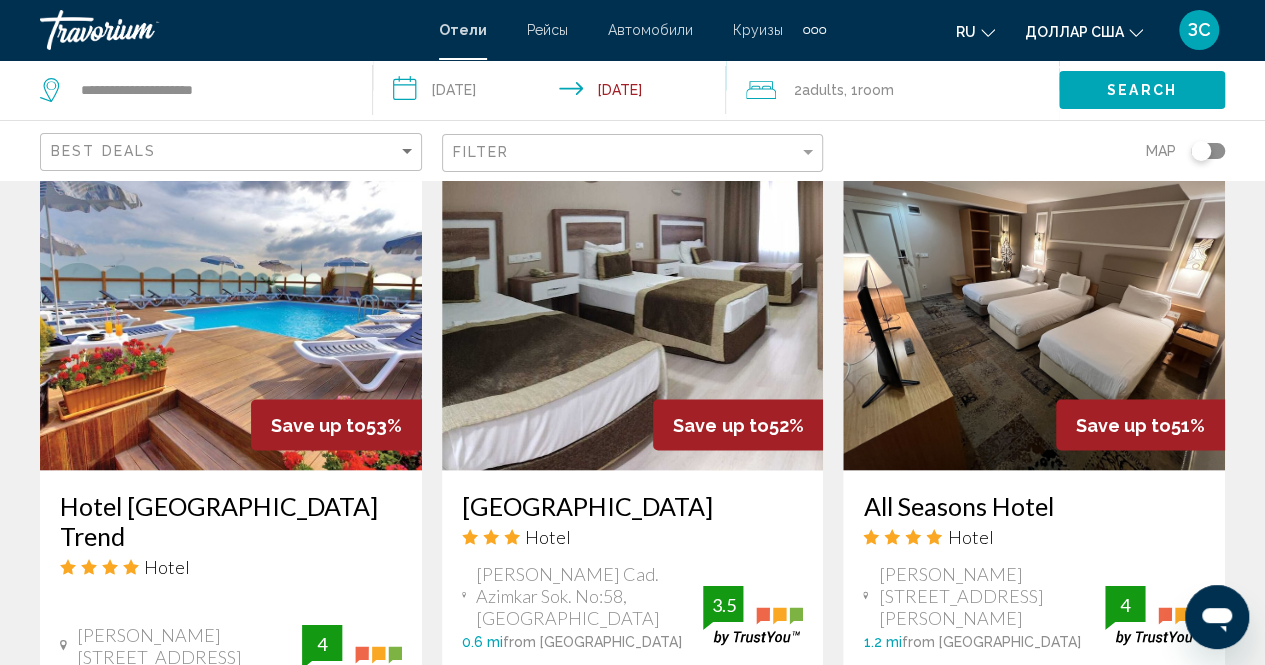 scroll, scrollTop: 1600, scrollLeft: 0, axis: vertical 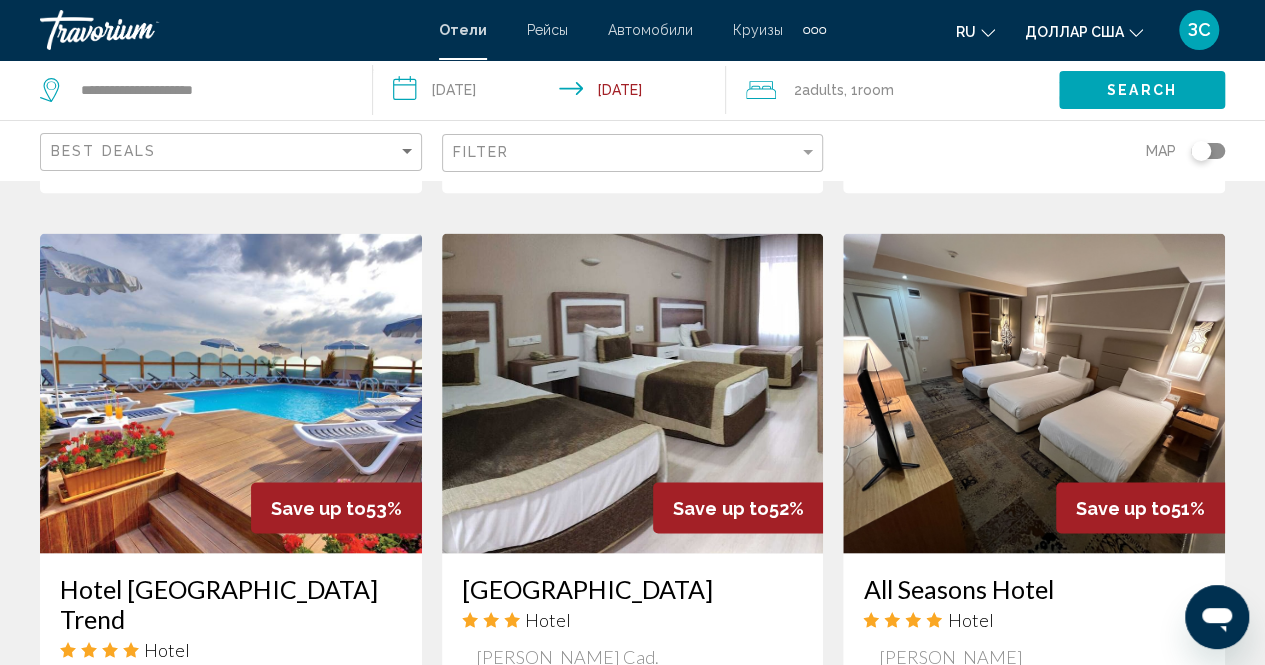 click at bounding box center [231, 393] 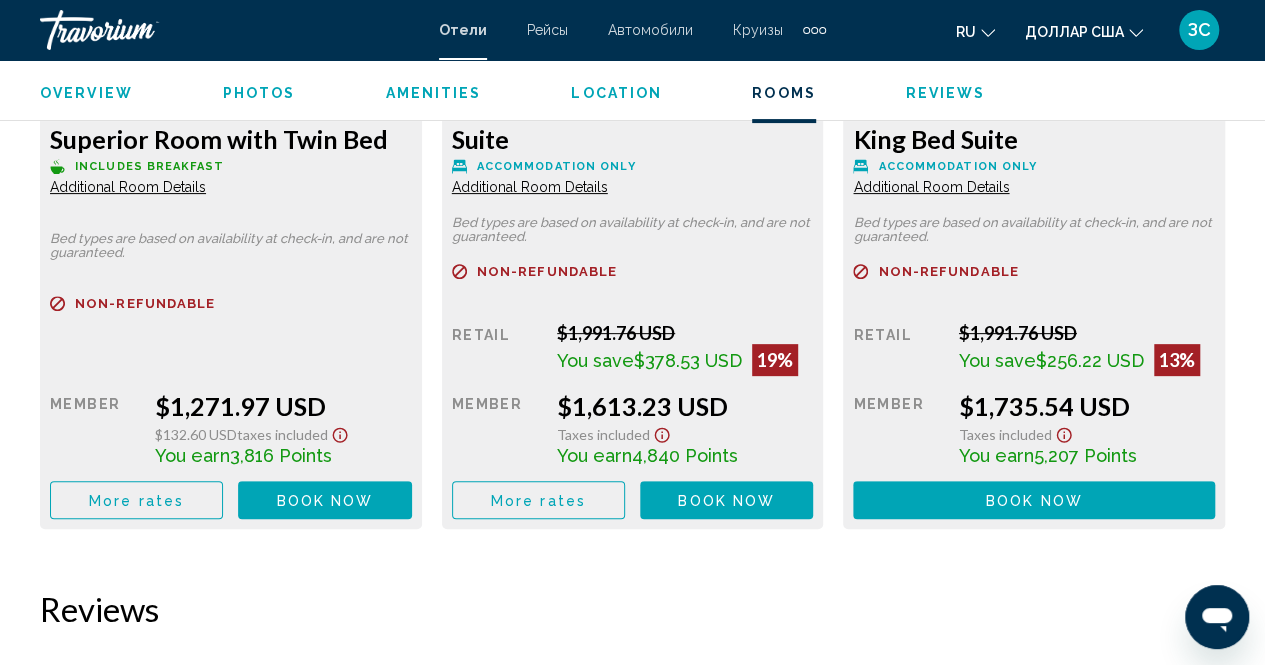 scroll, scrollTop: 3802, scrollLeft: 0, axis: vertical 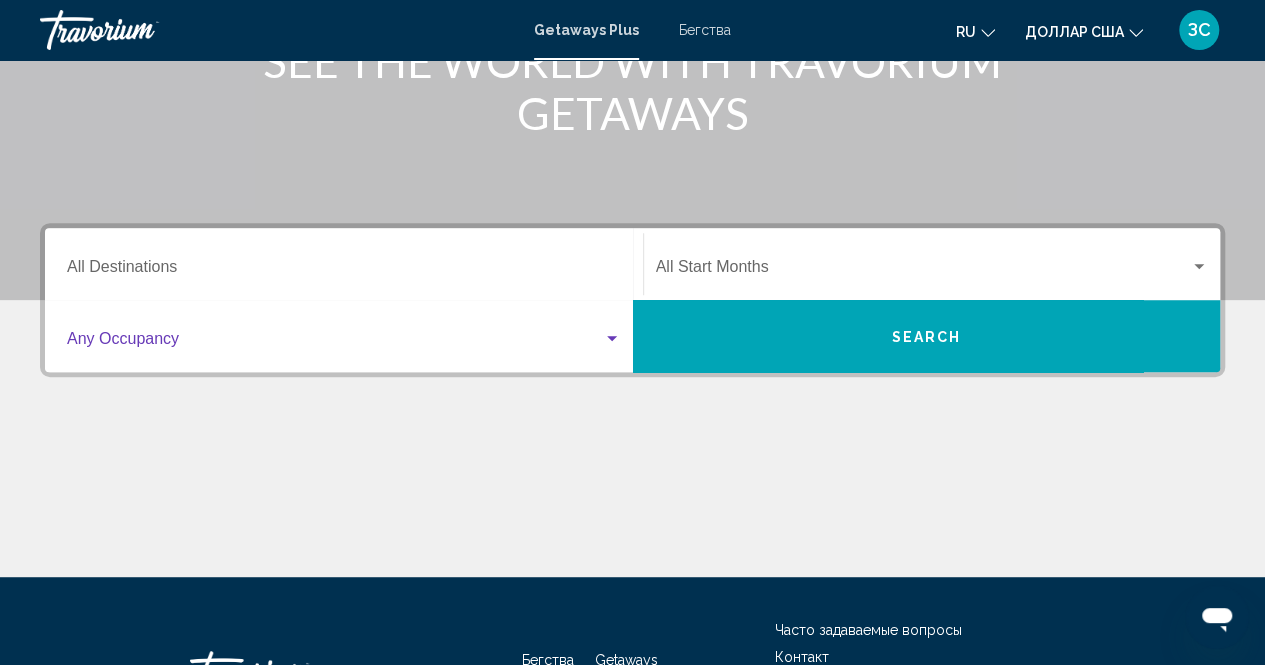 click at bounding box center [612, 338] 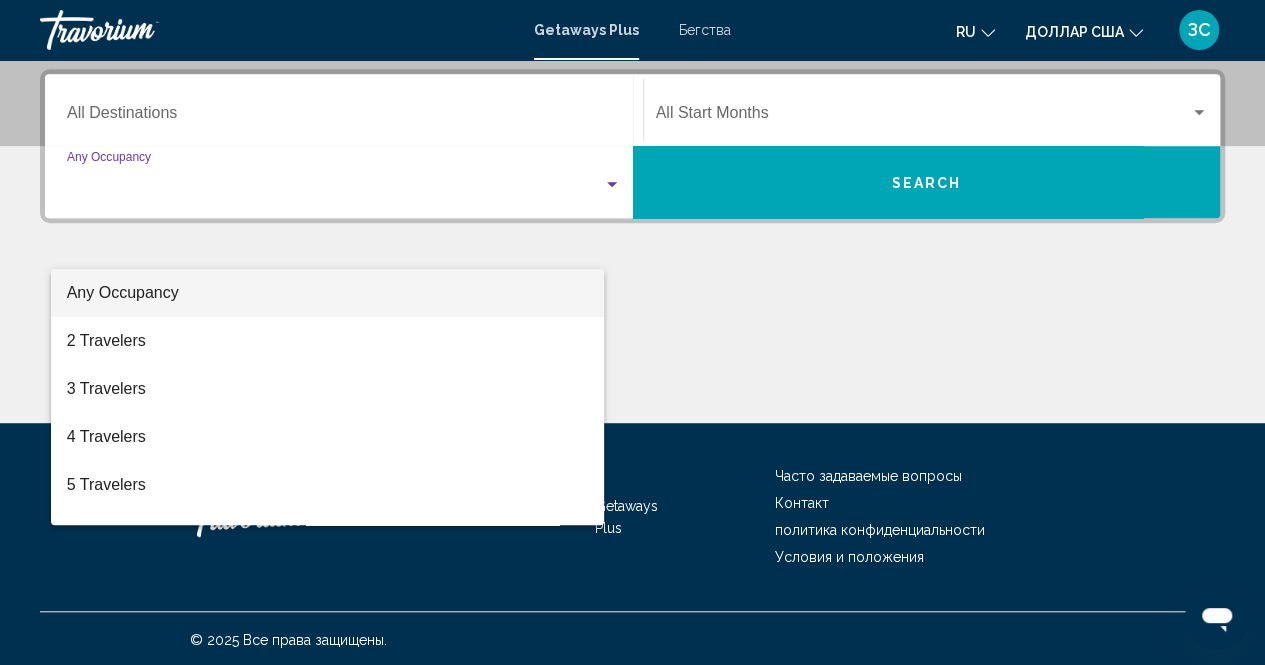 scroll, scrollTop: 456, scrollLeft: 0, axis: vertical 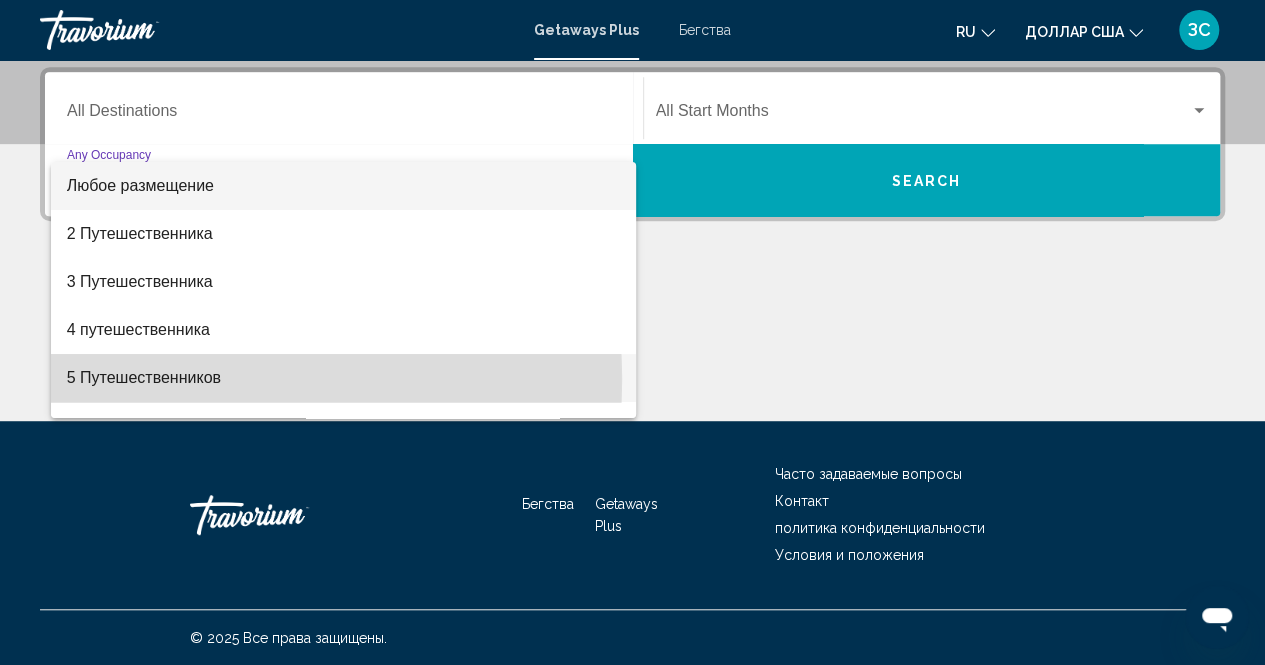 click on "5 Путешественников" at bounding box center [144, 377] 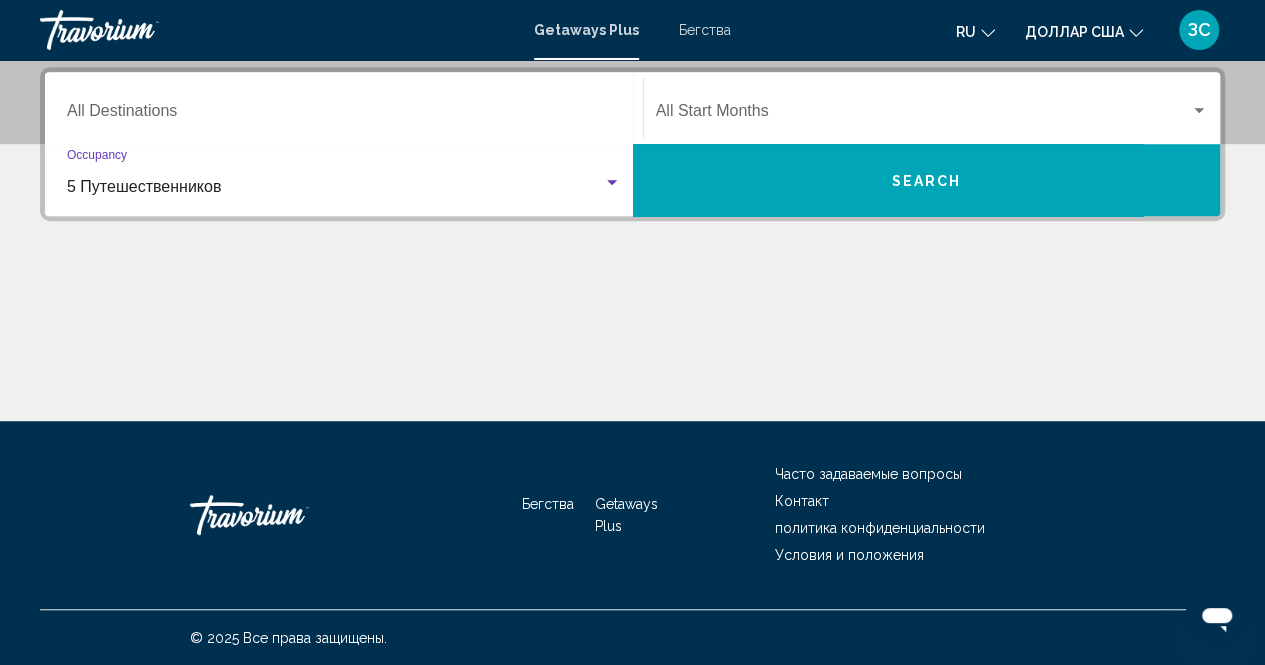 click on "Search" at bounding box center (927, 180) 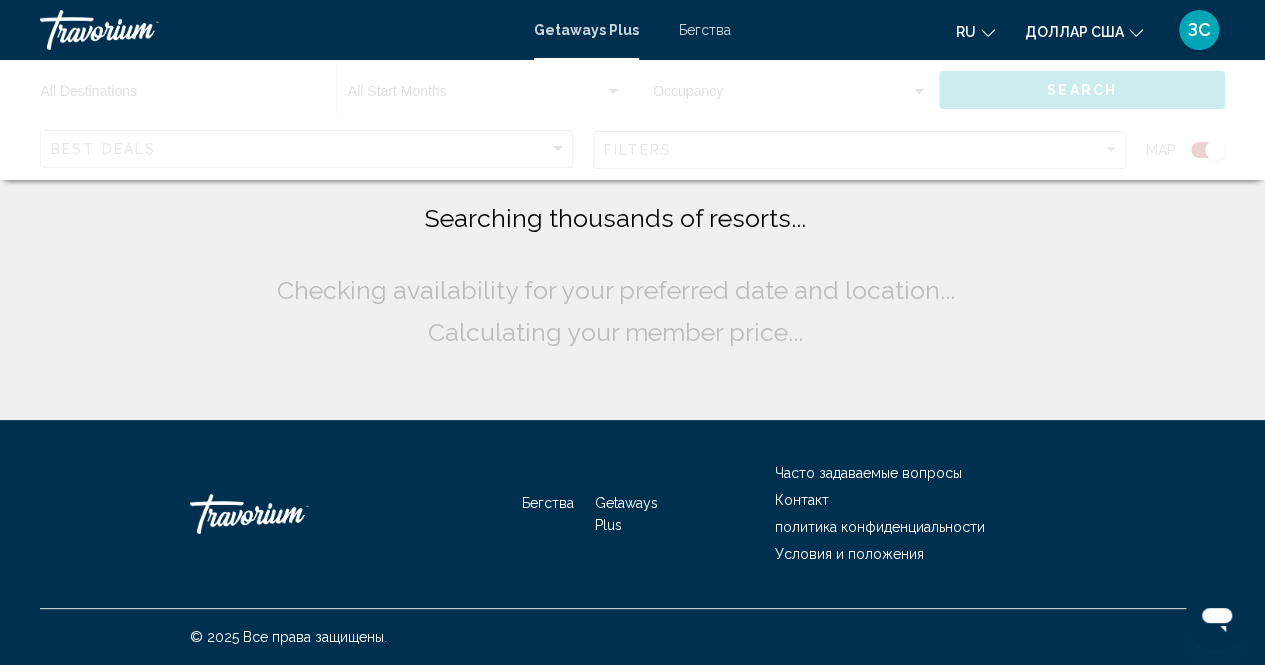 scroll, scrollTop: 0, scrollLeft: 0, axis: both 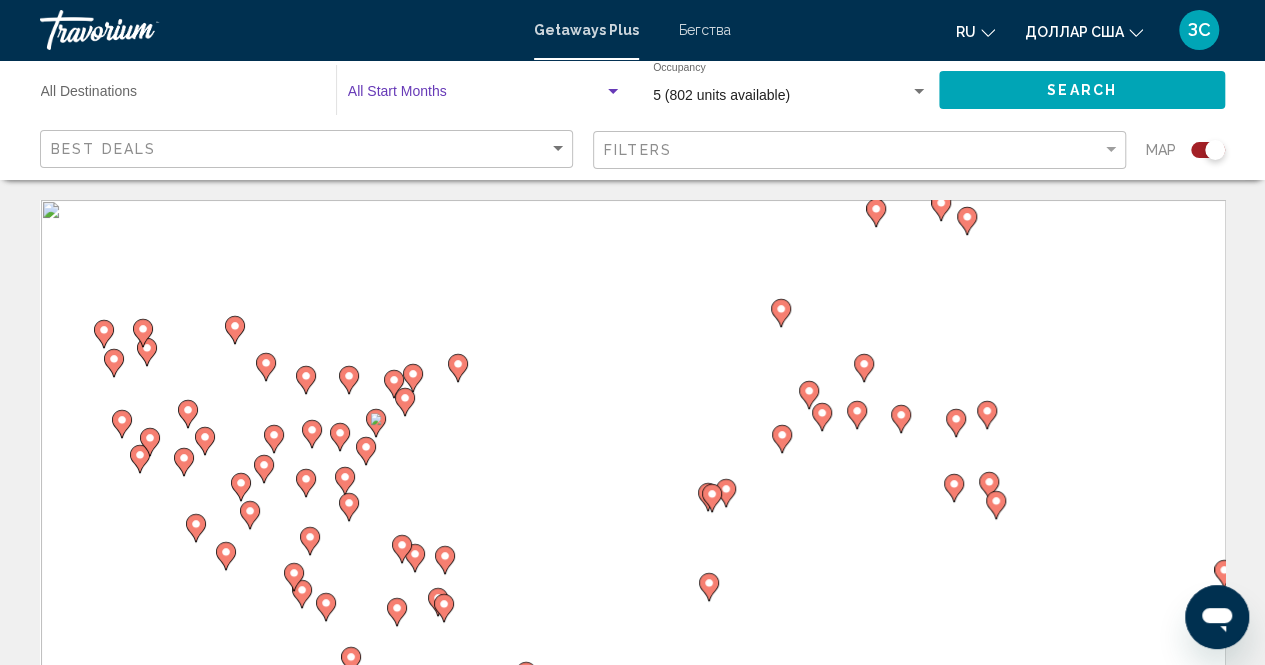 click at bounding box center (613, 91) 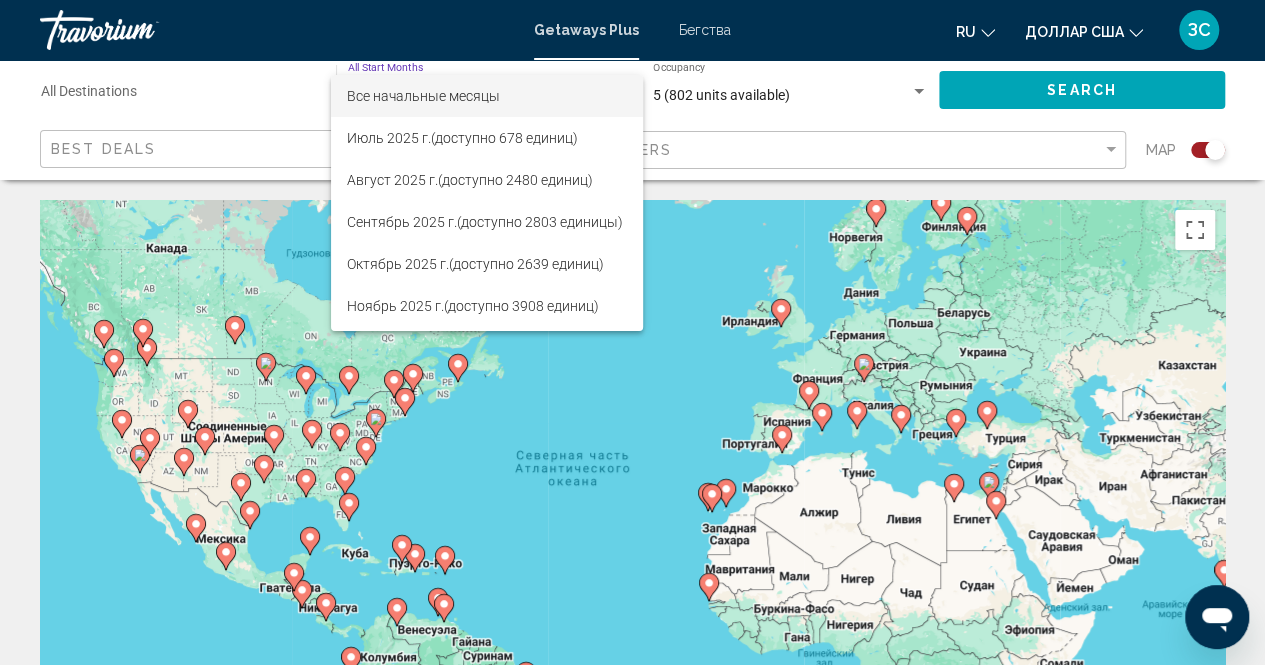 click at bounding box center (632, 332) 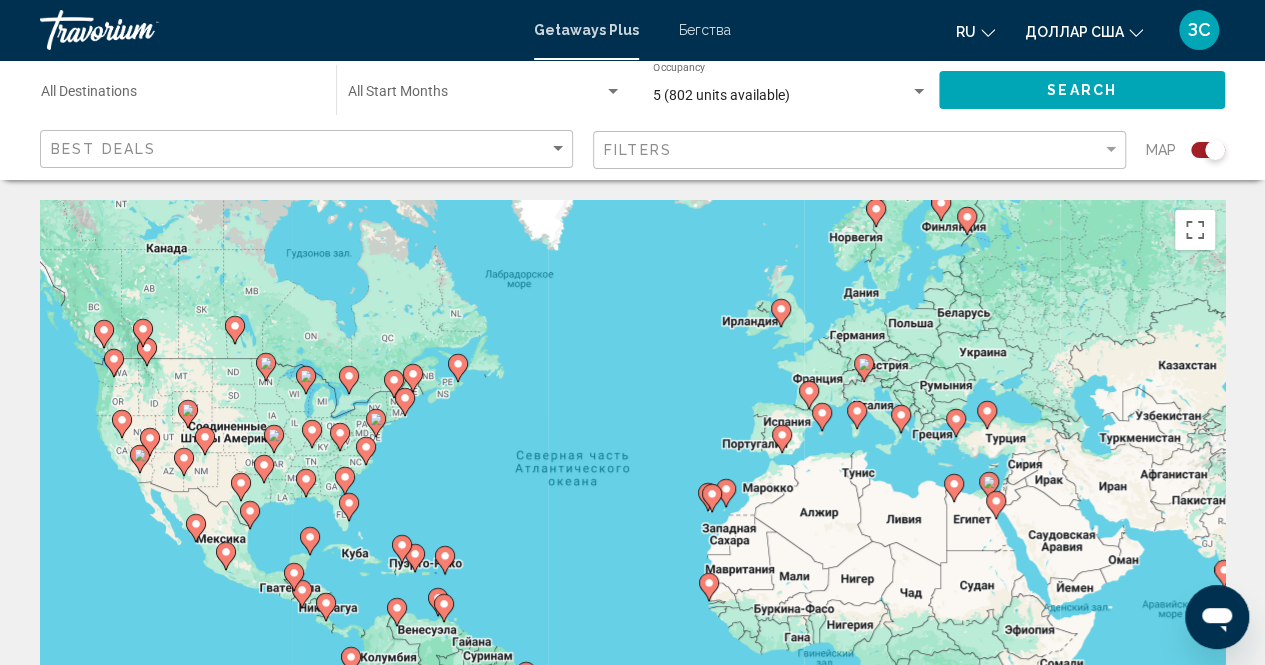 click on "Destination All Destinations" at bounding box center [178, 96] 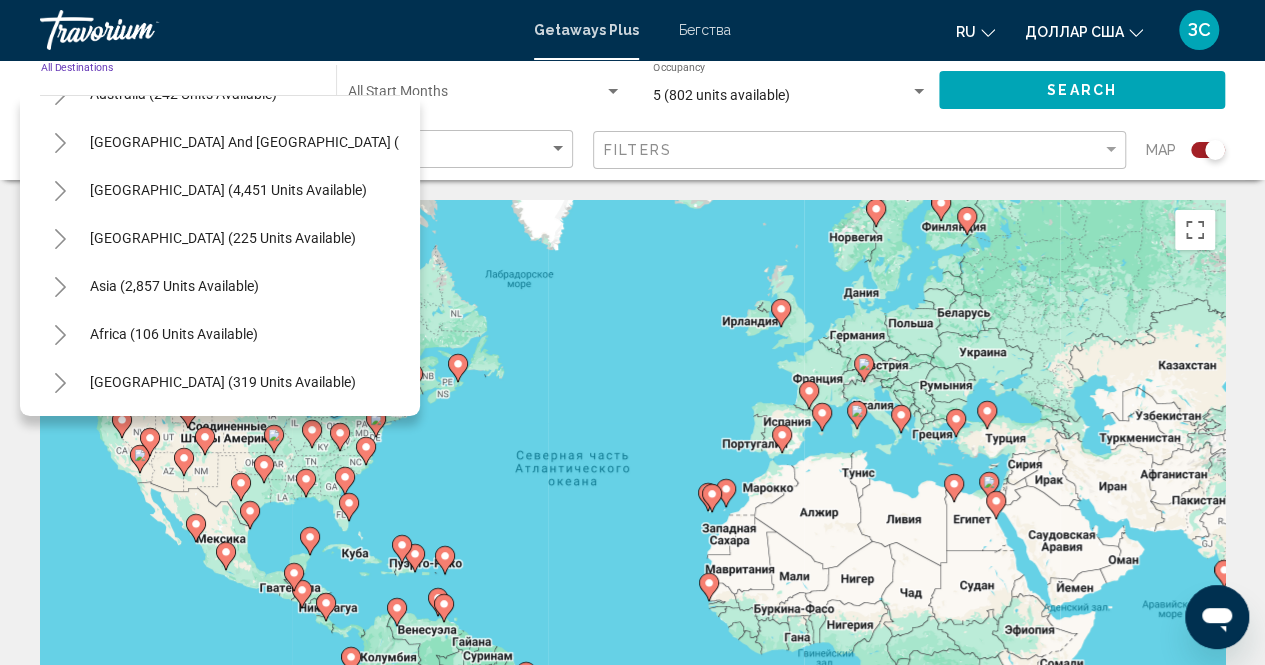 scroll, scrollTop: 339, scrollLeft: 0, axis: vertical 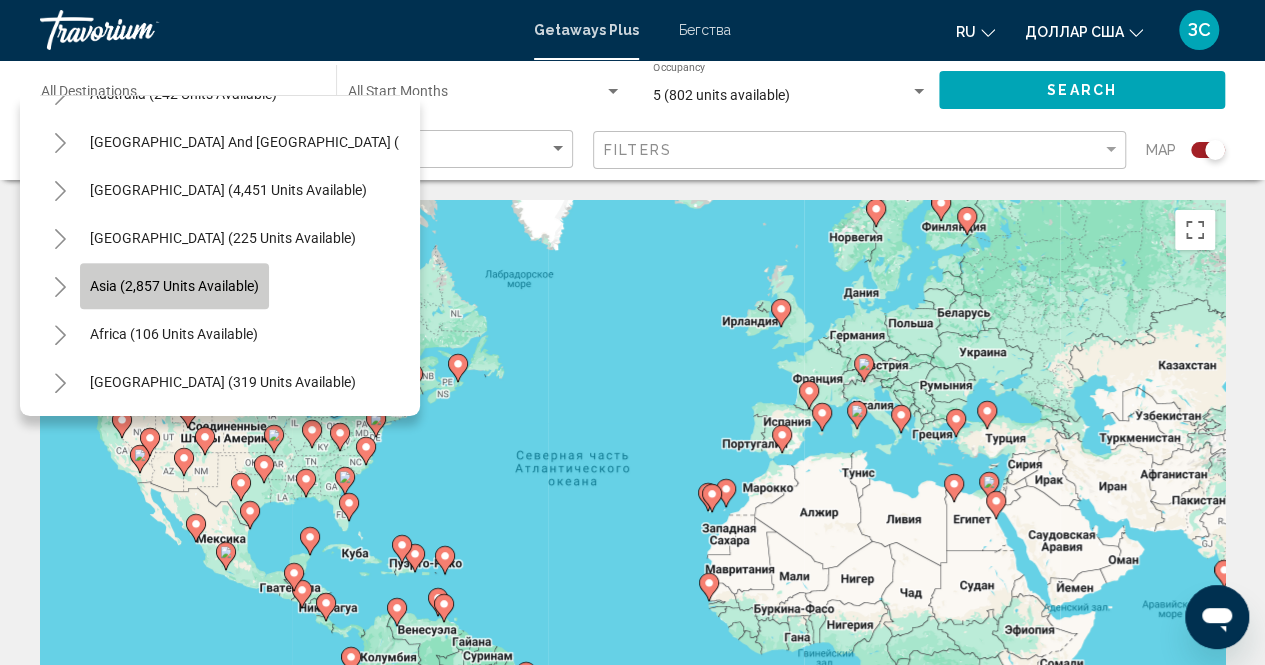 click on "Asia (2,857 units available)" 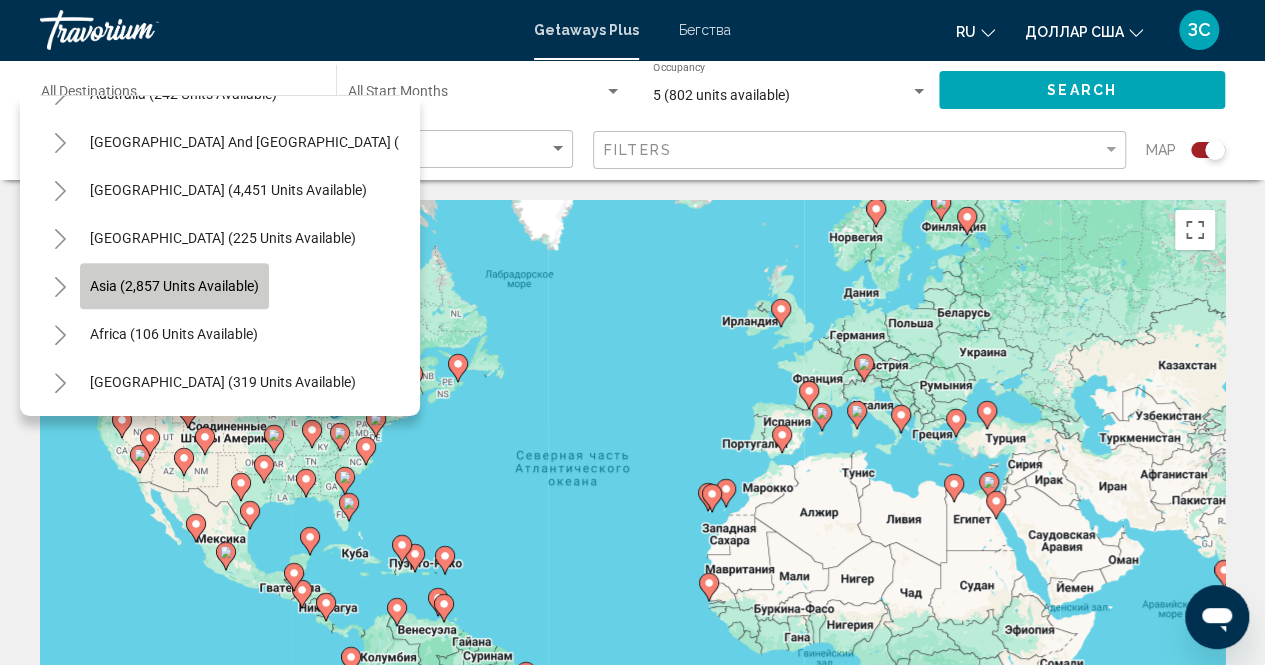type on "**********" 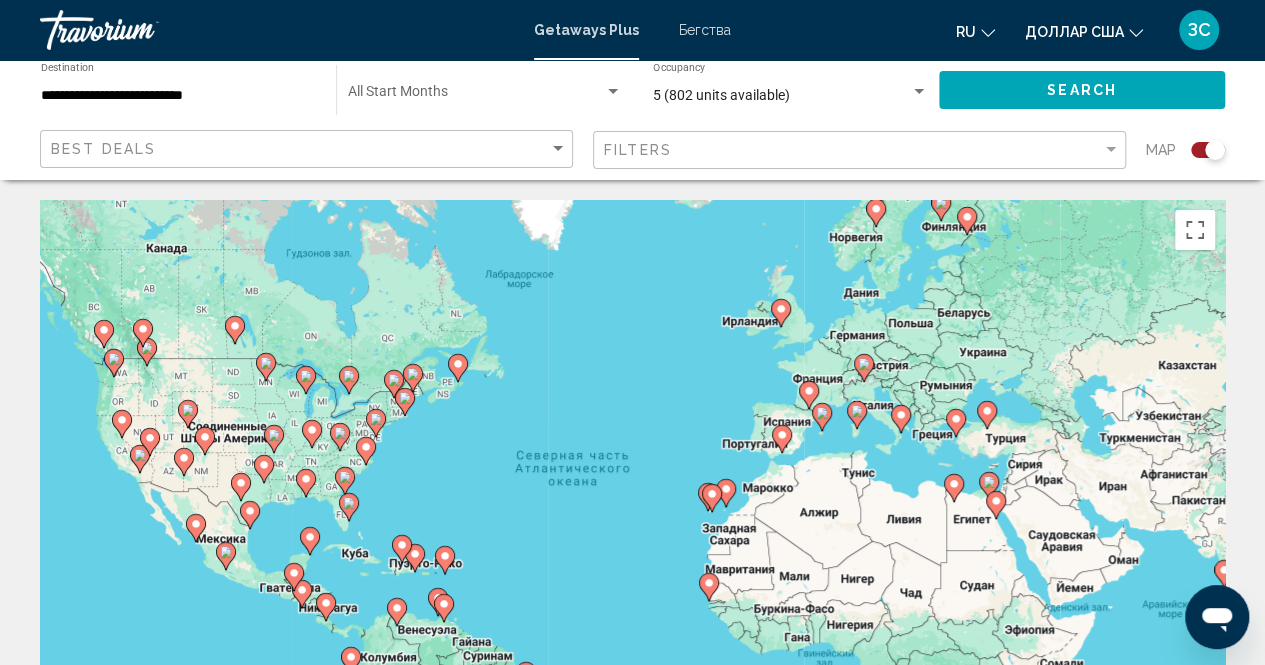 click on "Best Deals" 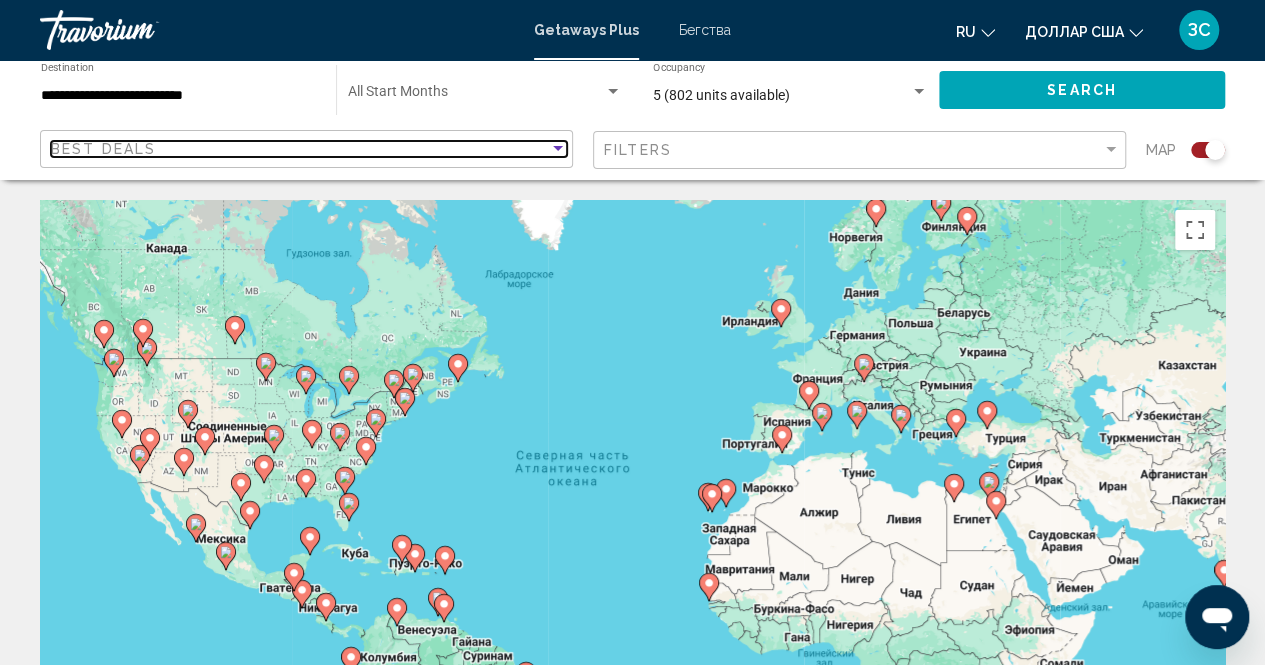 click at bounding box center [558, 148] 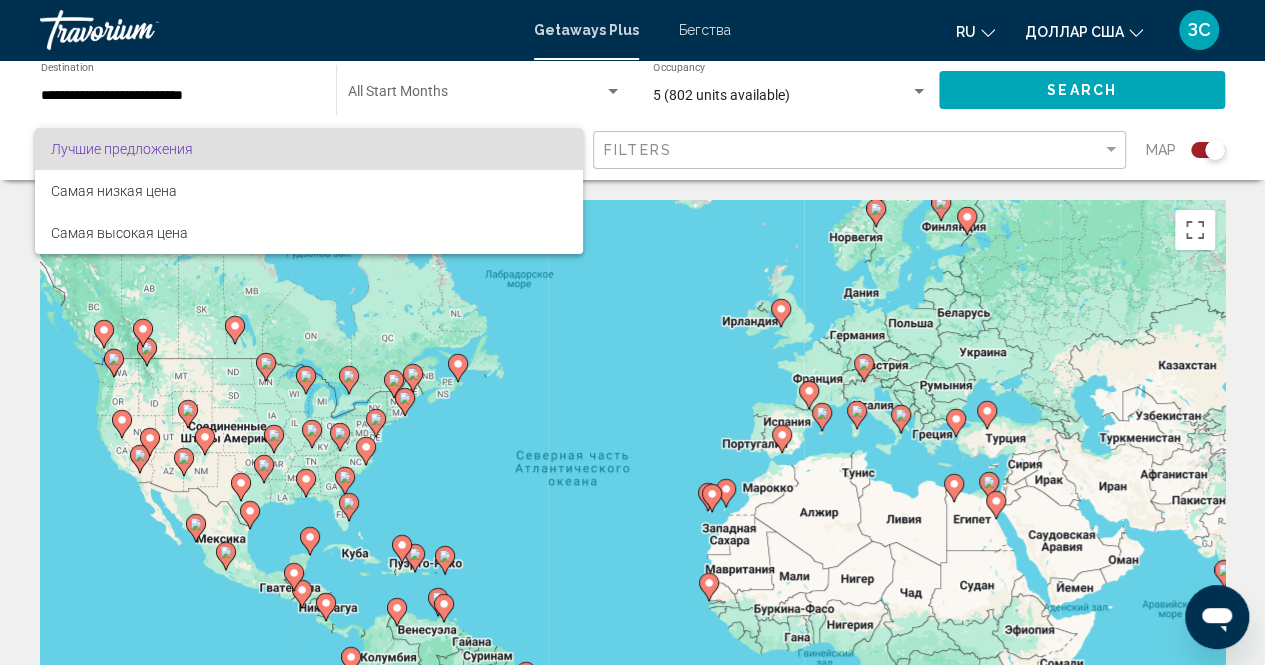 click at bounding box center [632, 332] 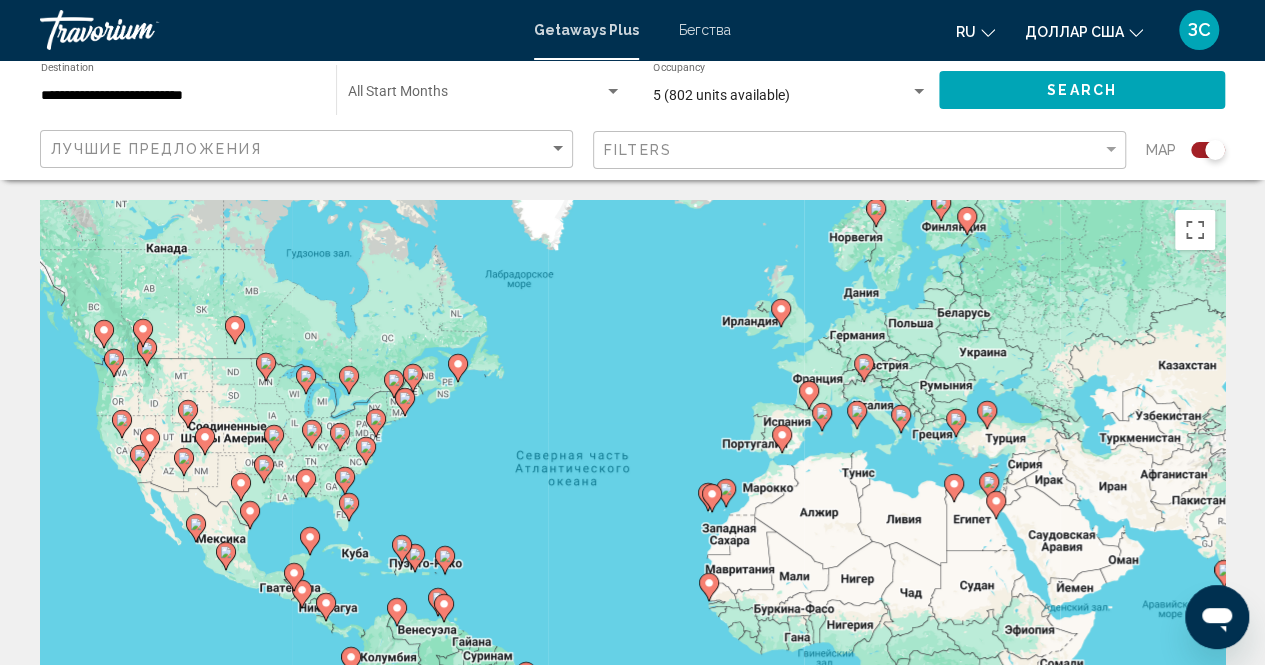click at bounding box center [613, 91] 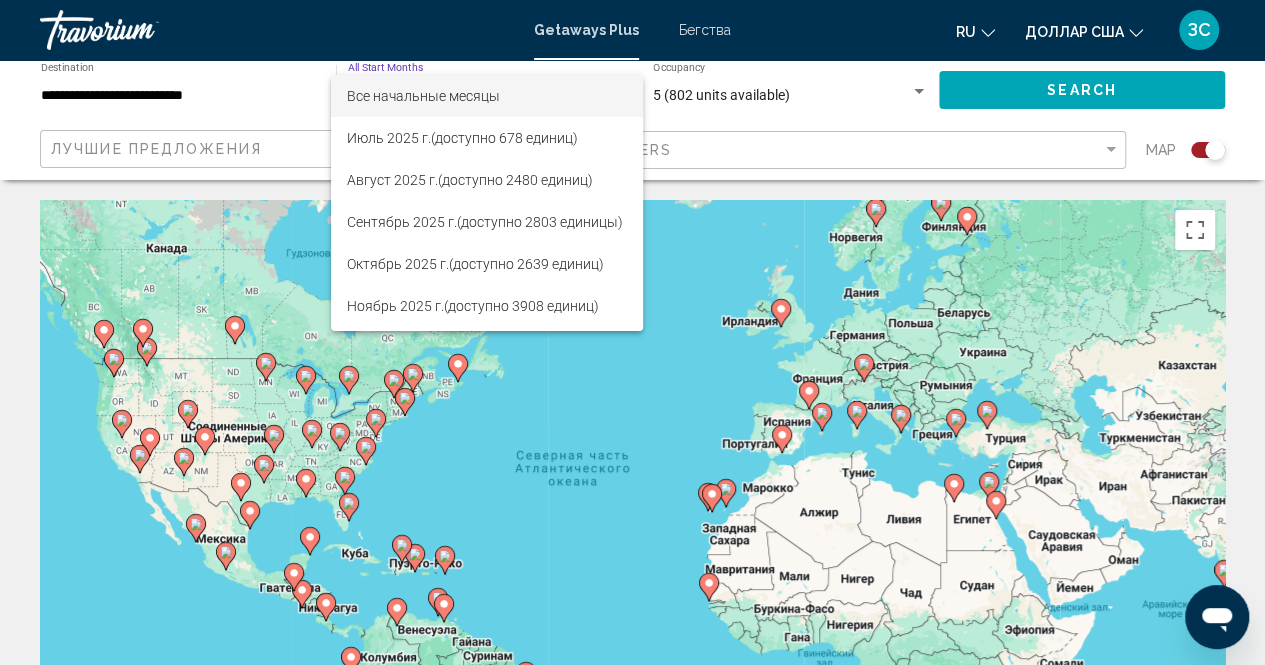 click at bounding box center (632, 332) 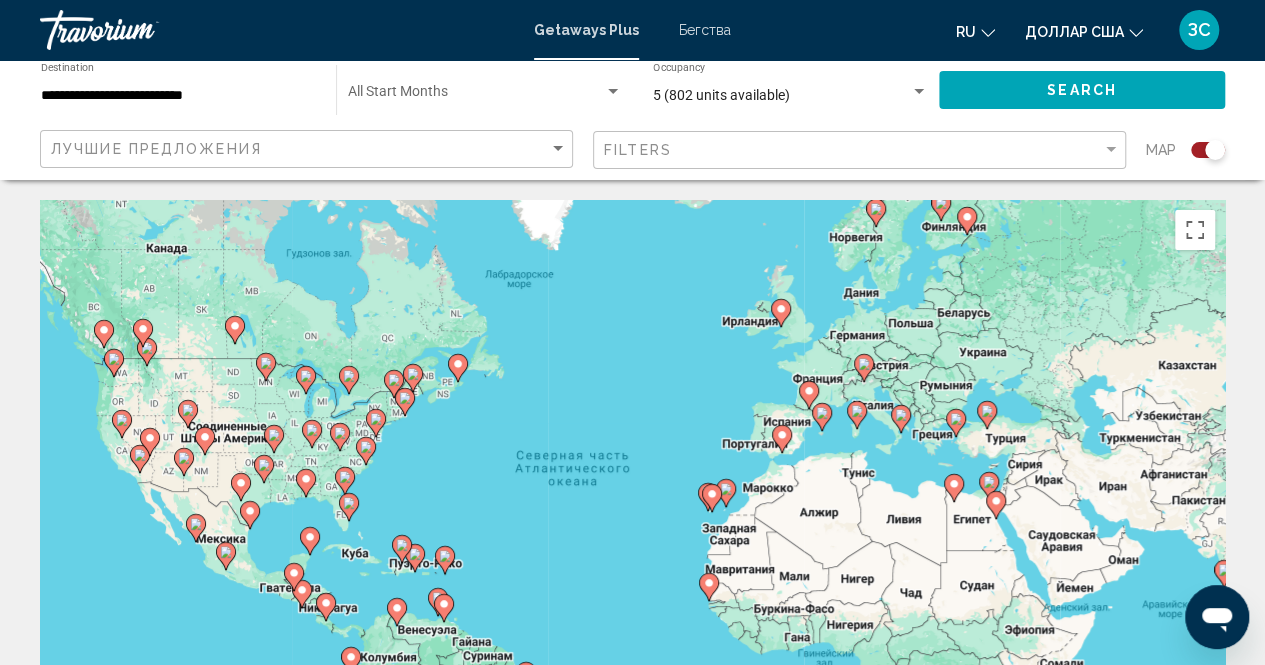 click on "Бегства" at bounding box center (705, 30) 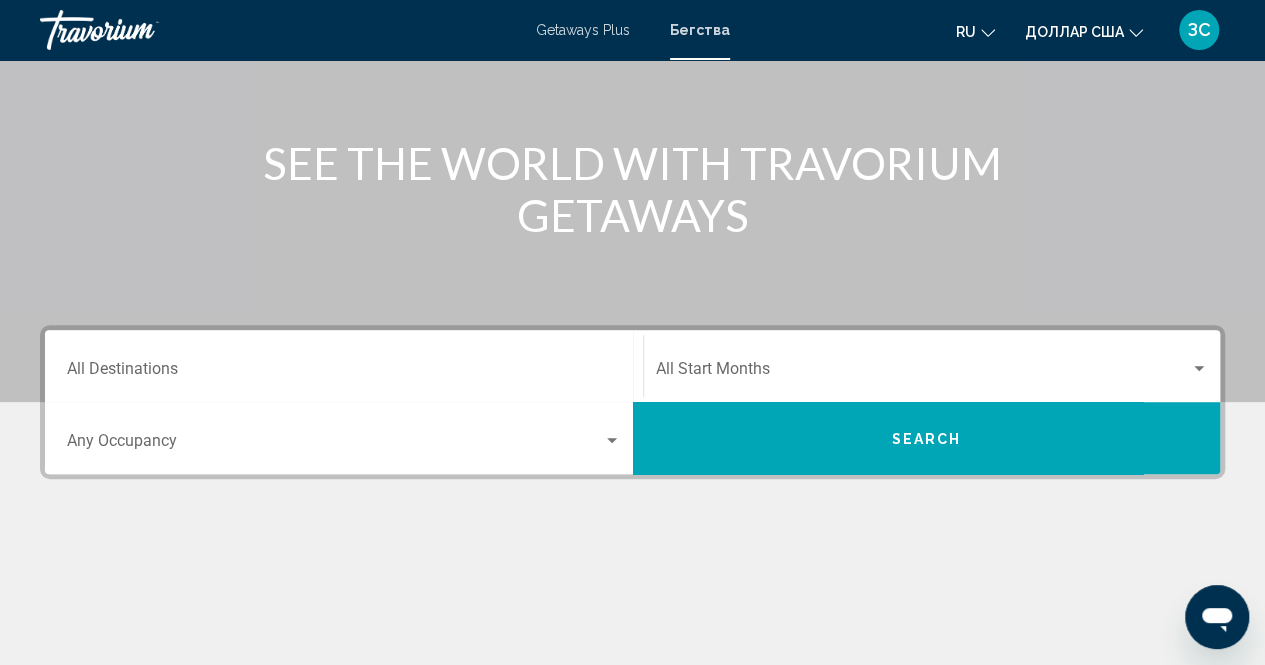 scroll, scrollTop: 300, scrollLeft: 0, axis: vertical 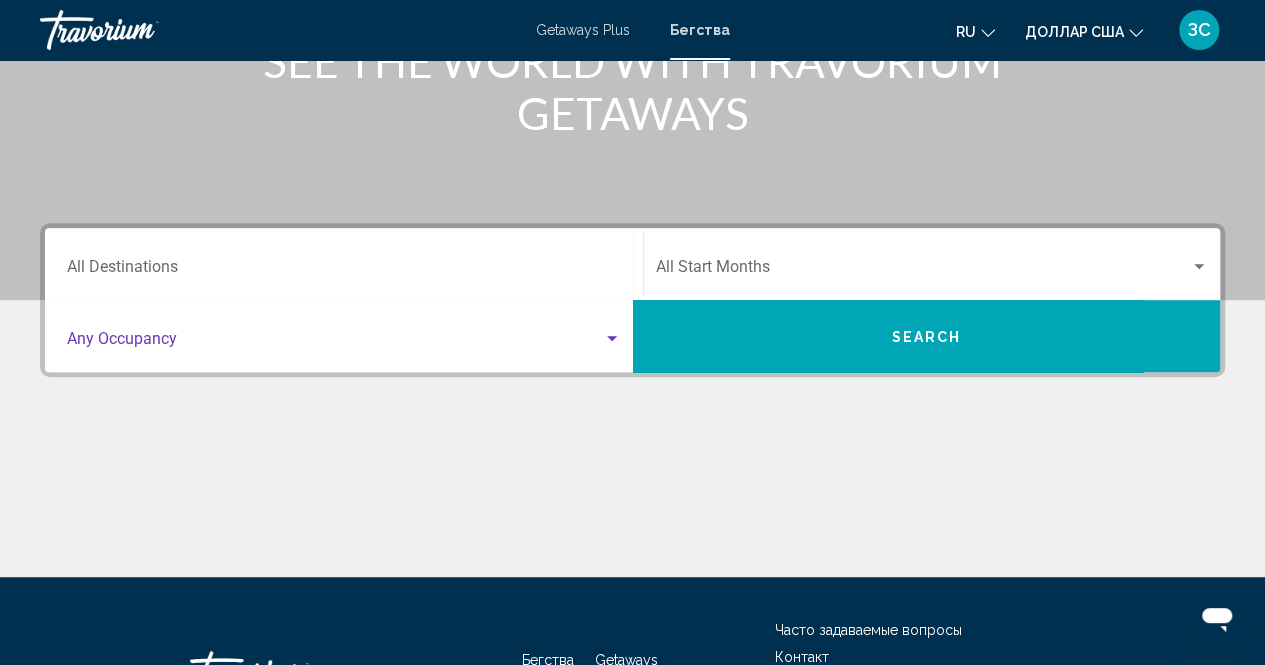 click at bounding box center (612, 338) 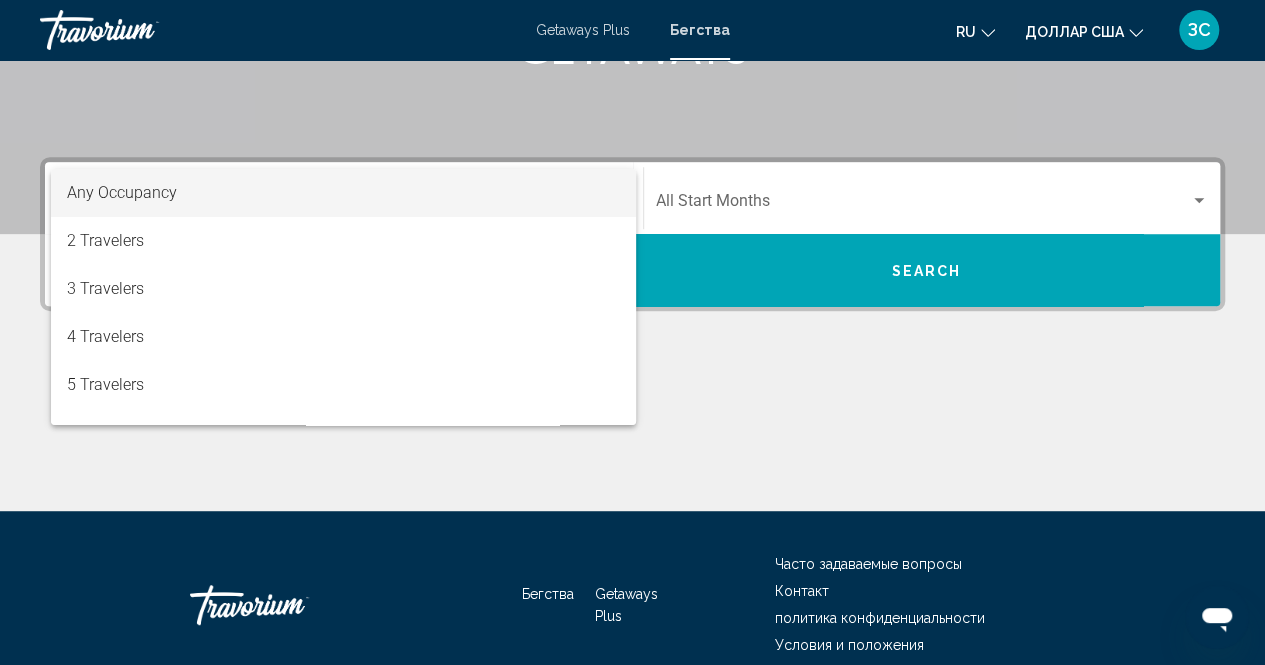 scroll, scrollTop: 456, scrollLeft: 0, axis: vertical 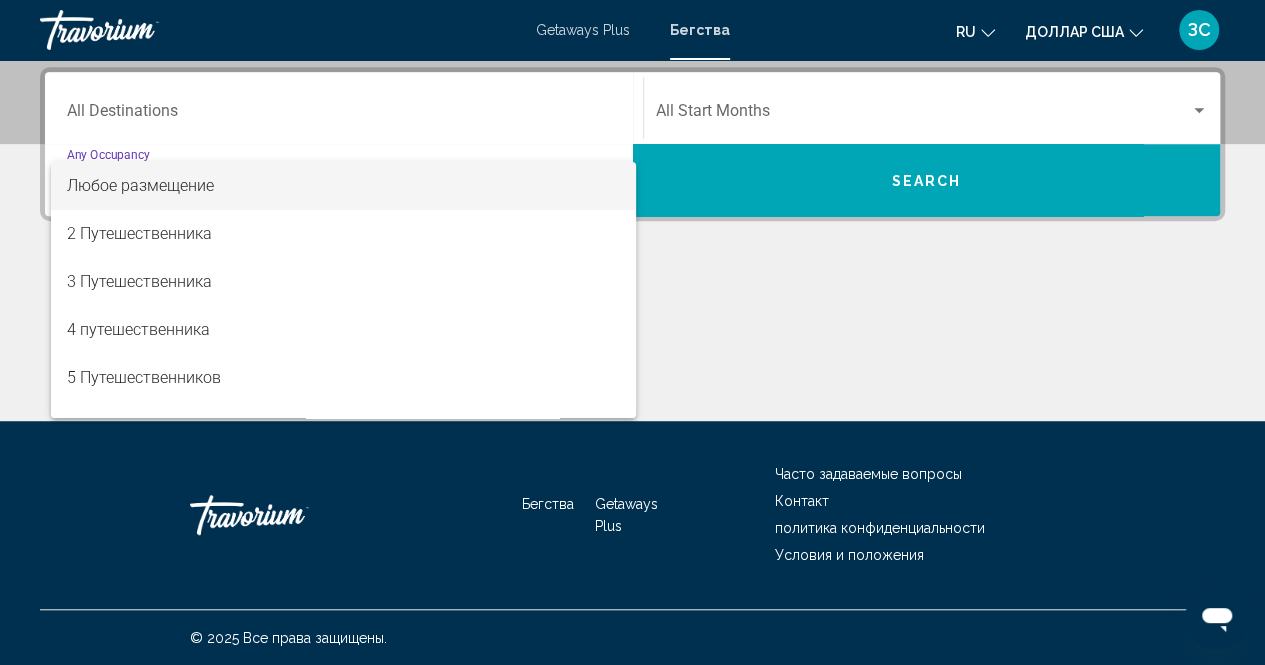 click at bounding box center [632, 332] 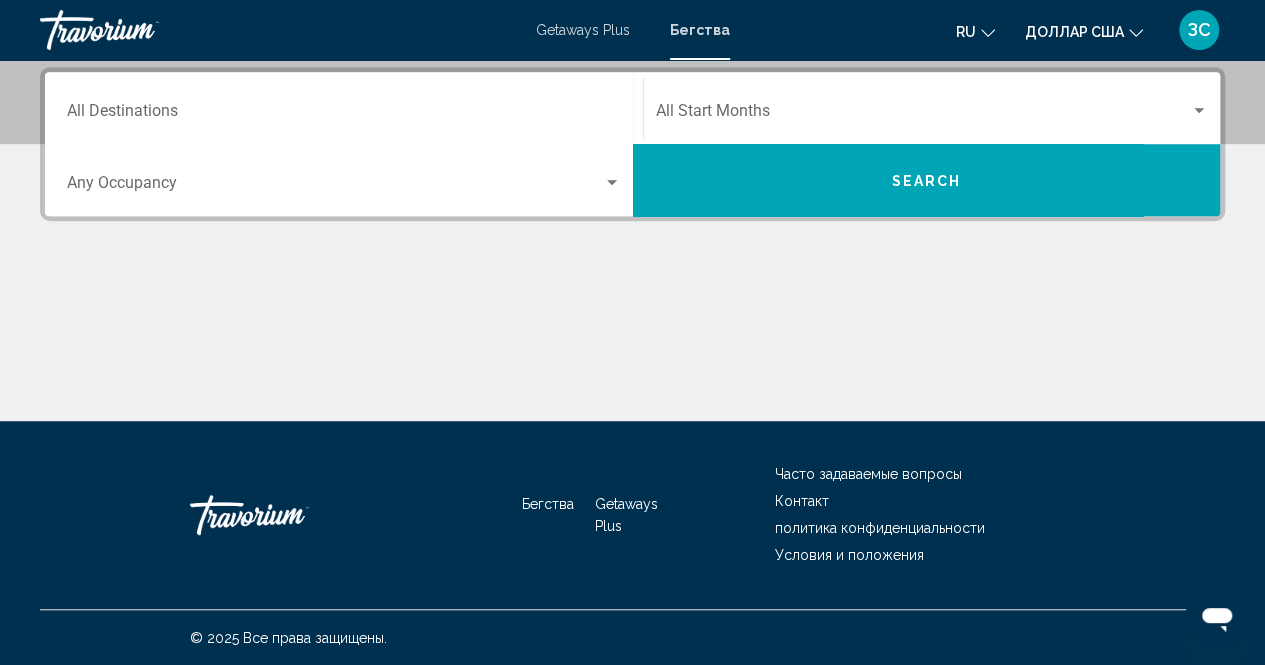 click at bounding box center (612, 182) 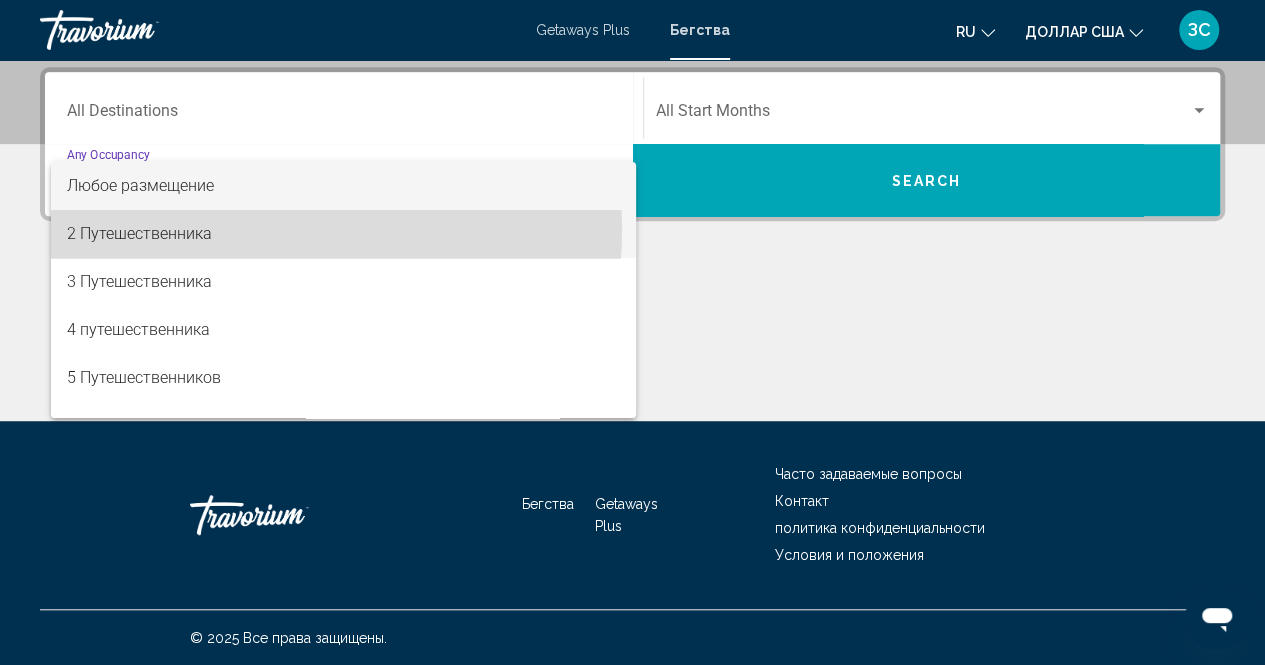 click on "2 Путешественника" at bounding box center [139, 233] 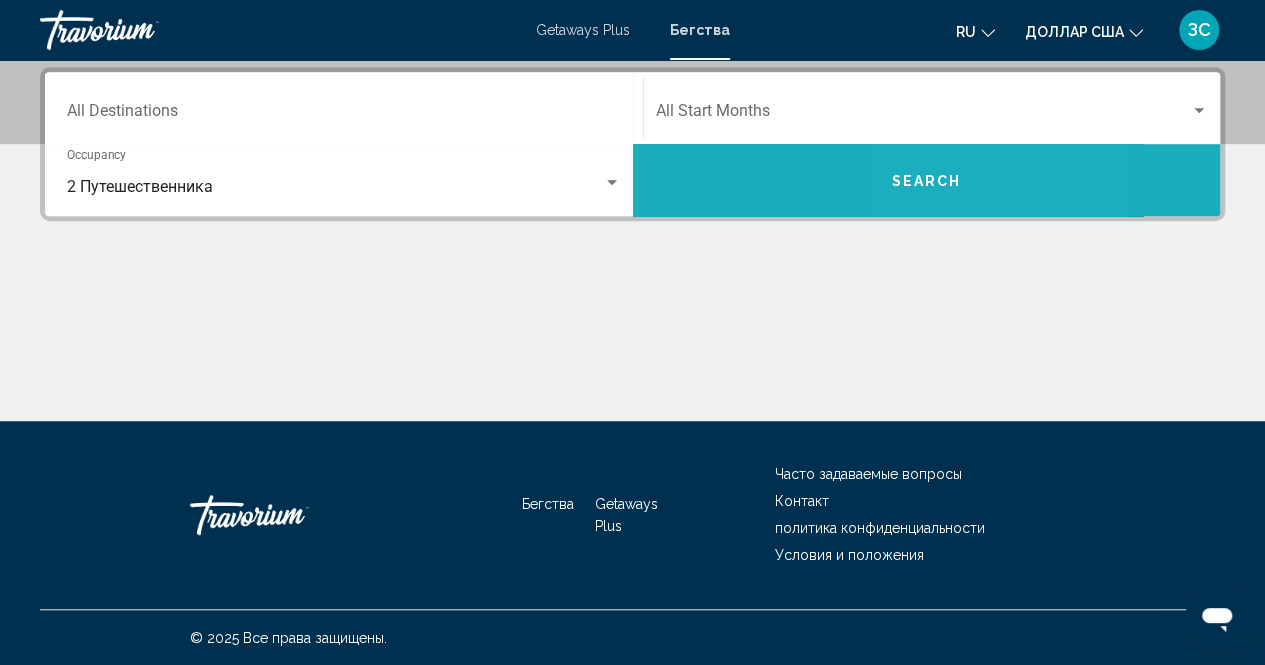click on "Search" at bounding box center [926, 181] 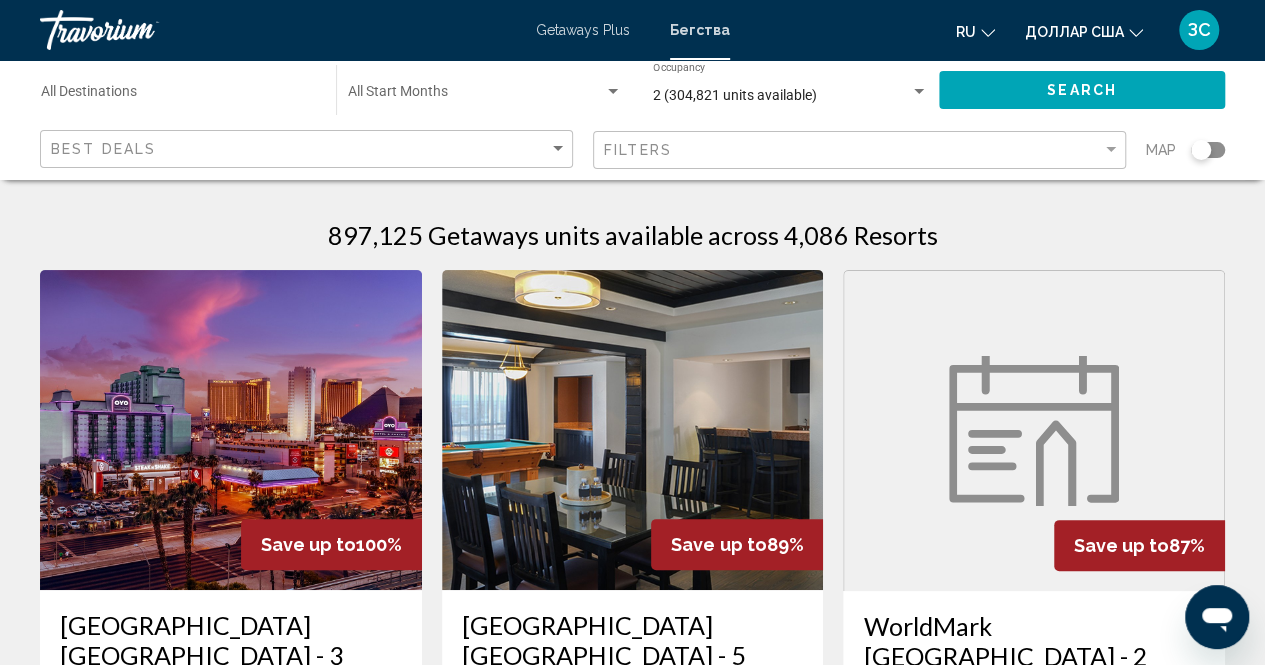 click on "Destination All Destinations" at bounding box center [178, 96] 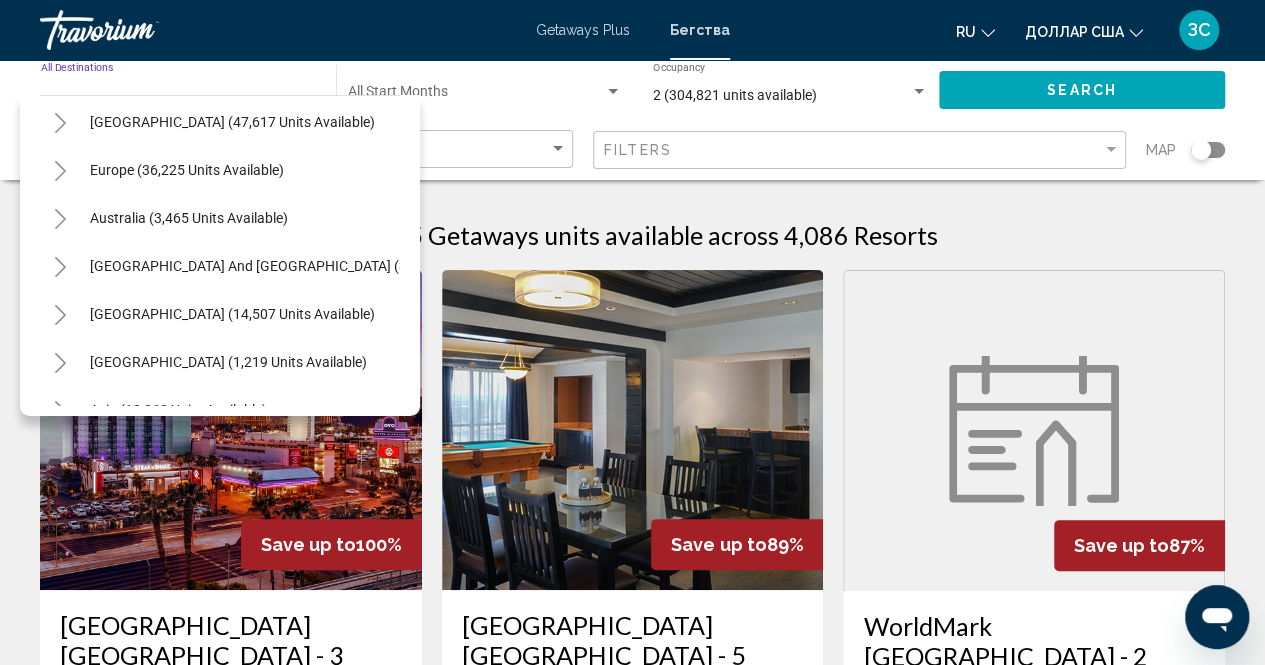 scroll, scrollTop: 300, scrollLeft: 0, axis: vertical 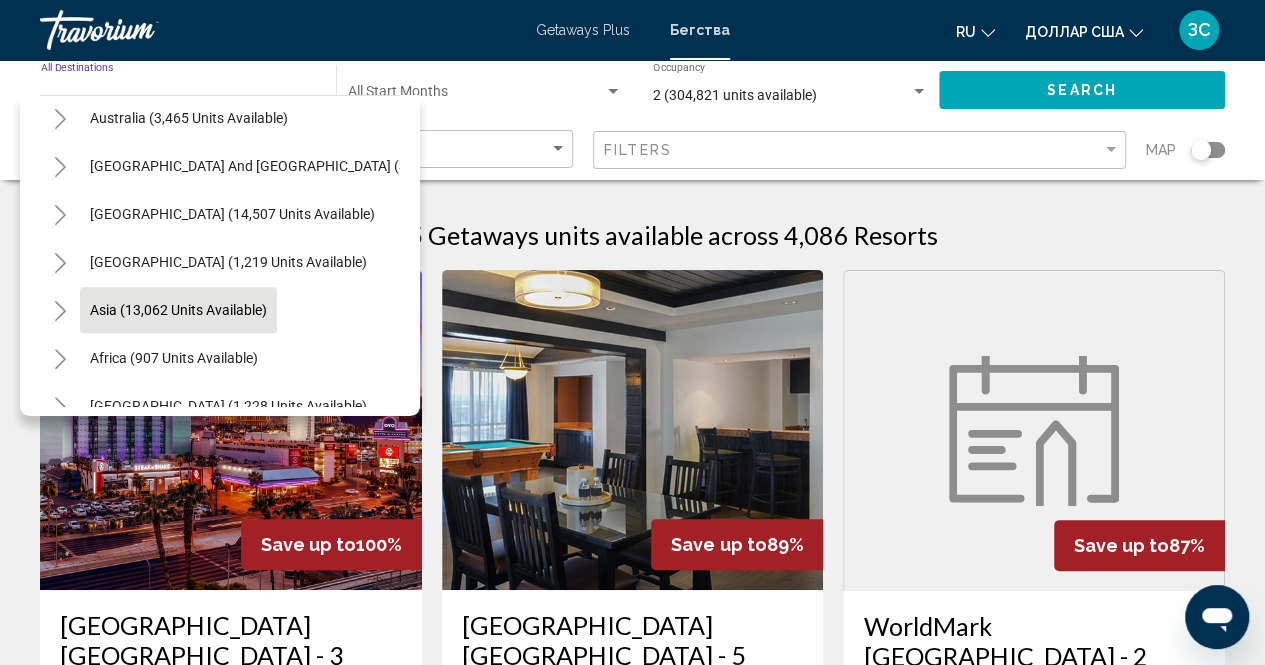 click on "Asia (13,062 units available)" at bounding box center [174, 358] 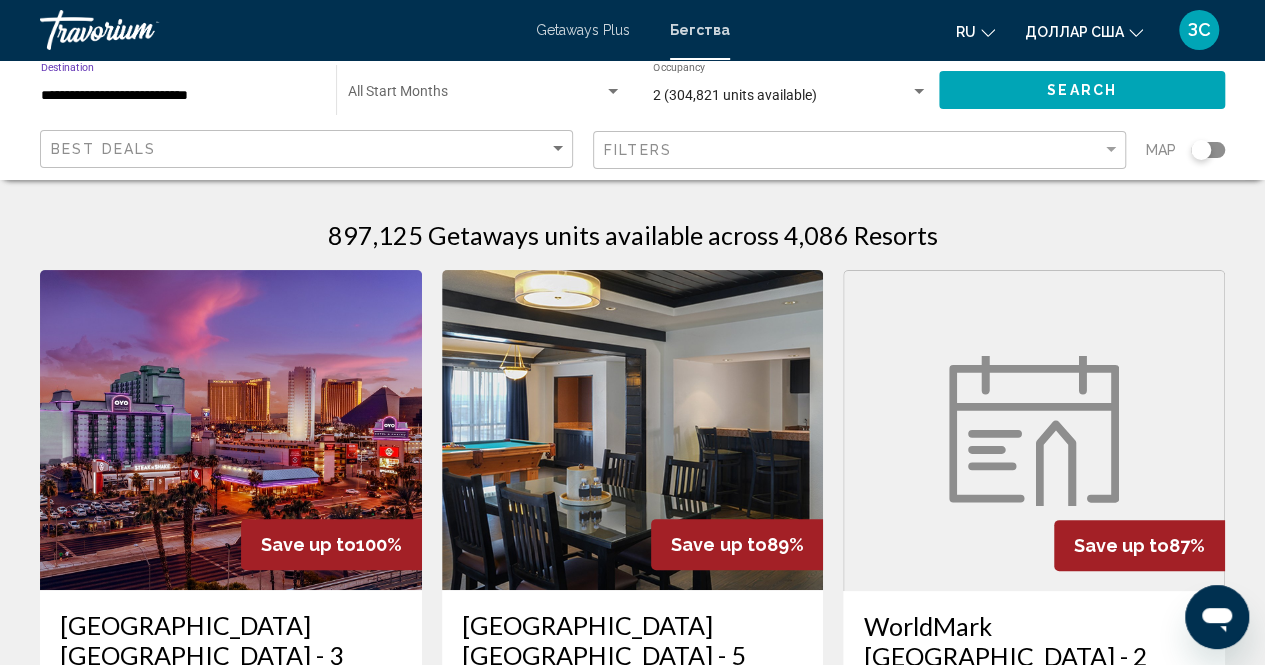 click on "**********" at bounding box center [178, 96] 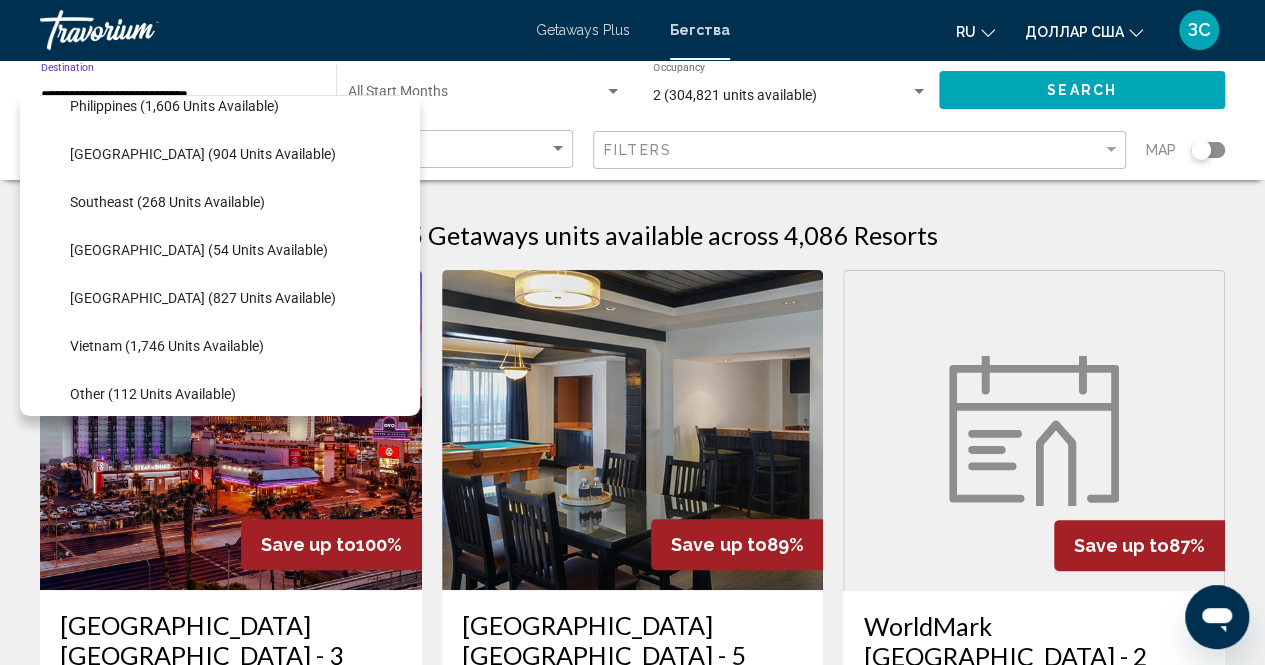 scroll, scrollTop: 966, scrollLeft: 0, axis: vertical 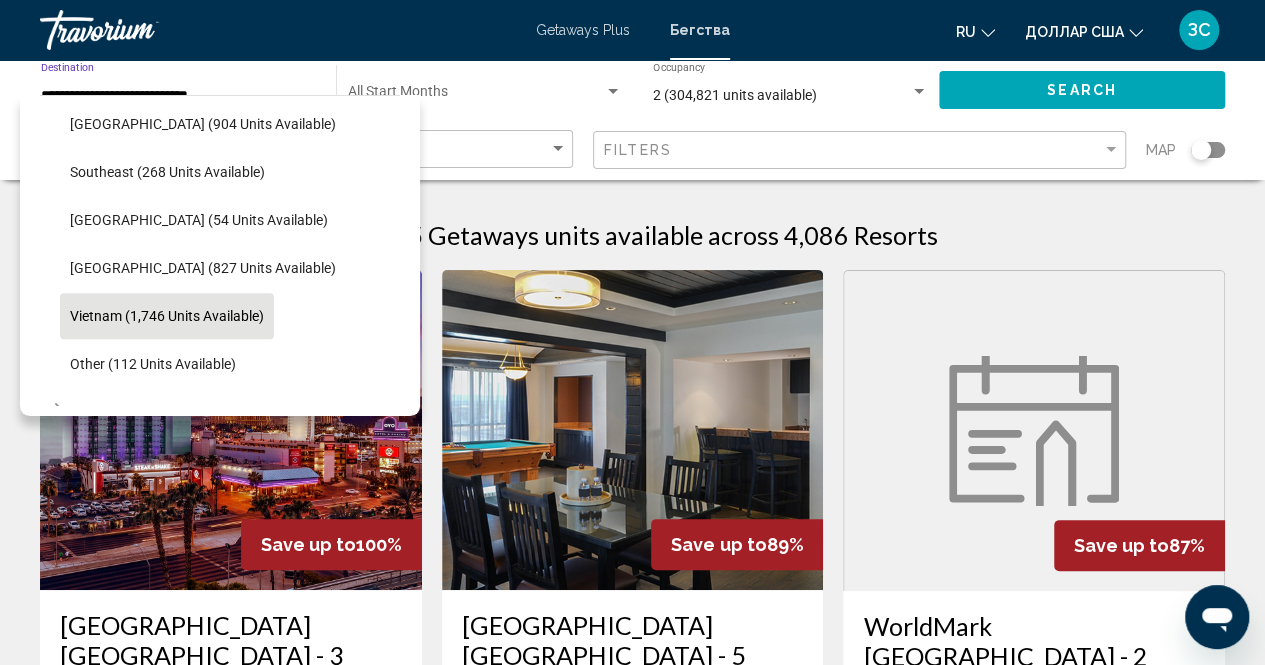 click on "Vietnam (1,746 units available)" 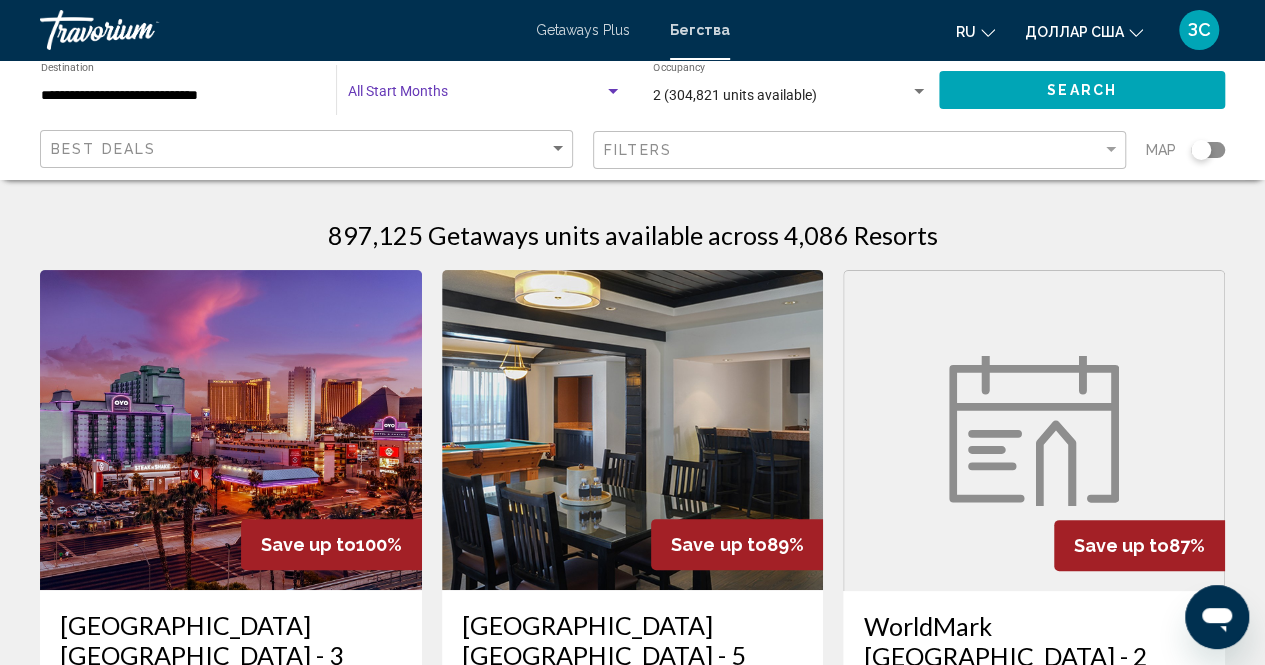 click at bounding box center (613, 91) 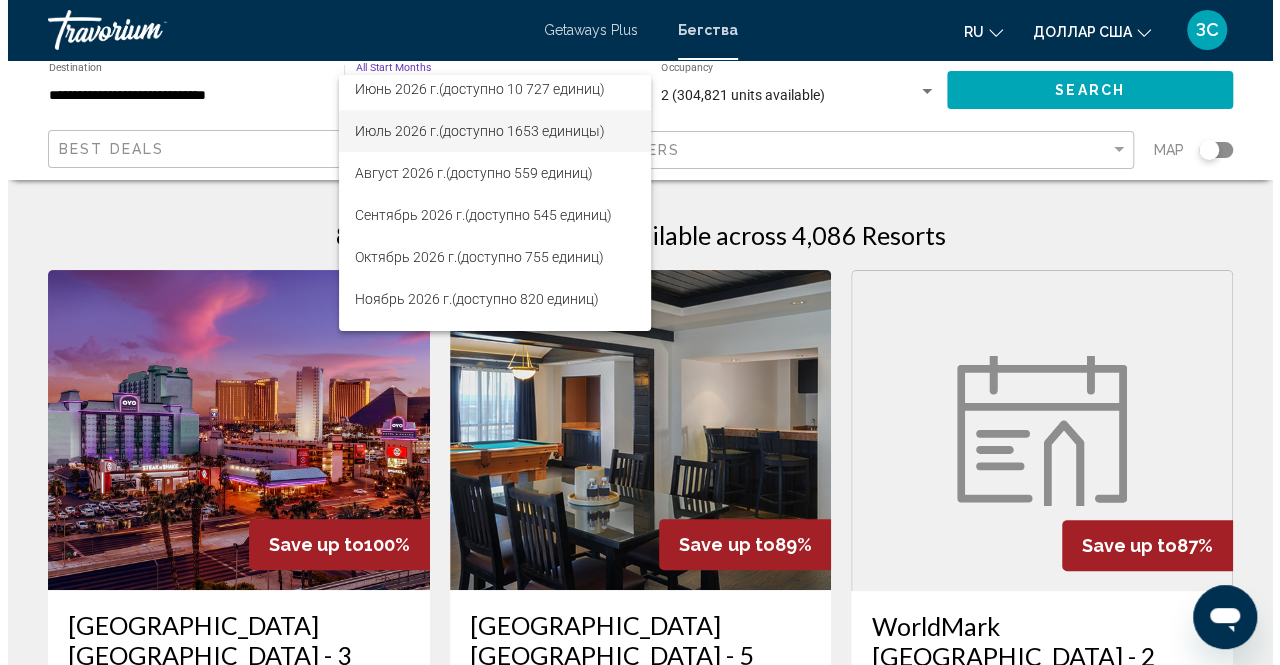 scroll, scrollTop: 794, scrollLeft: 0, axis: vertical 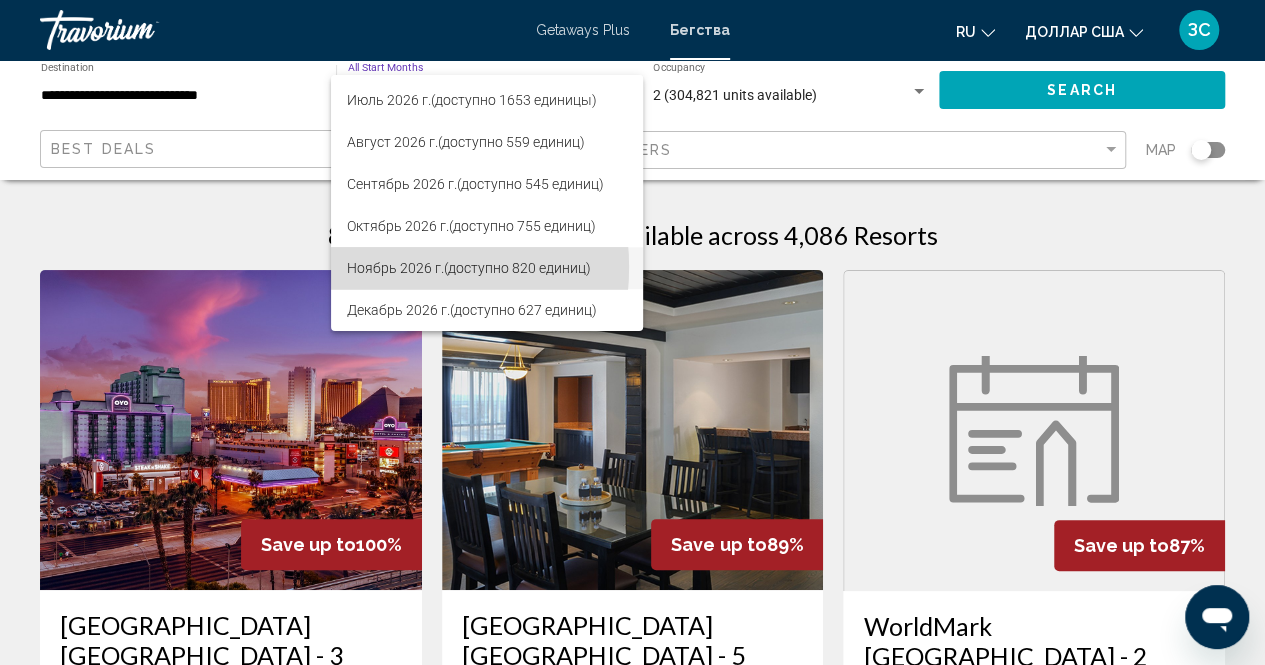 click on "Ноябрь 2026 г." at bounding box center (395, 268) 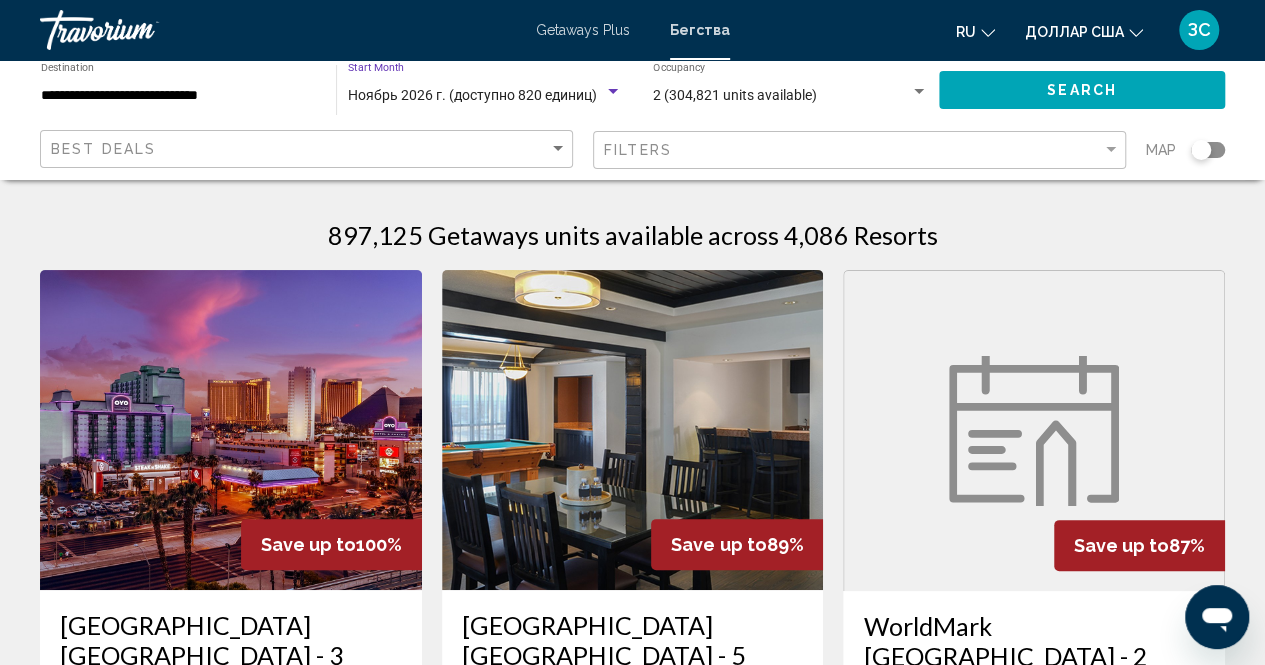click on "Search" 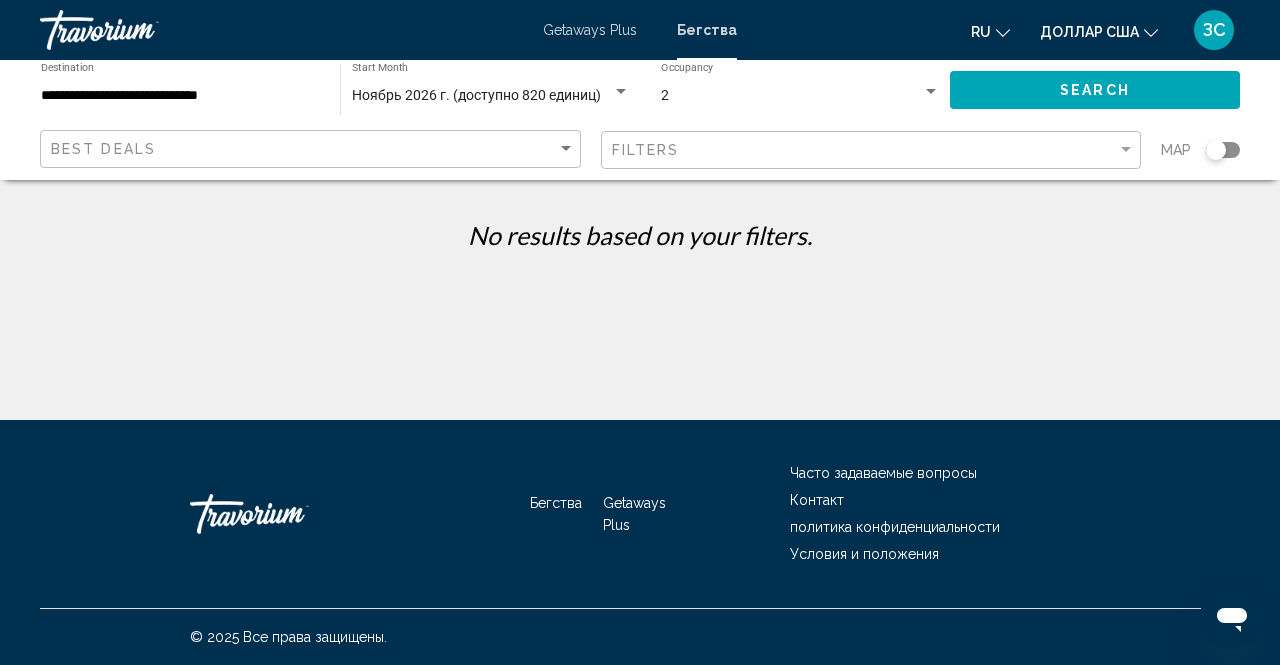 click on "Search" 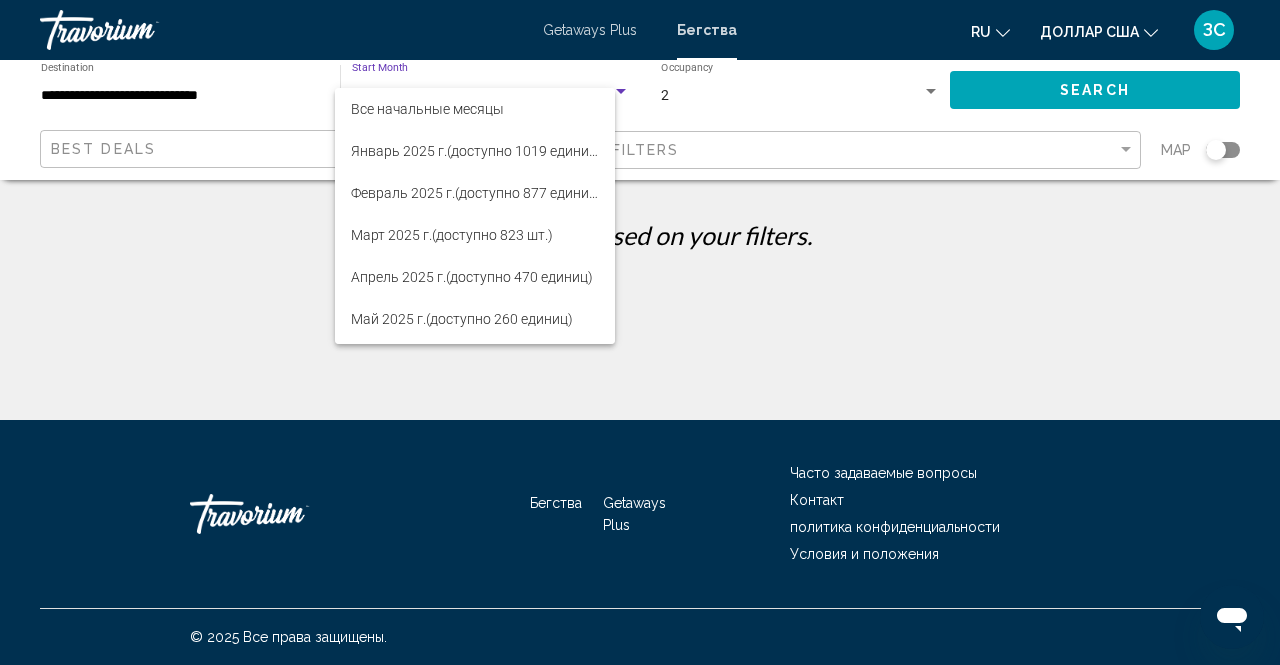 scroll, scrollTop: 794, scrollLeft: 0, axis: vertical 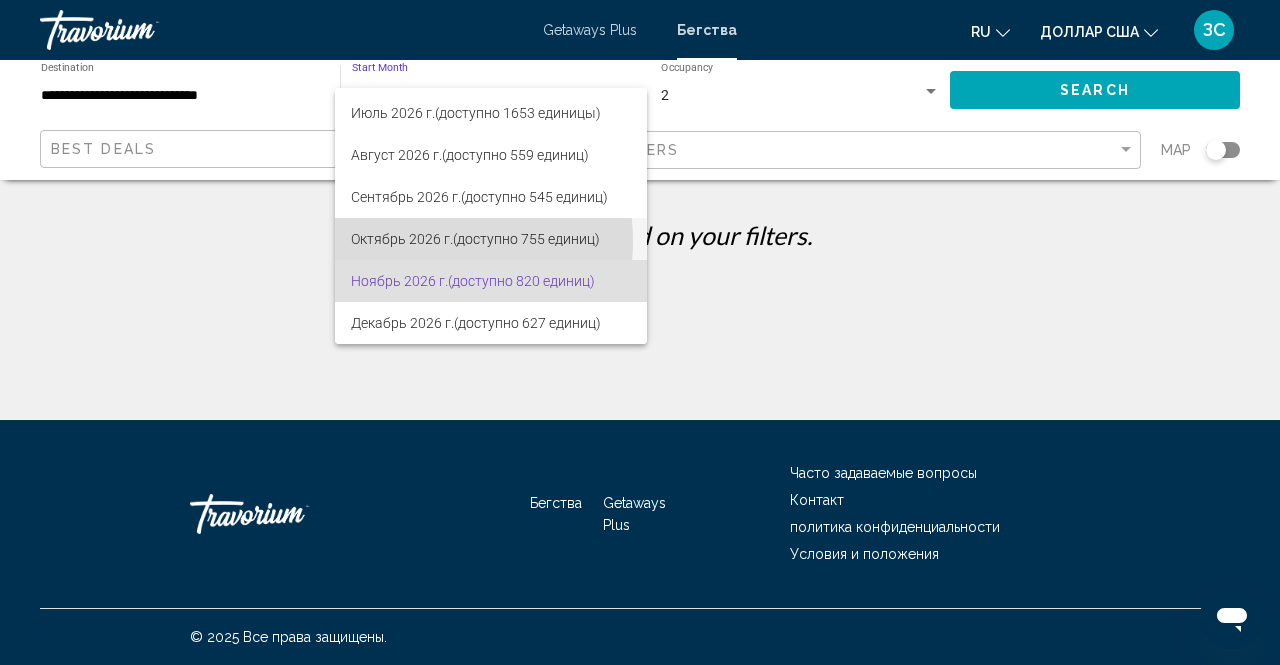 click on "Октябрь 2026 г." at bounding box center [402, 239] 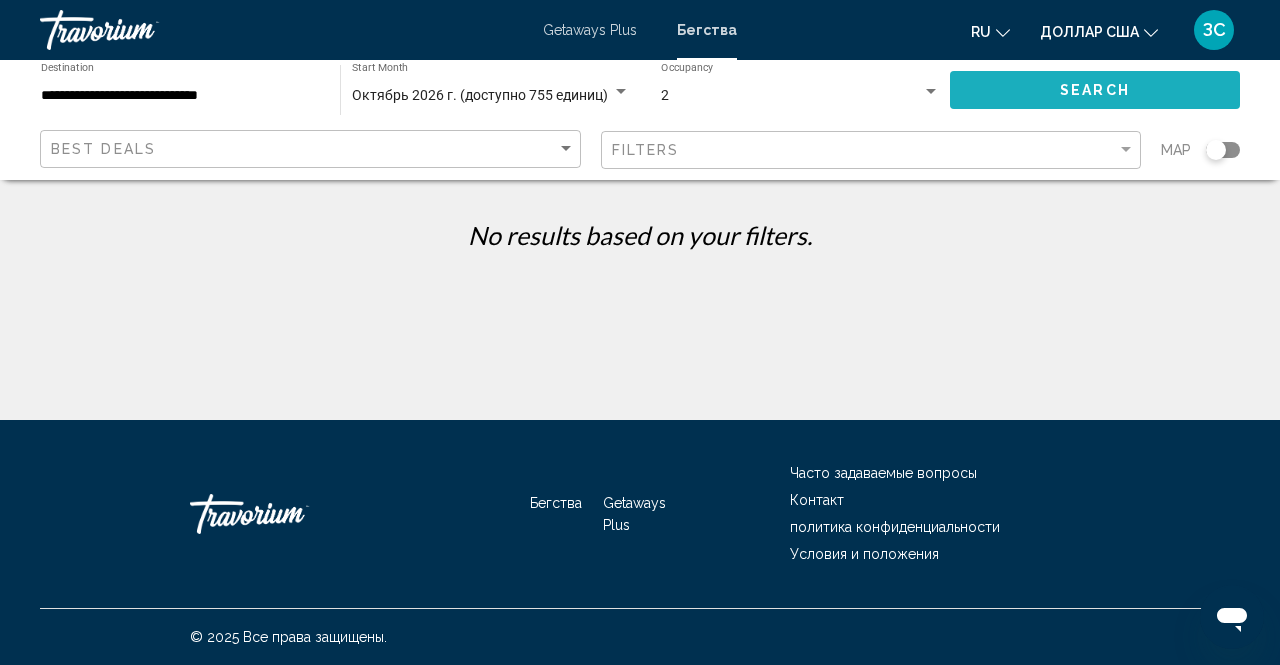 click on "Search" 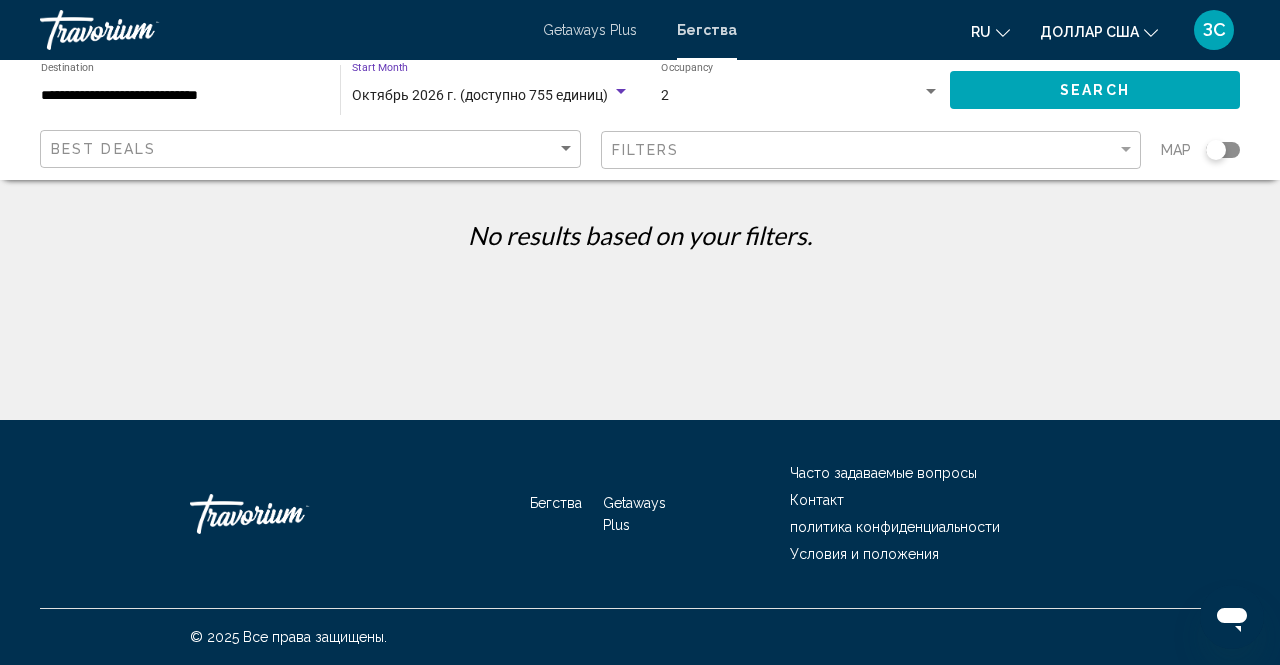 click at bounding box center (621, 91) 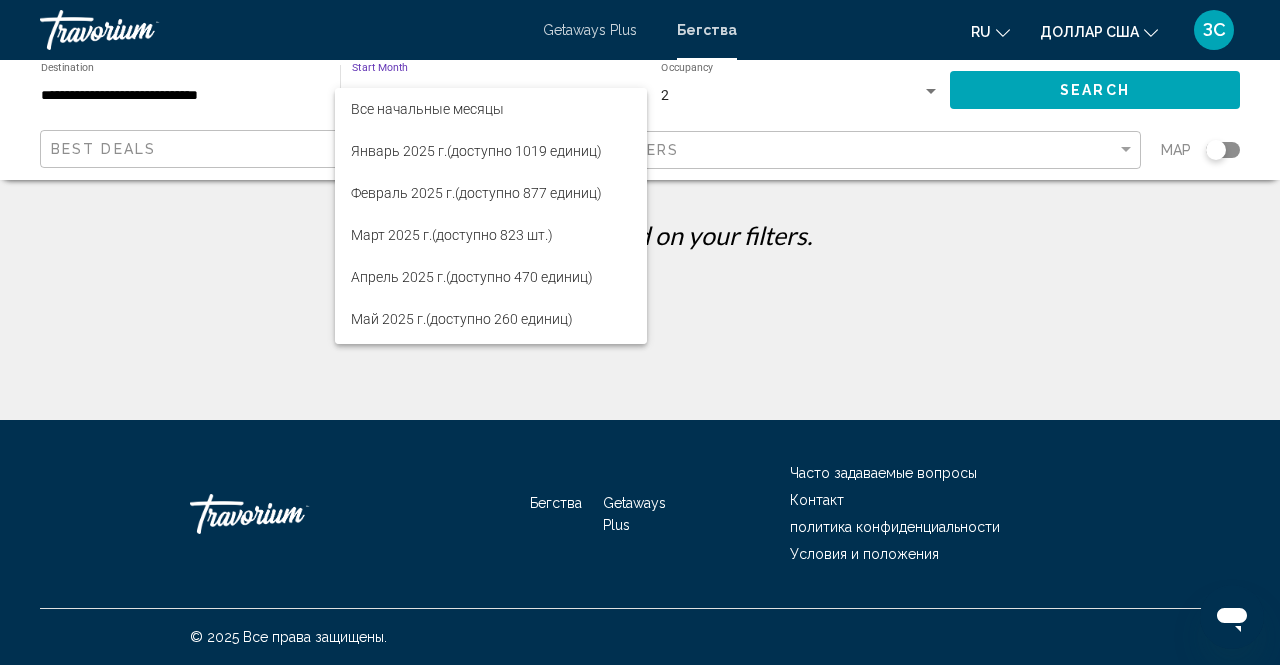 scroll, scrollTop: 794, scrollLeft: 0, axis: vertical 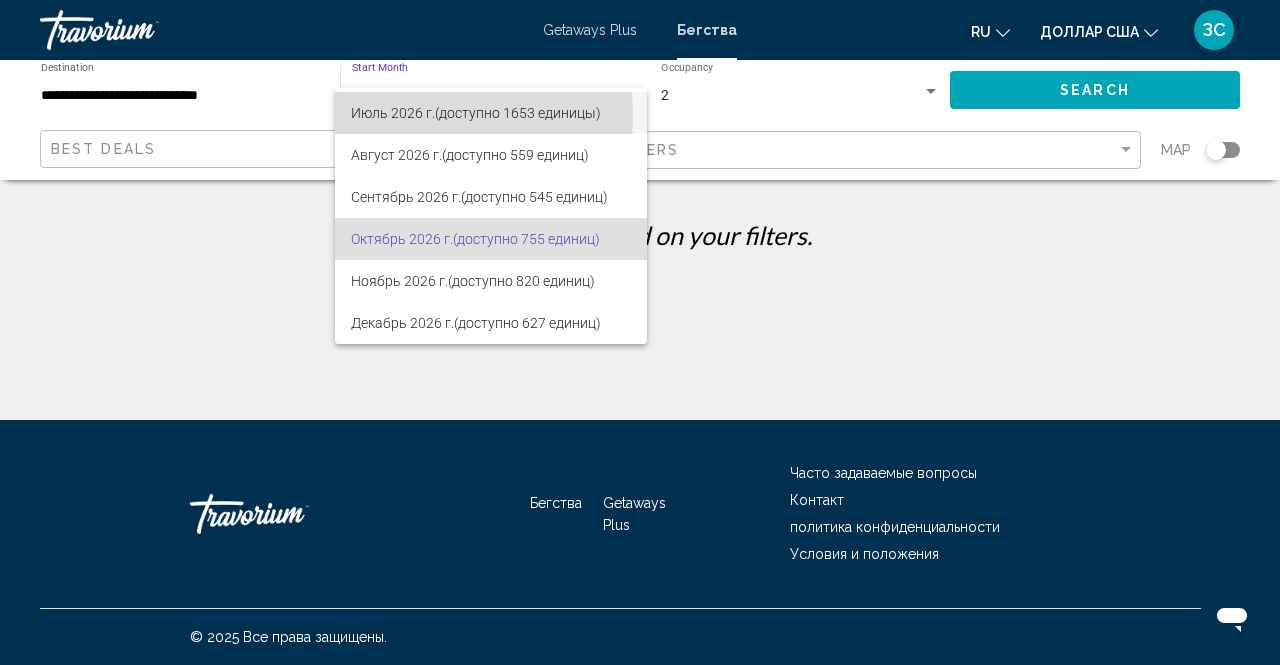 click on "Июль 2026 г." at bounding box center (393, 113) 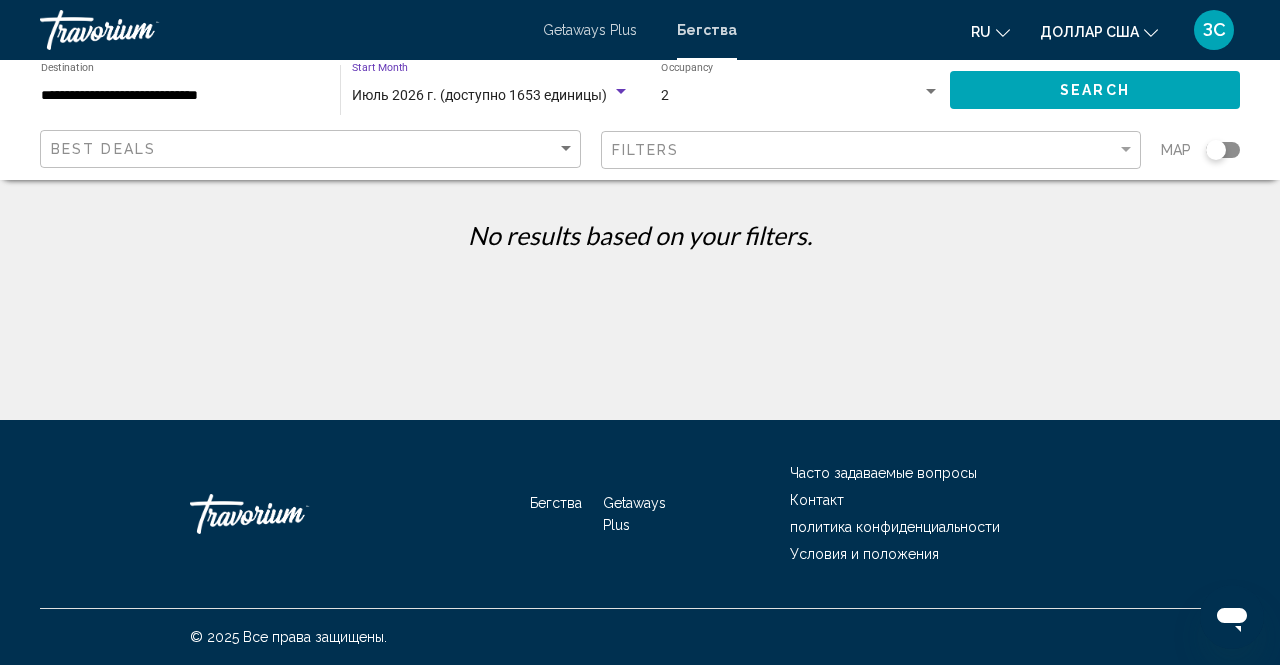 click on "Search" 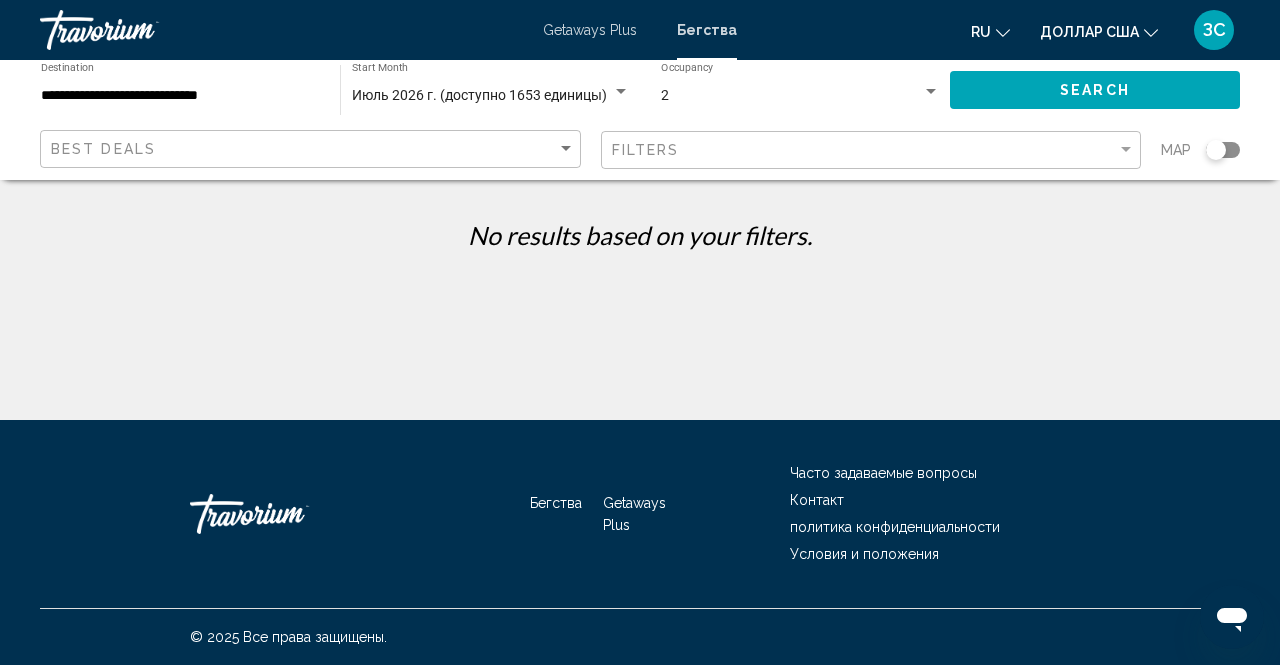 click at bounding box center [621, 91] 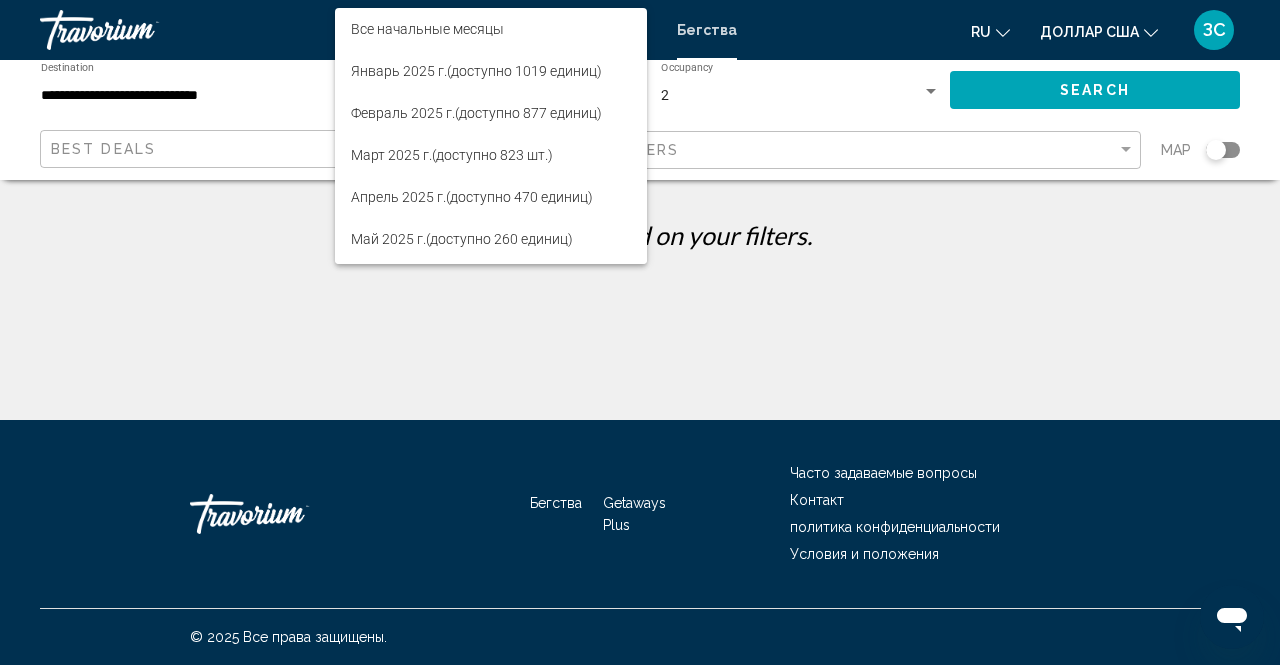 scroll, scrollTop: 731, scrollLeft: 0, axis: vertical 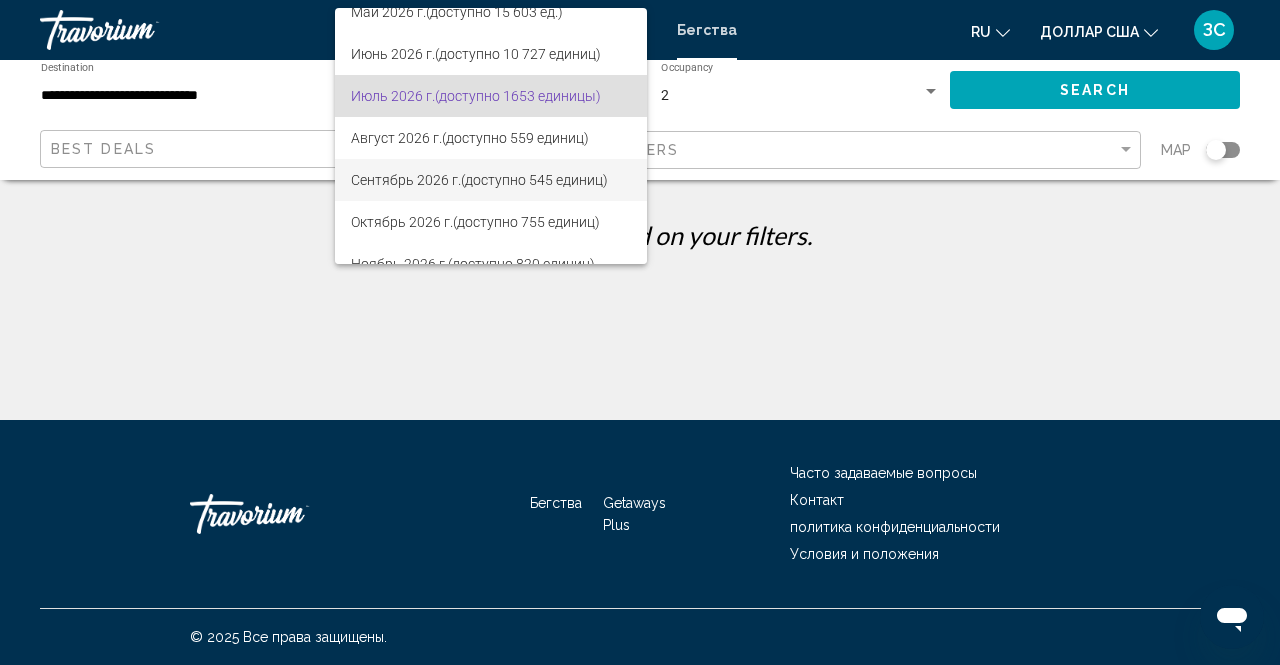 click on "Сентябрь 2026 г." at bounding box center (406, 180) 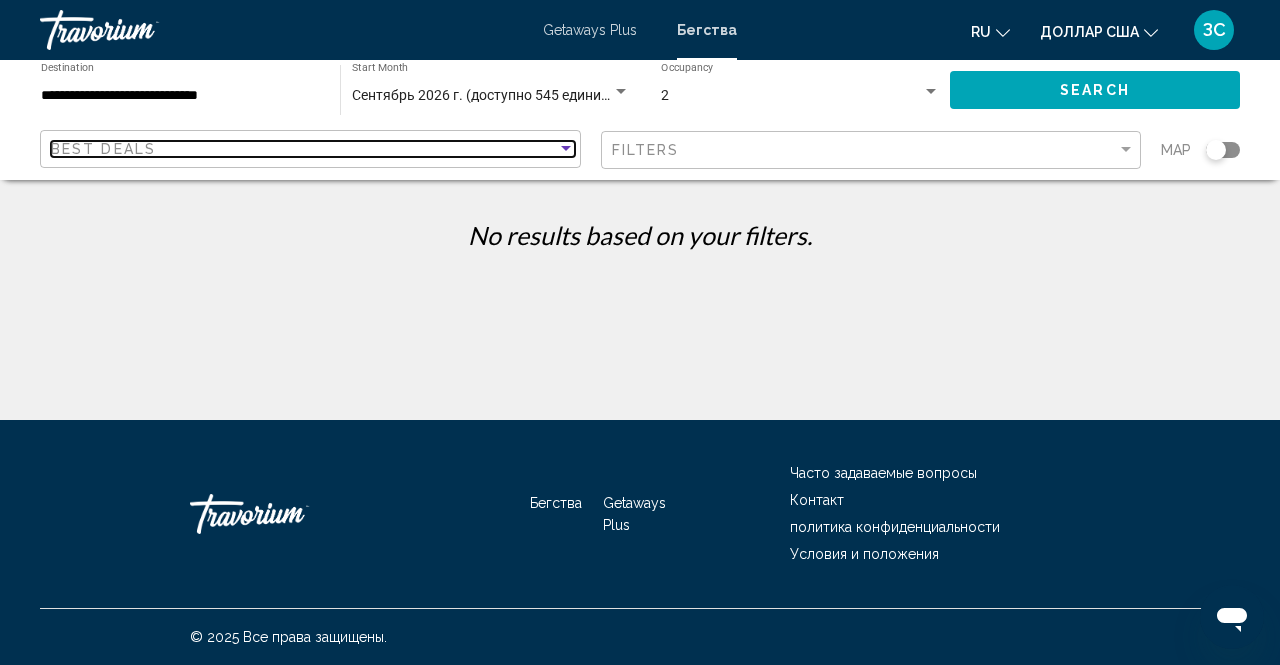 click at bounding box center (566, 149) 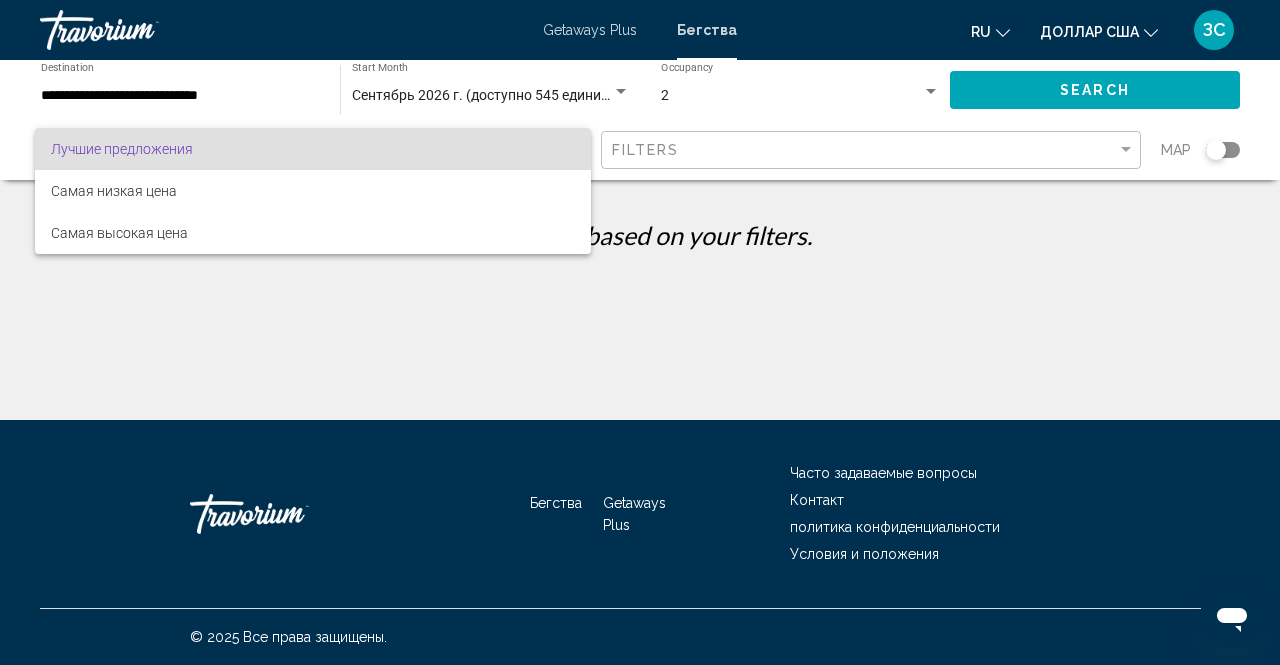 click at bounding box center (640, 332) 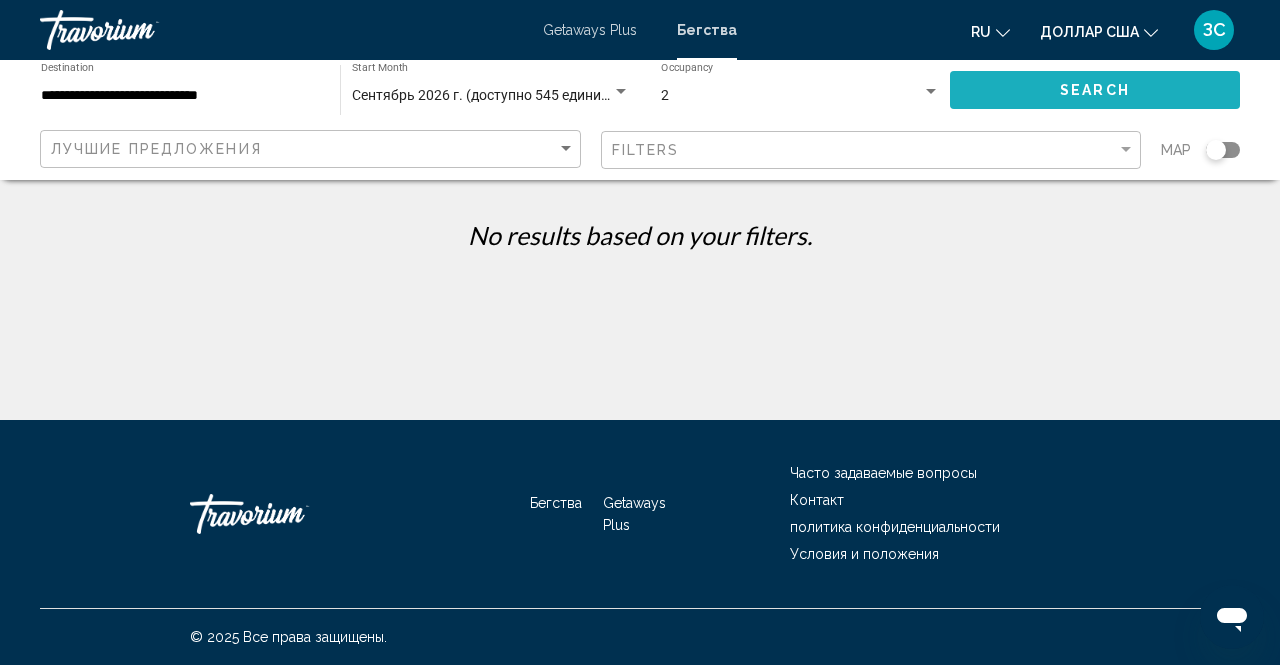 click on "Search" 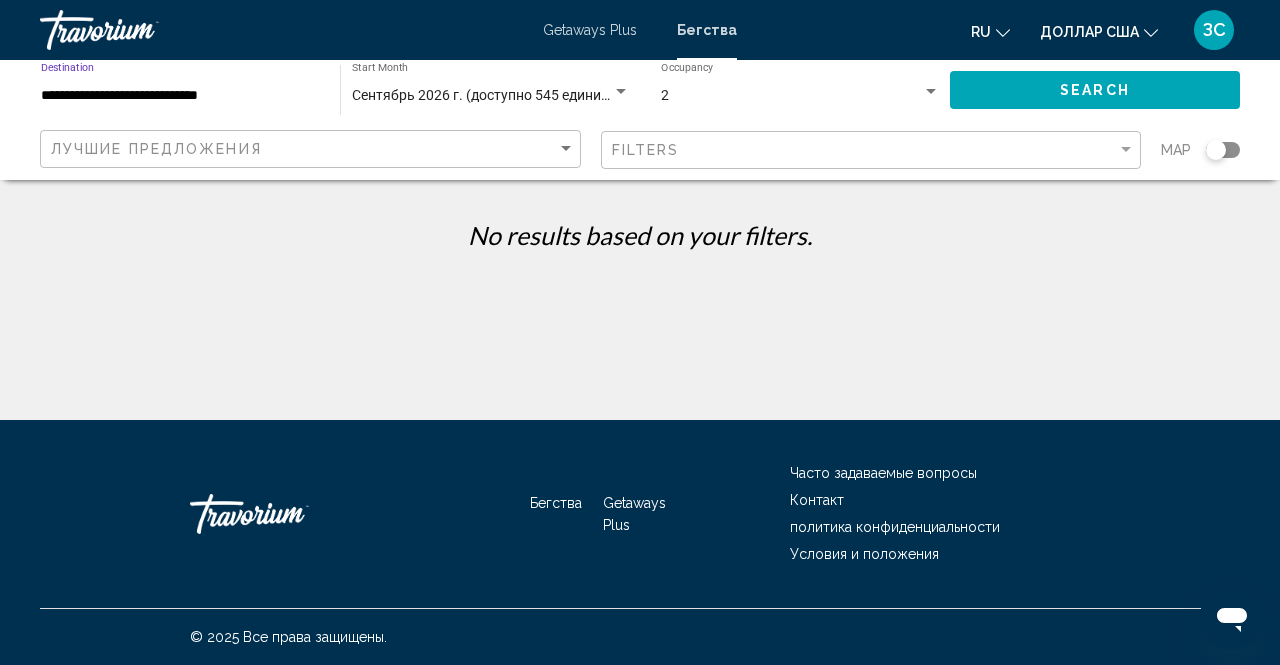 click on "**********" at bounding box center (180, 96) 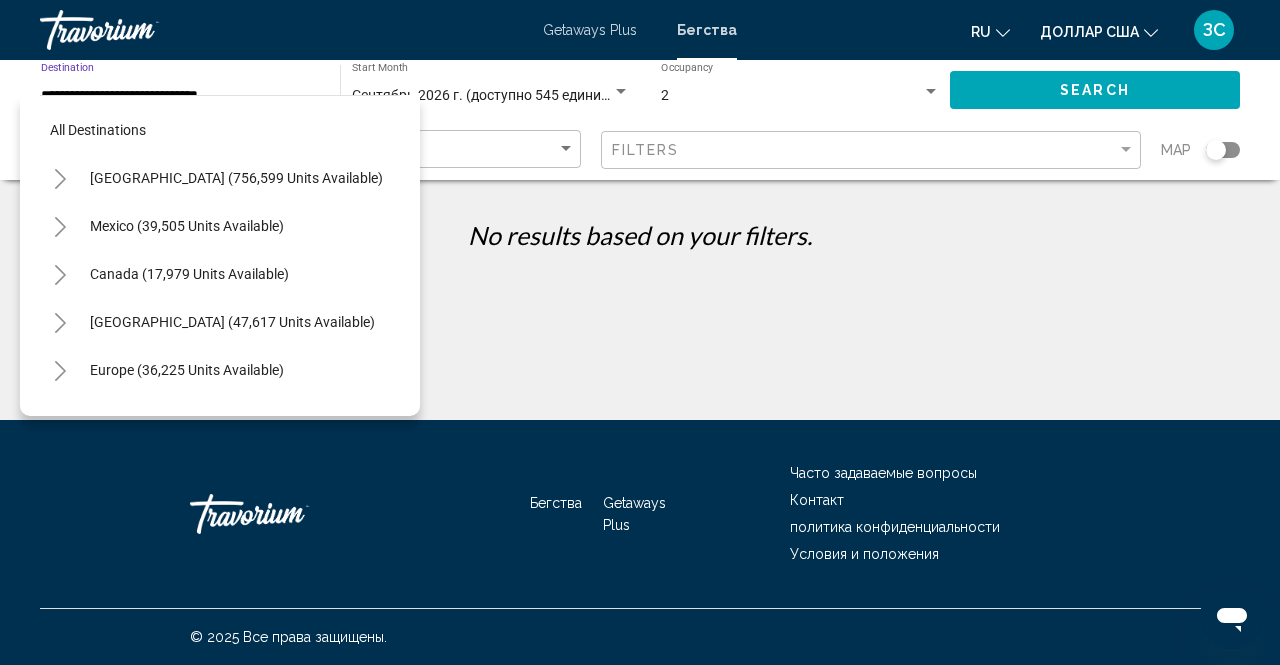scroll, scrollTop: 1038, scrollLeft: 0, axis: vertical 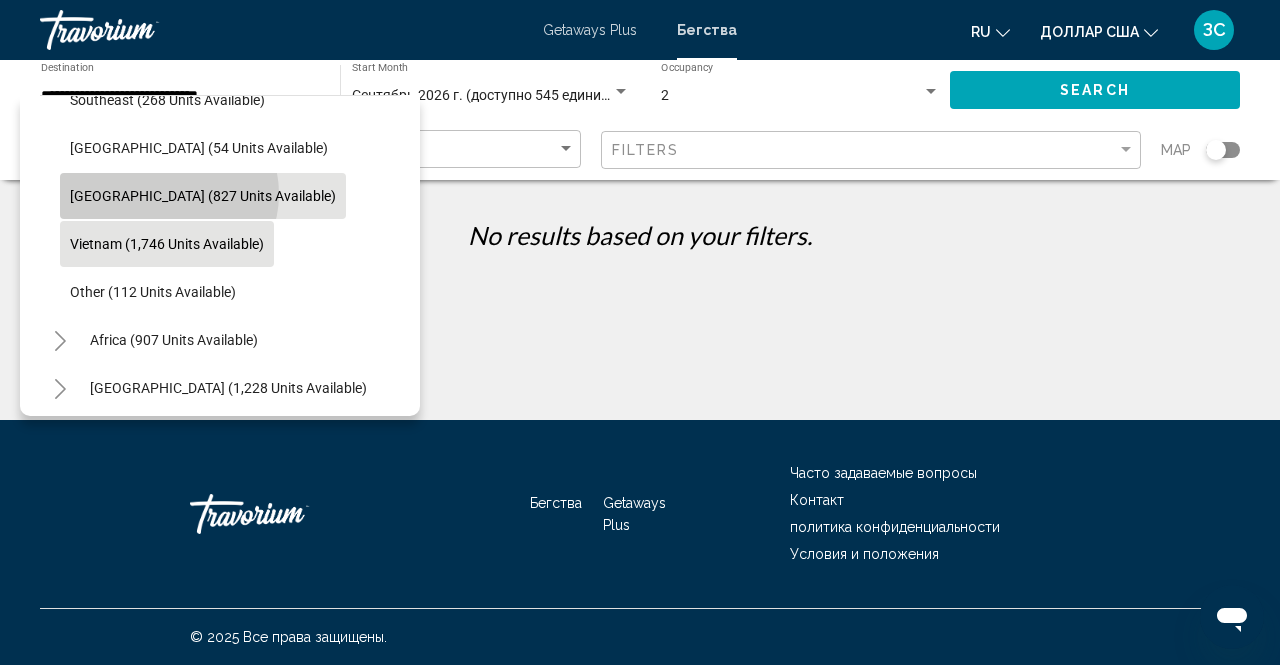 click on "[GEOGRAPHIC_DATA] (827 units available)" 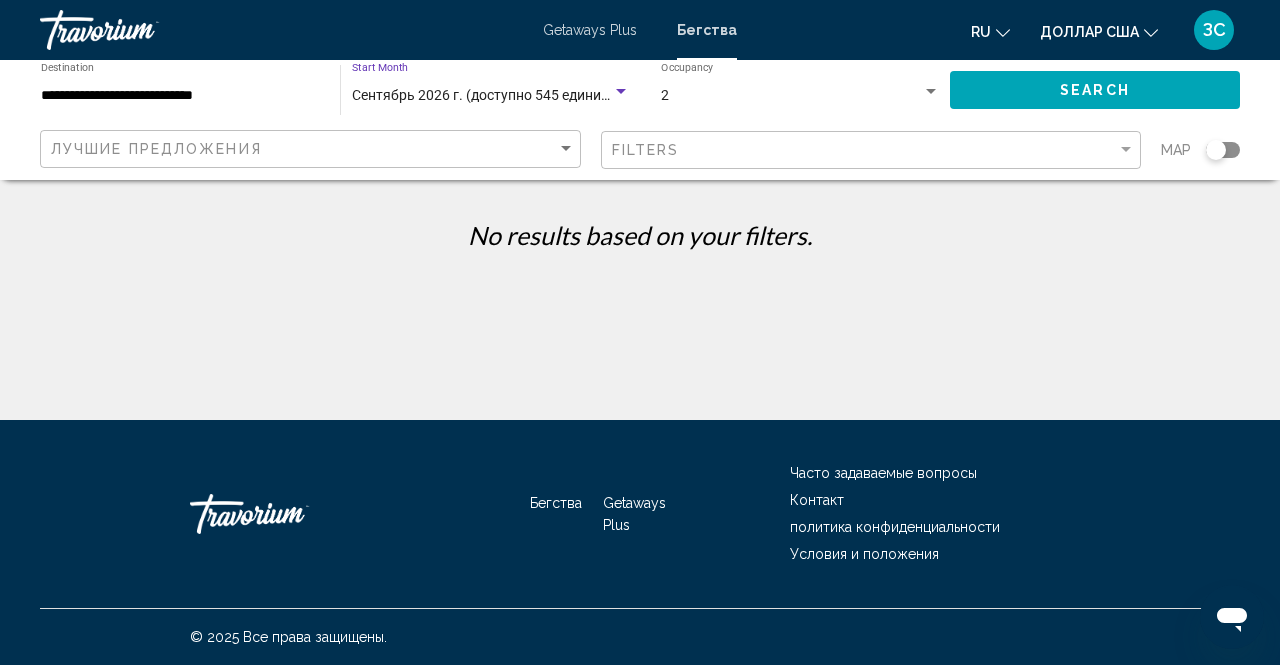 click at bounding box center (621, 92) 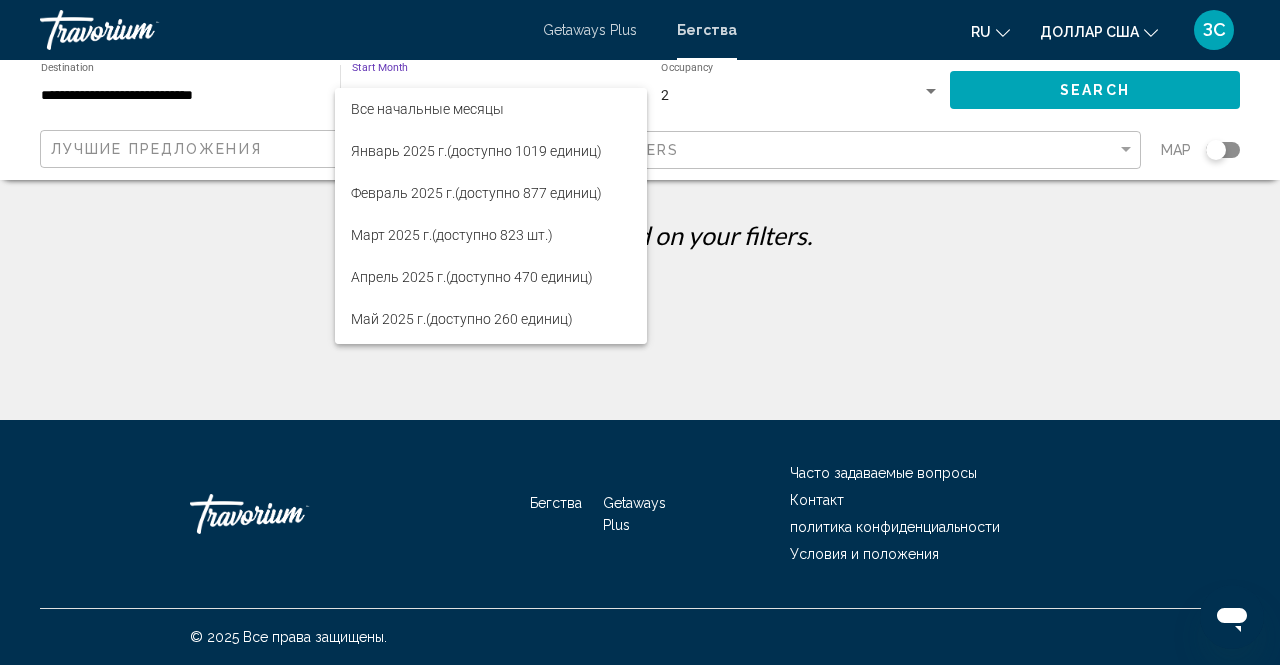 scroll, scrollTop: 794, scrollLeft: 0, axis: vertical 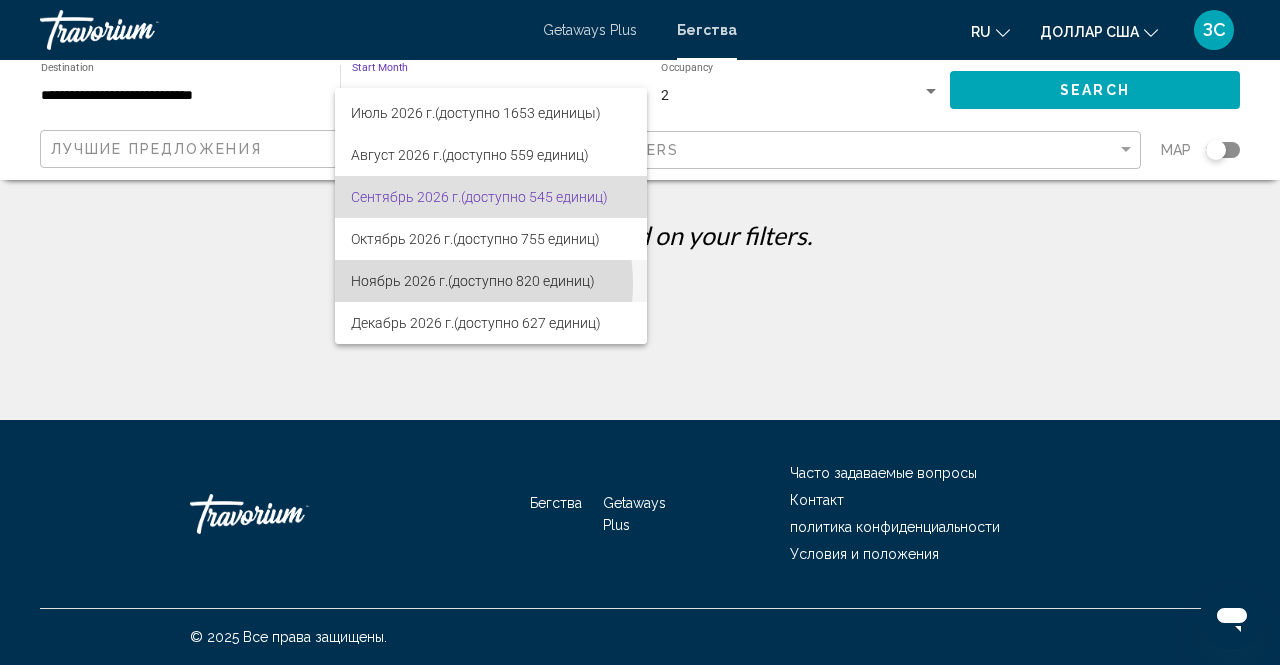 click on "Ноябрь 2026 г." at bounding box center (399, 281) 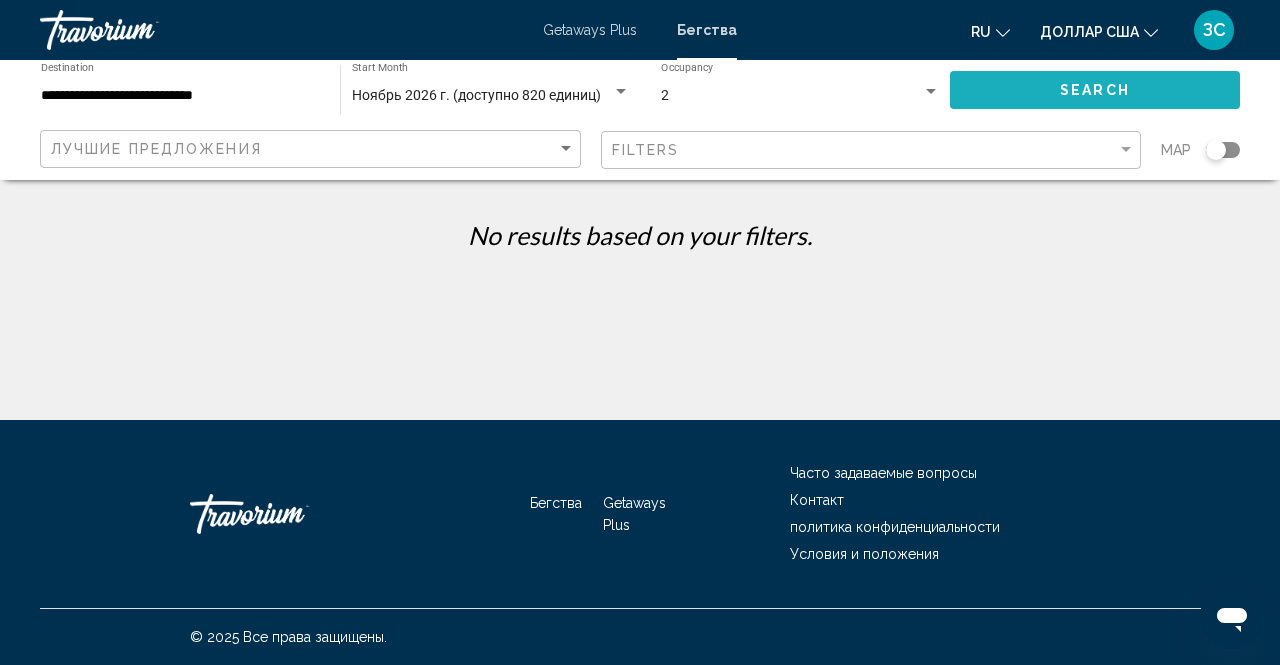 click on "Search" 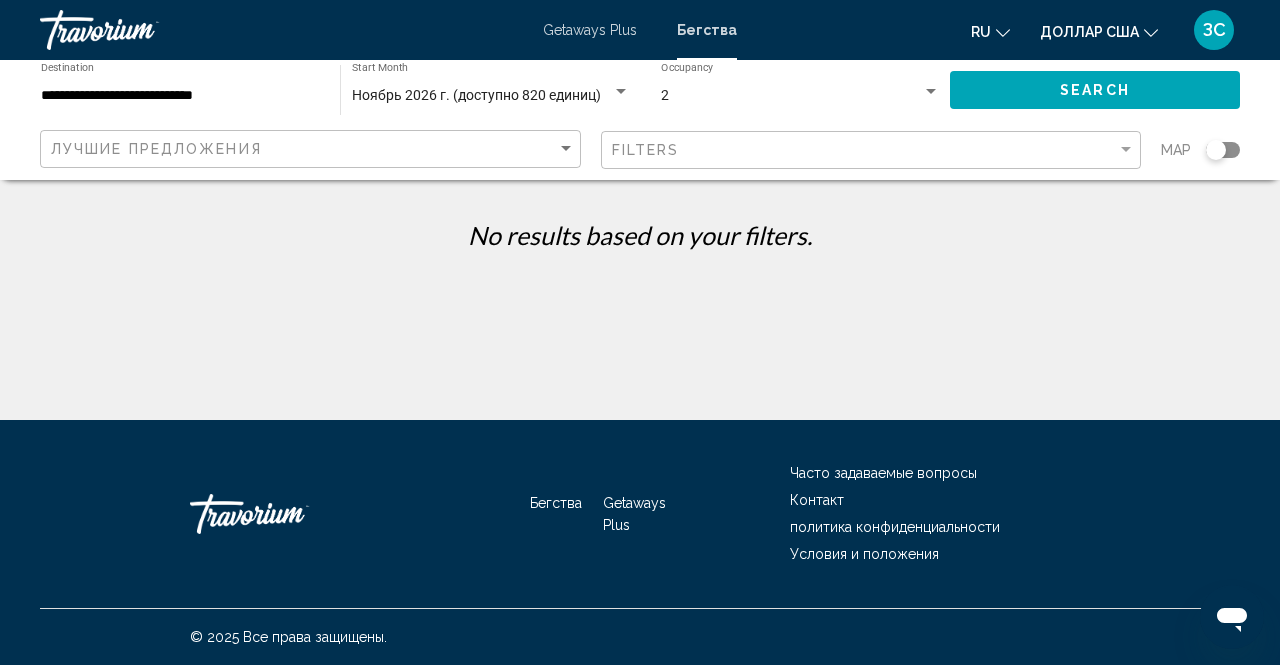 click at bounding box center (931, 91) 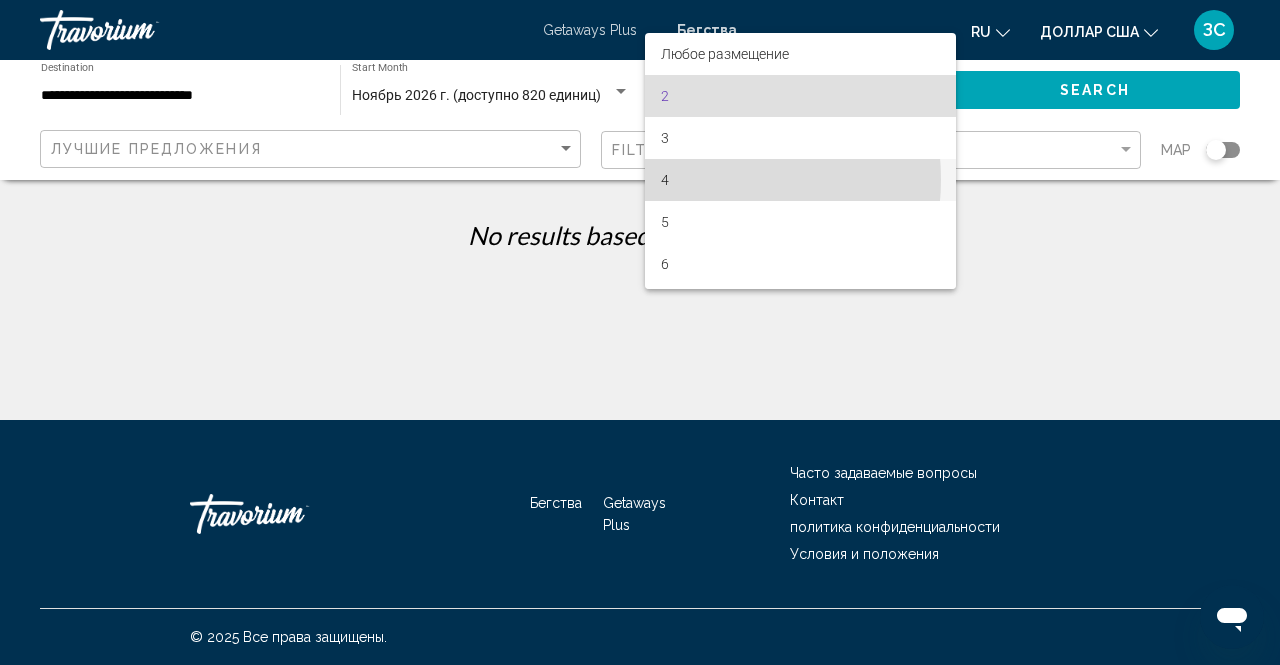 click on "4" at bounding box center [800, 180] 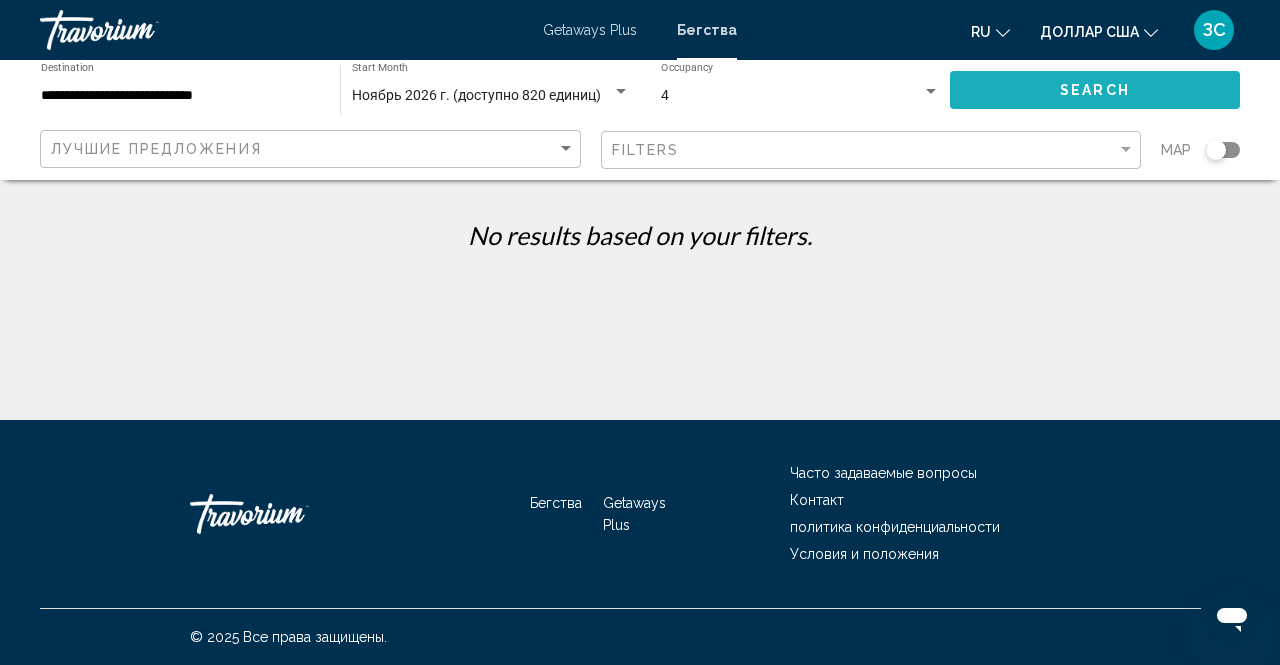 click on "Search" 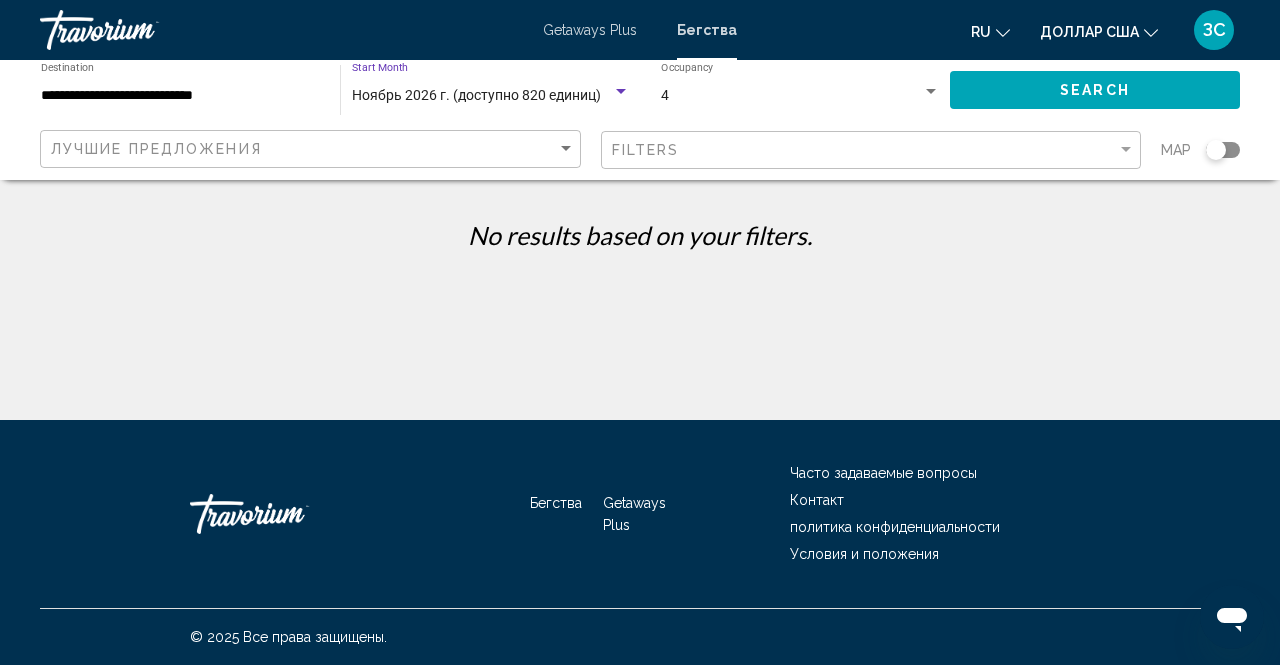 click at bounding box center (621, 91) 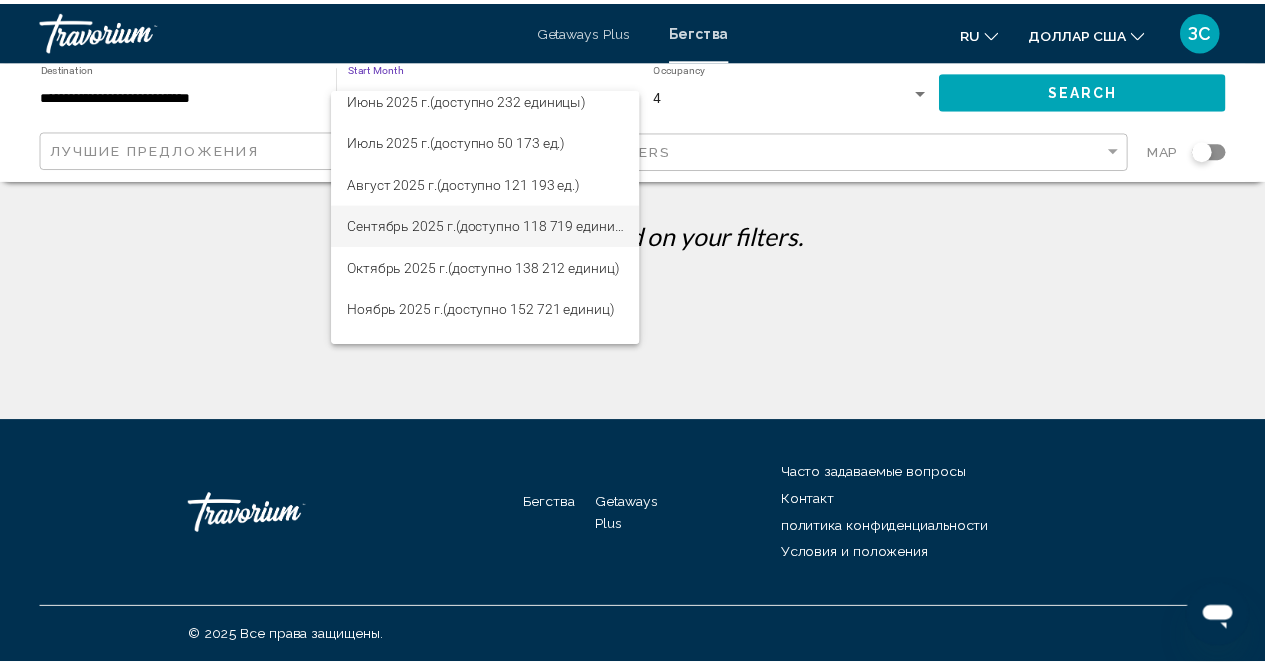 scroll, scrollTop: 294, scrollLeft: 0, axis: vertical 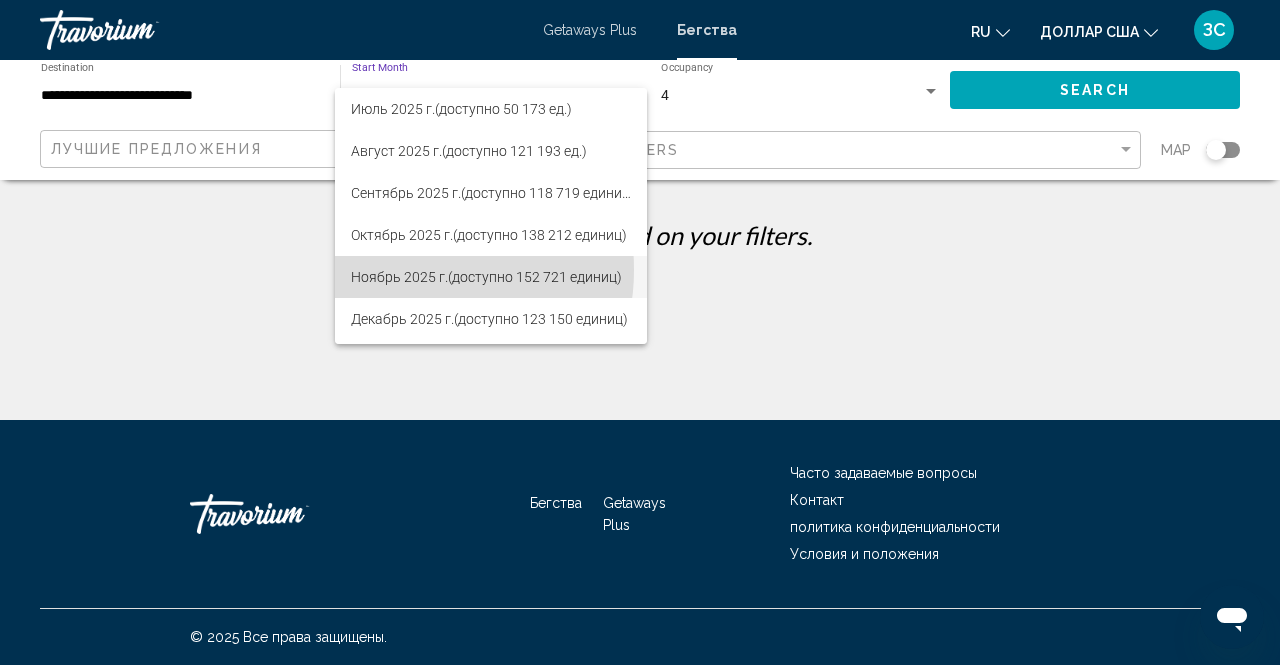 click on "Ноябрь 2025 г." at bounding box center (399, 277) 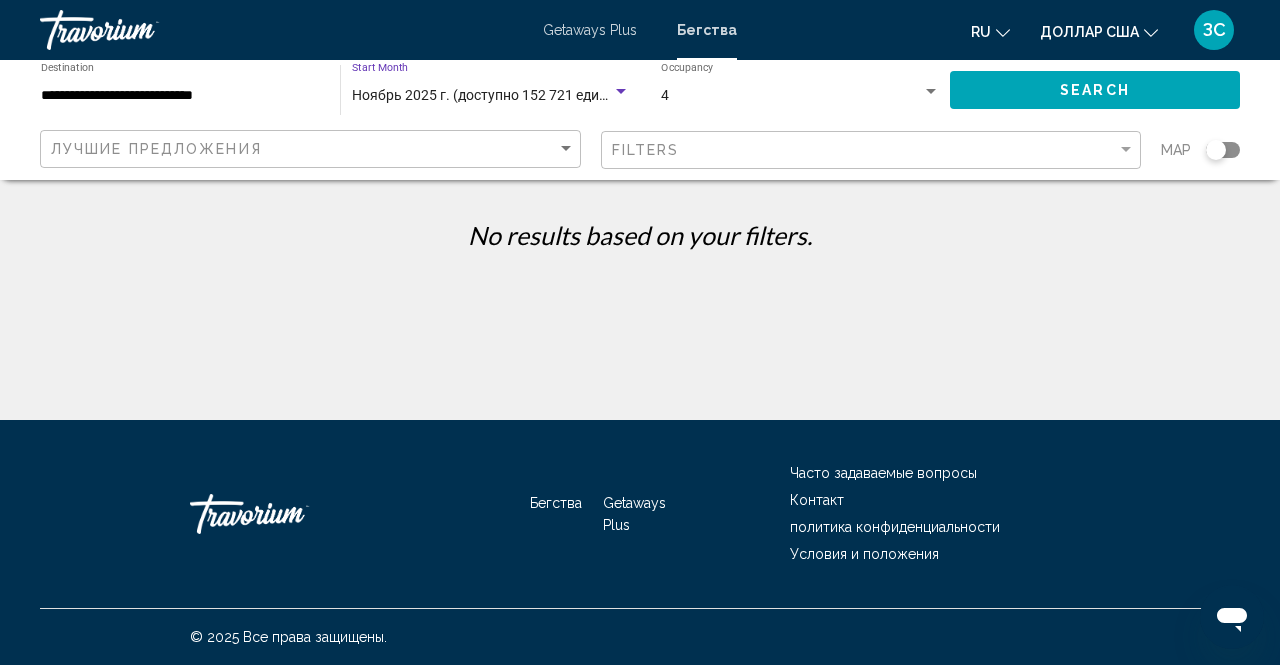 click on "Search" 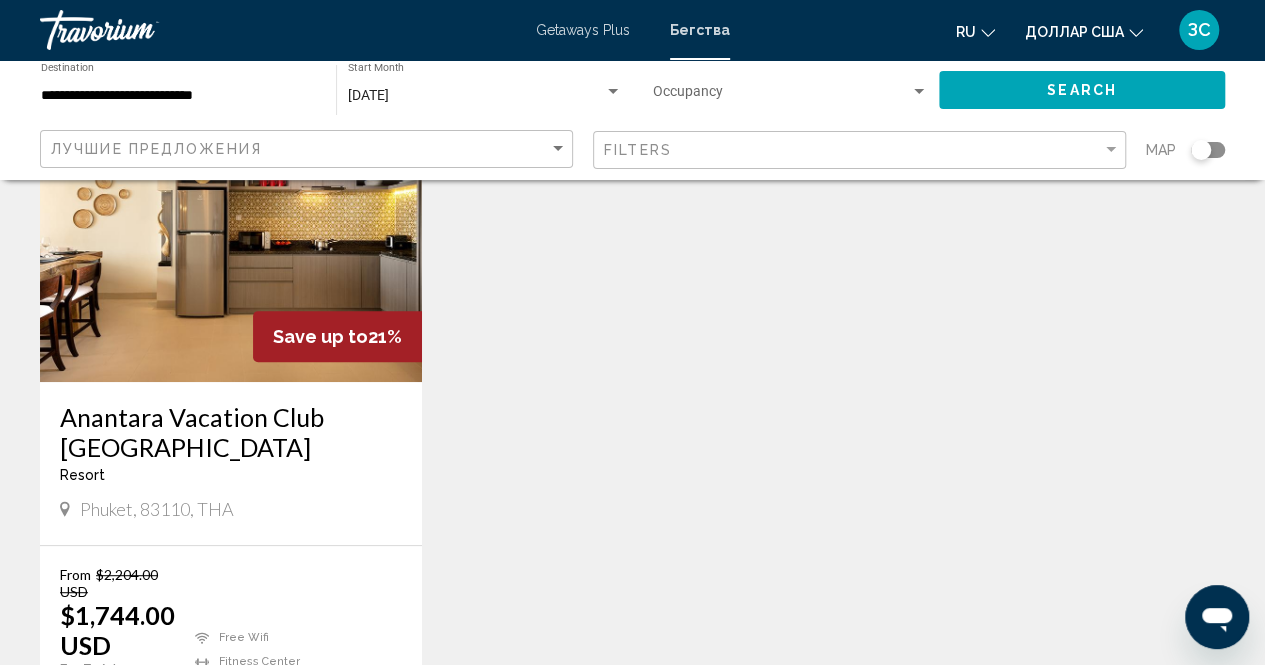 scroll, scrollTop: 0, scrollLeft: 0, axis: both 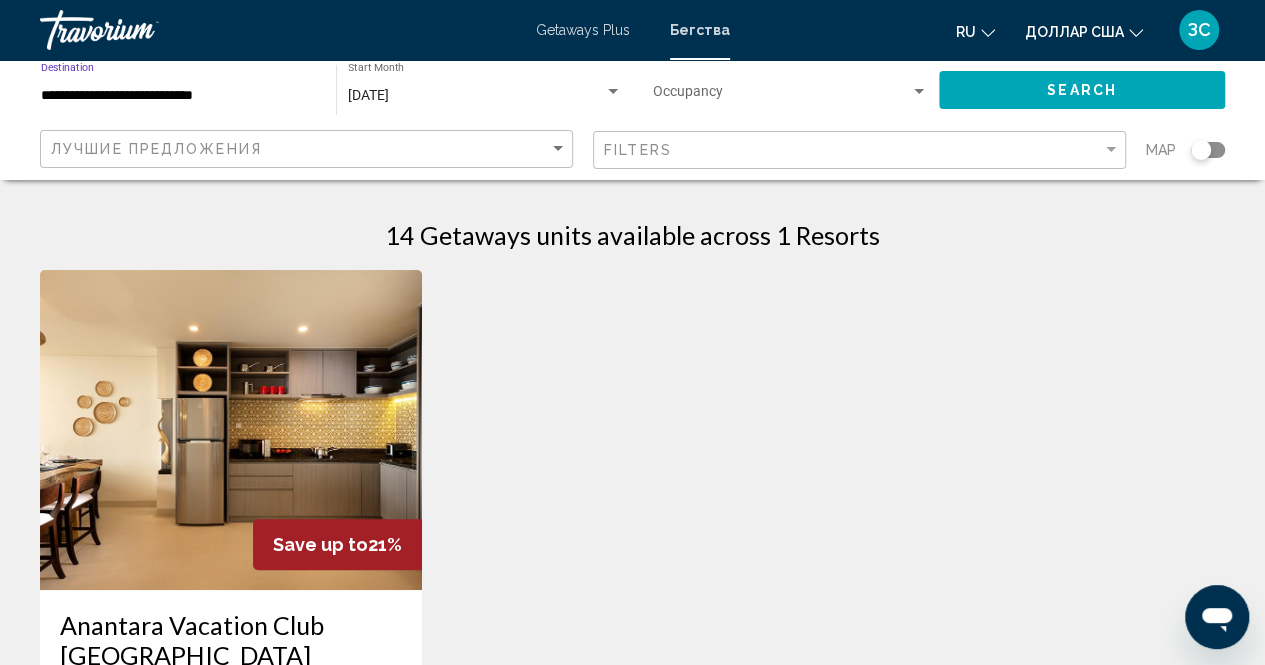 click on "**********" at bounding box center [178, 96] 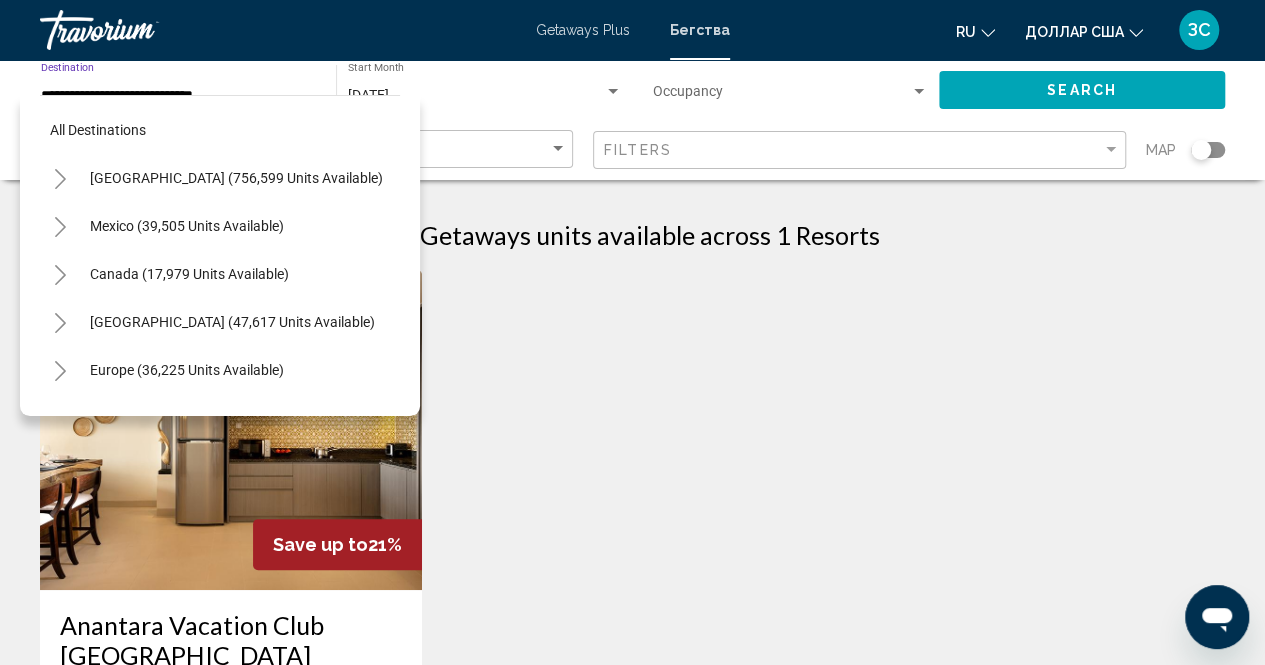 scroll, scrollTop: 990, scrollLeft: 0, axis: vertical 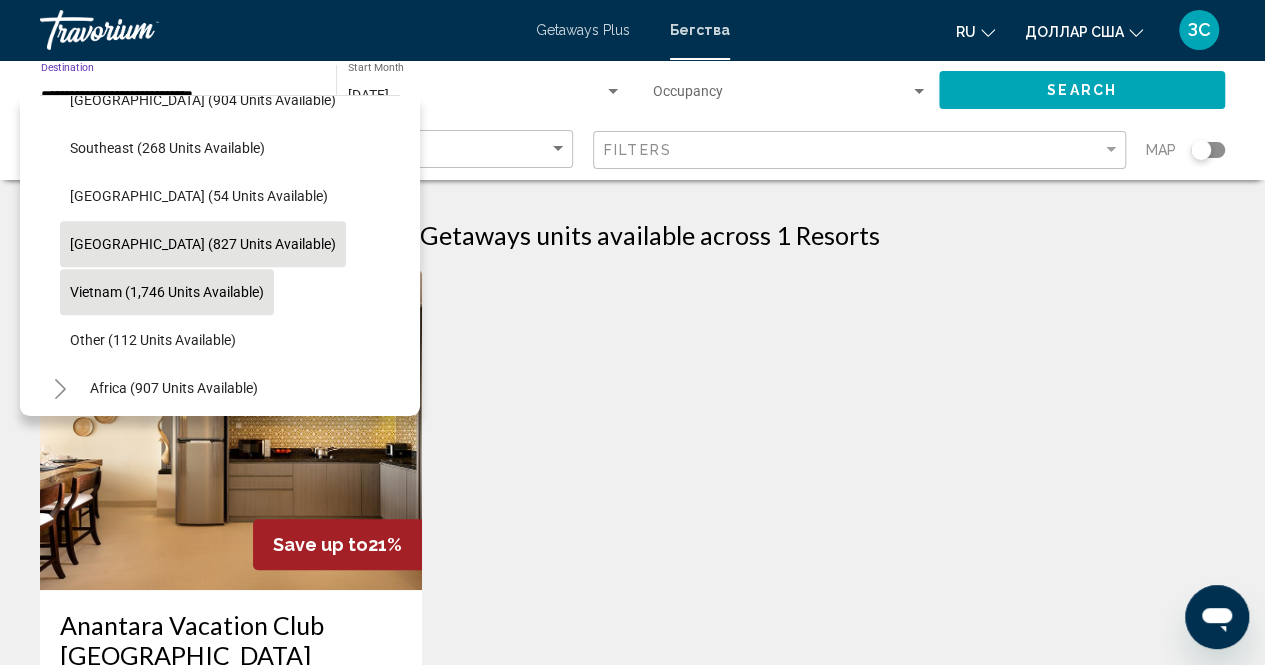 click on "Vietnam (1,746 units available)" 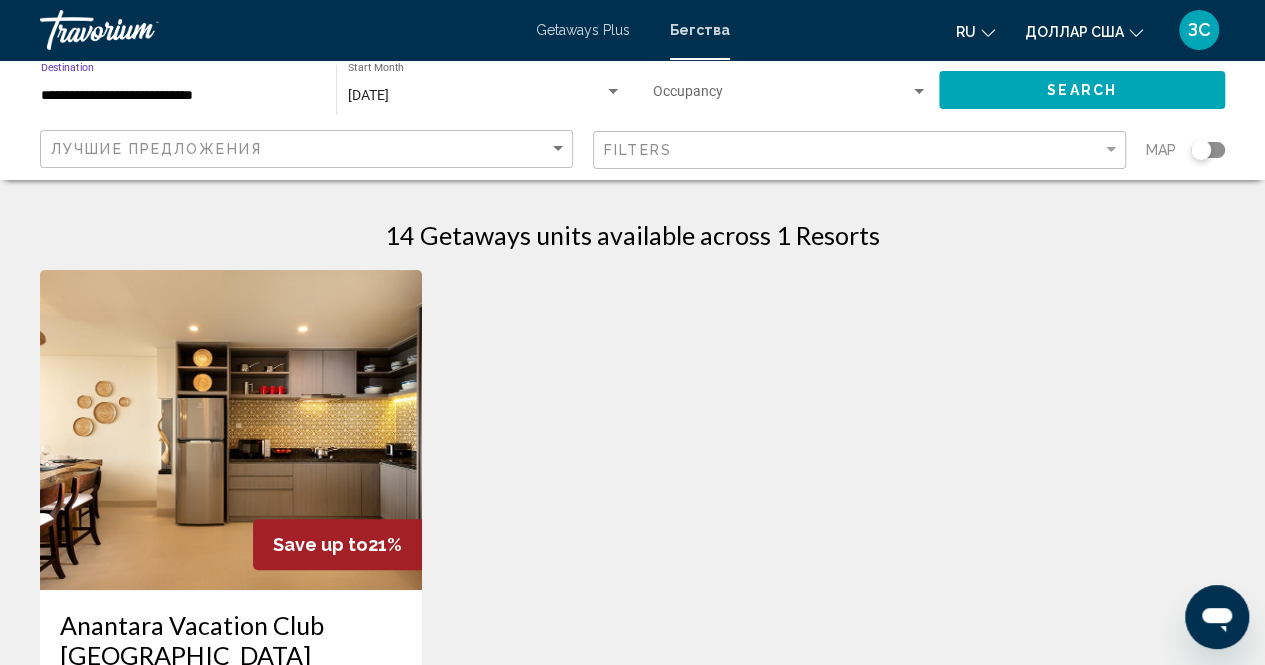 type on "**********" 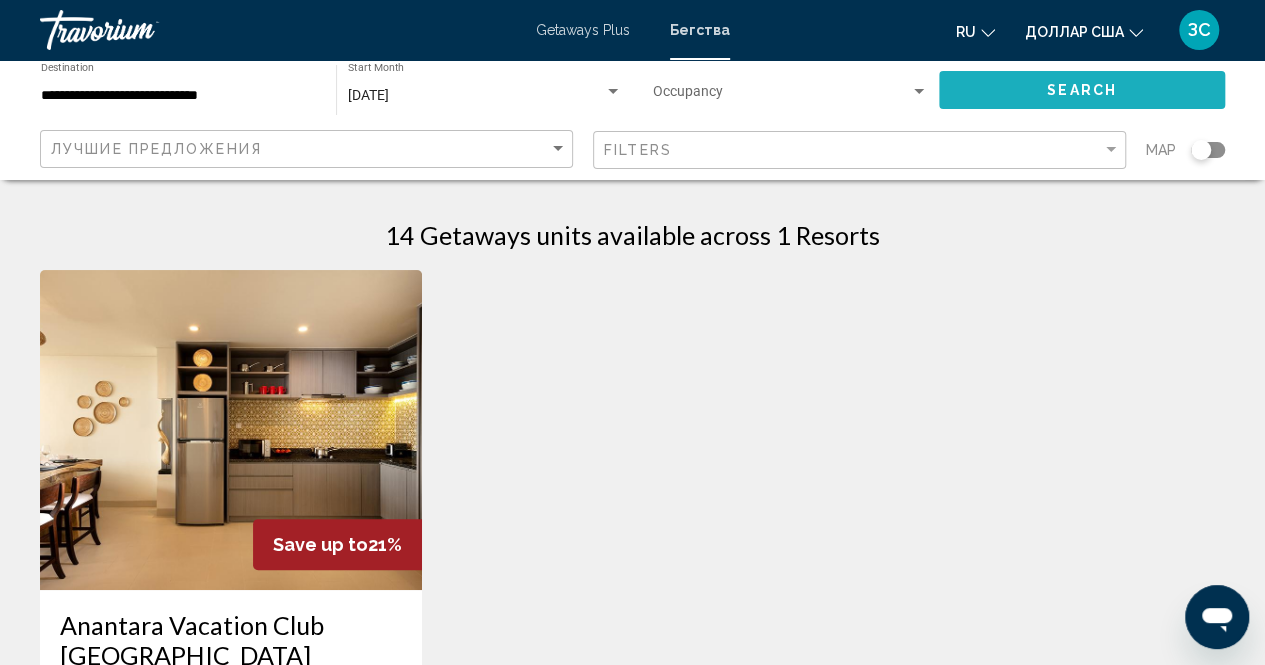 click on "Search" 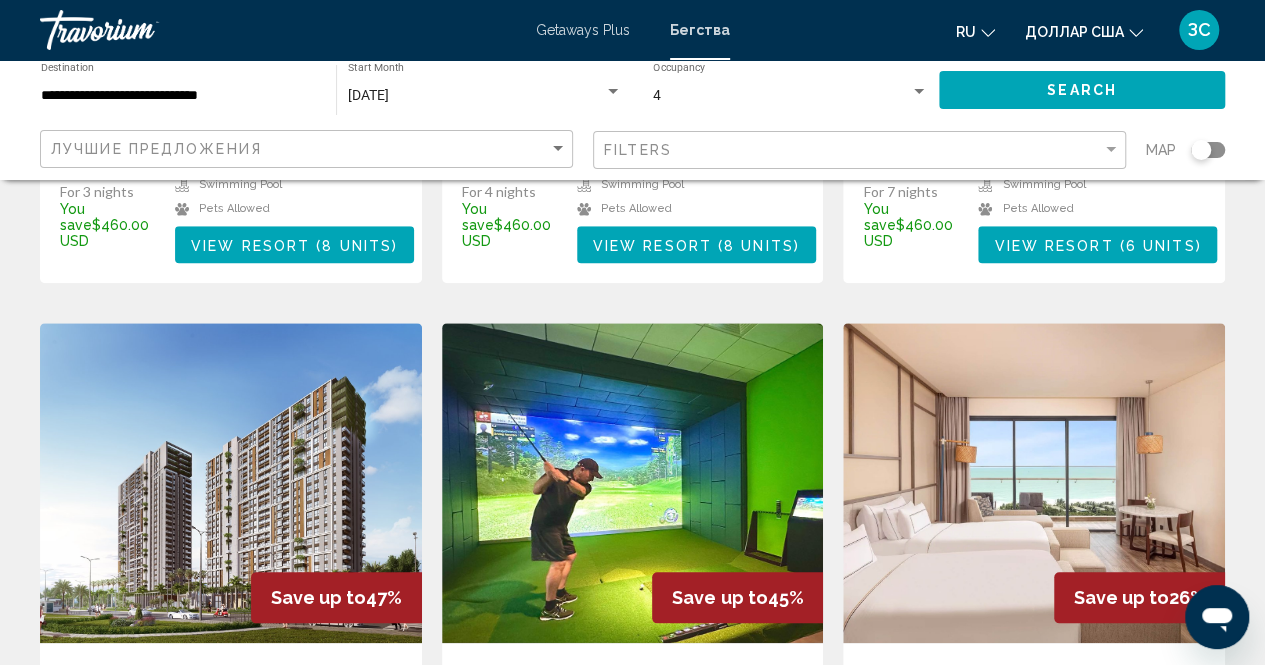 scroll, scrollTop: 700, scrollLeft: 0, axis: vertical 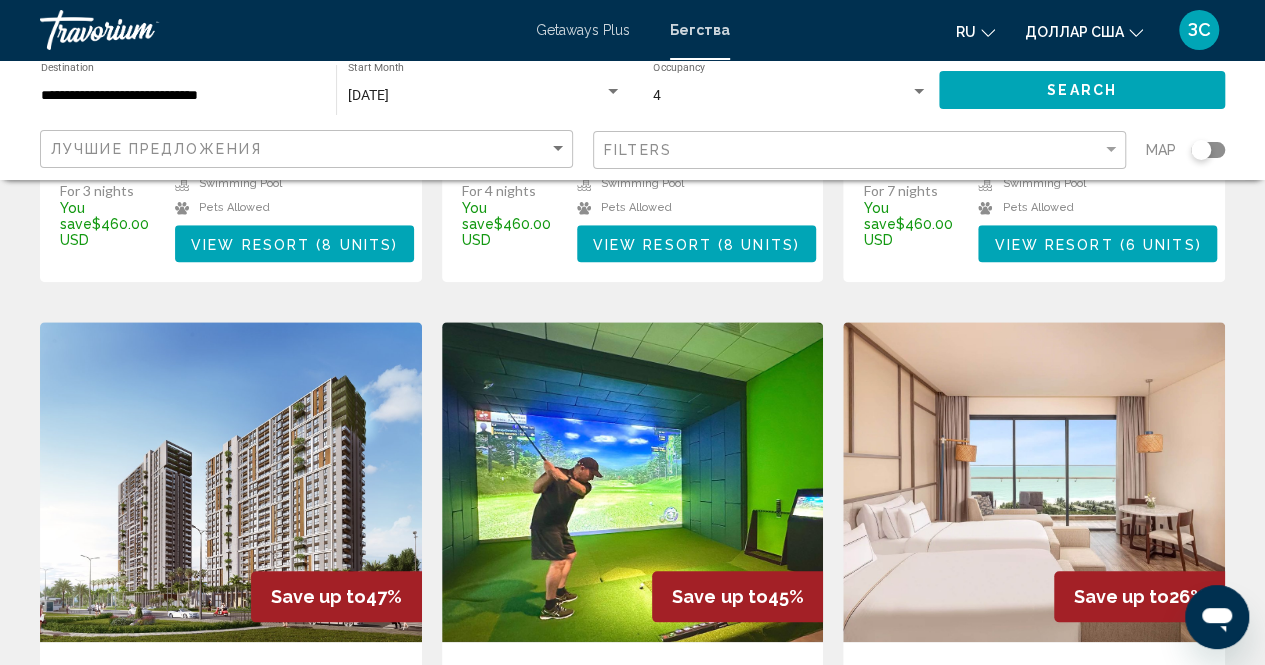 click at bounding box center [633, 482] 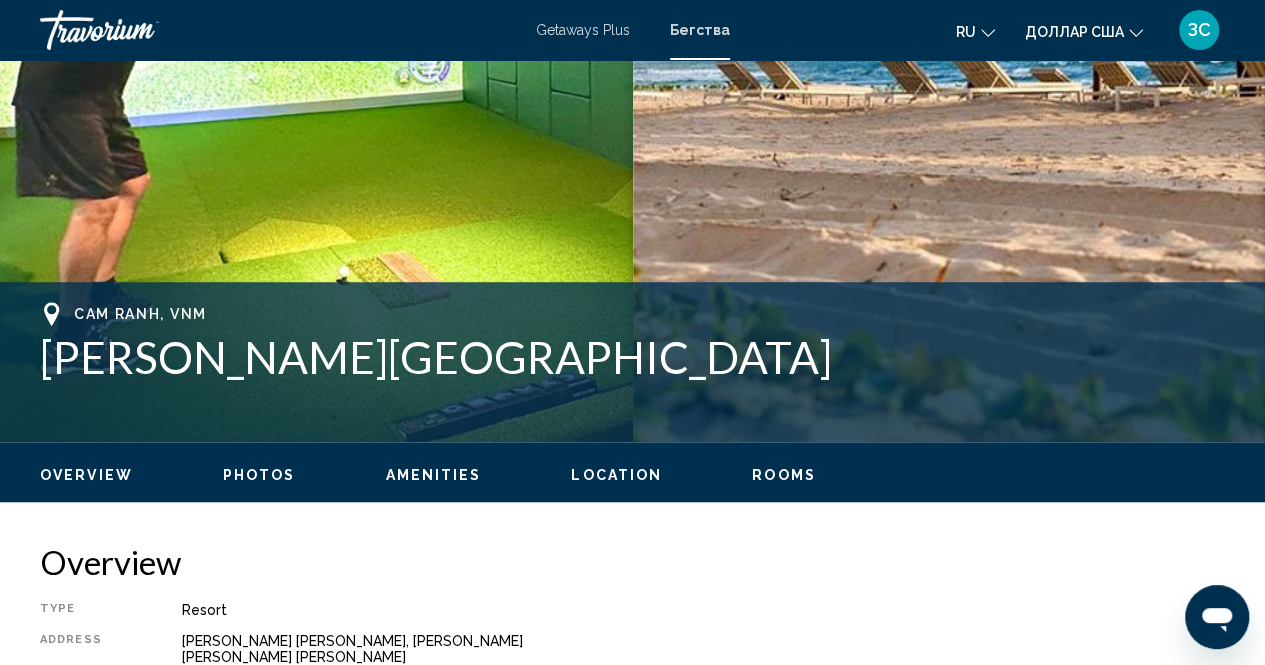 scroll, scrollTop: 502, scrollLeft: 0, axis: vertical 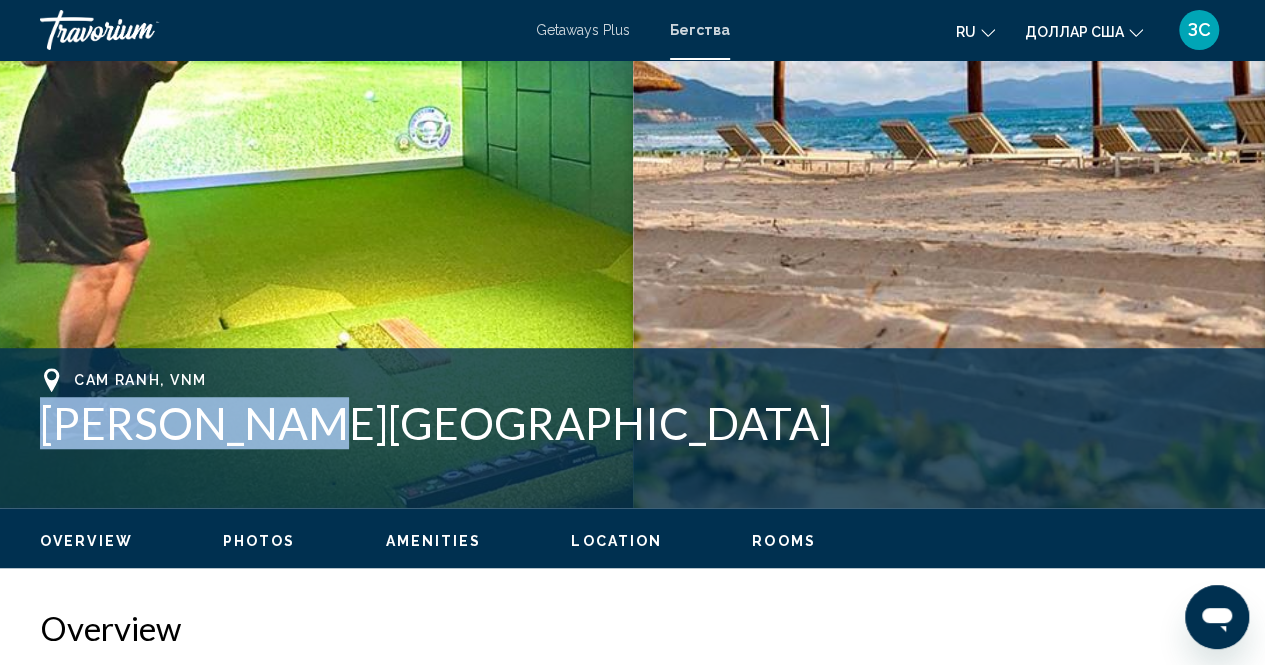 drag, startPoint x: 24, startPoint y: 425, endPoint x: 314, endPoint y: 447, distance: 290.83328 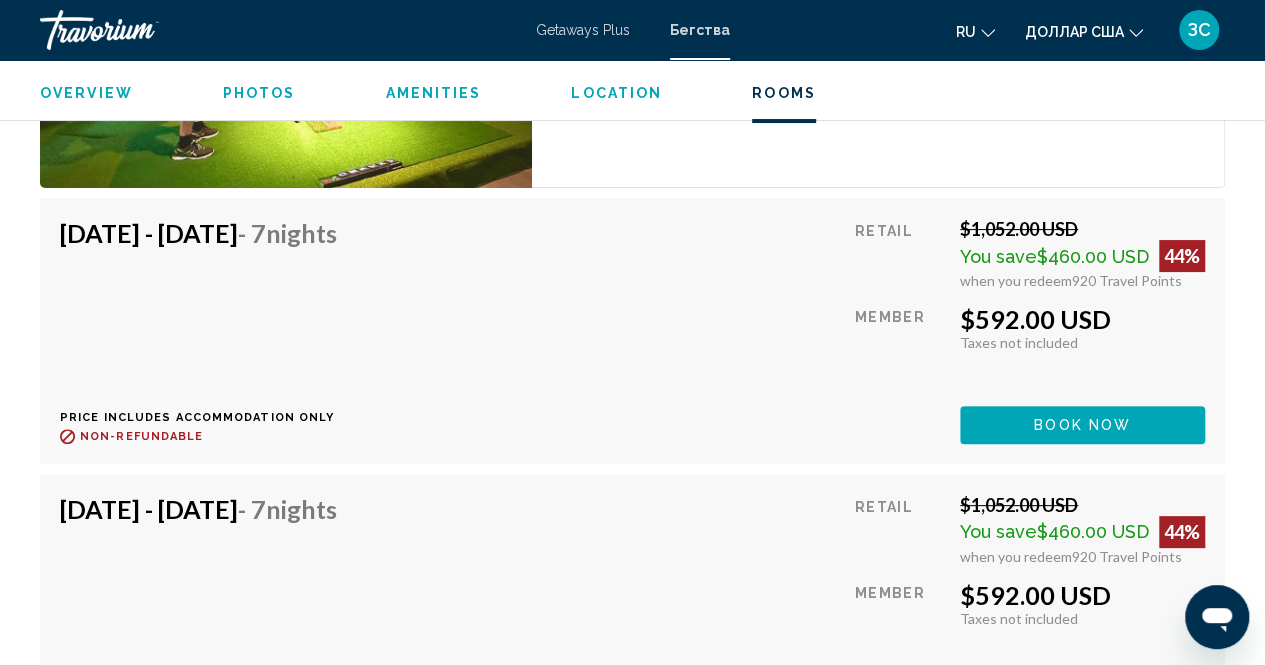 scroll, scrollTop: 3902, scrollLeft: 0, axis: vertical 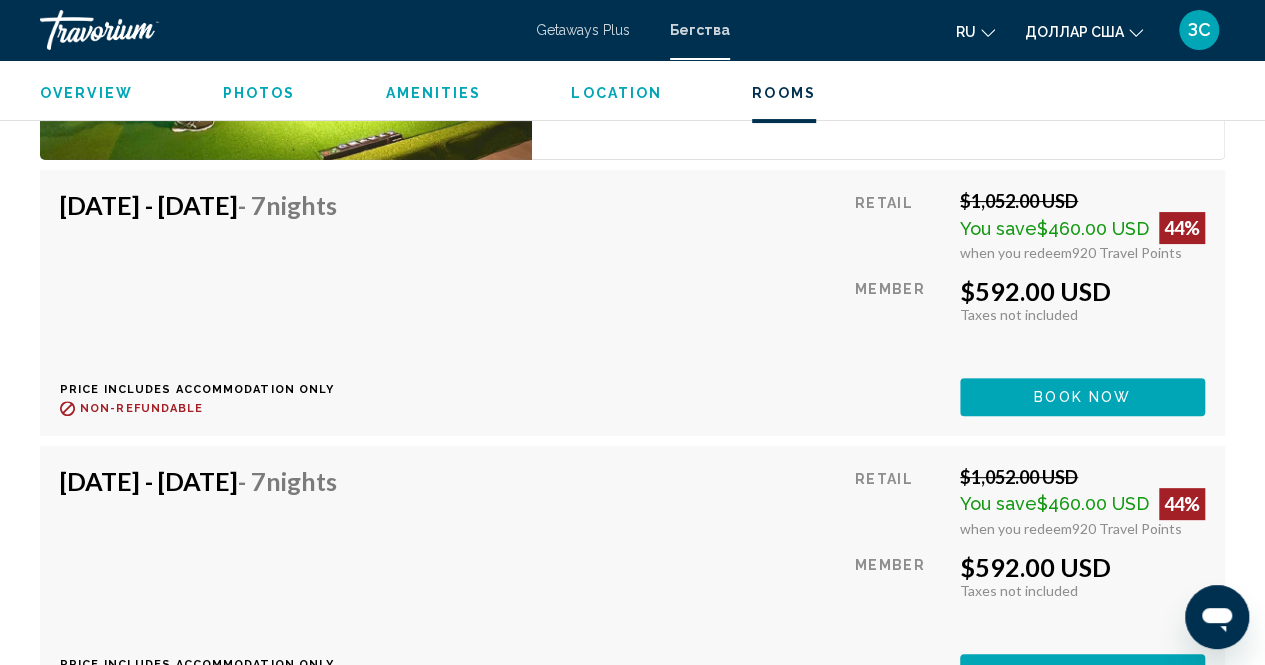 click on "Book now" at bounding box center [1082, 398] 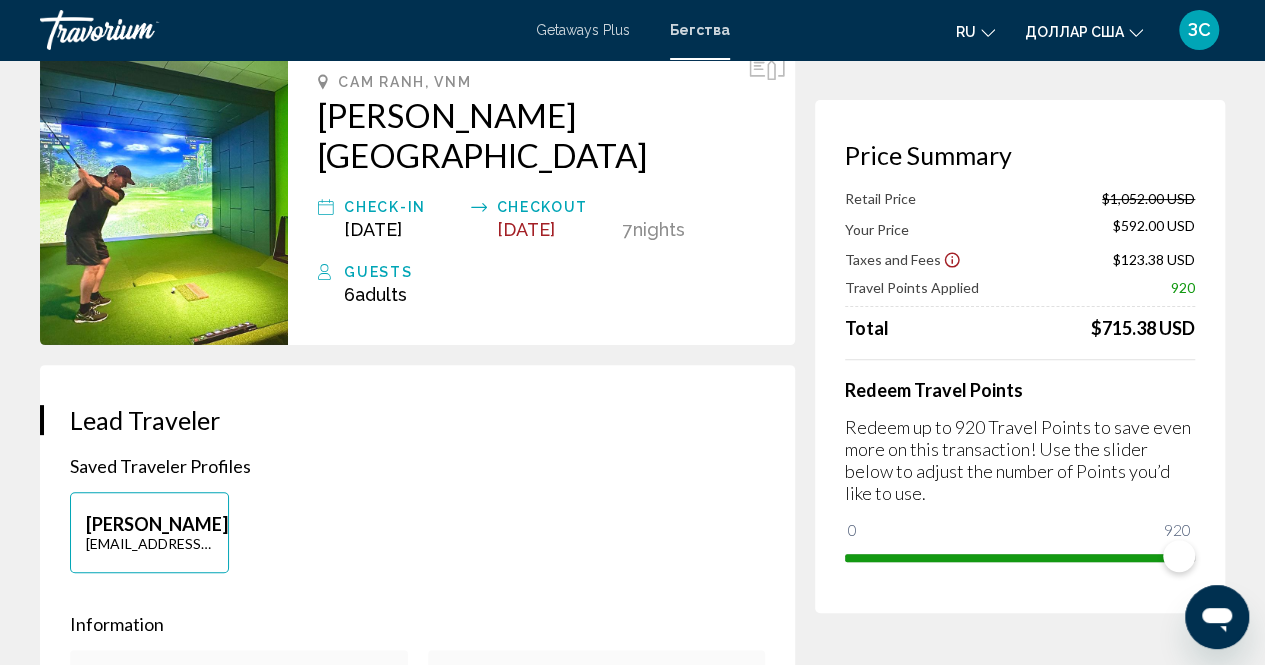scroll, scrollTop: 0, scrollLeft: 0, axis: both 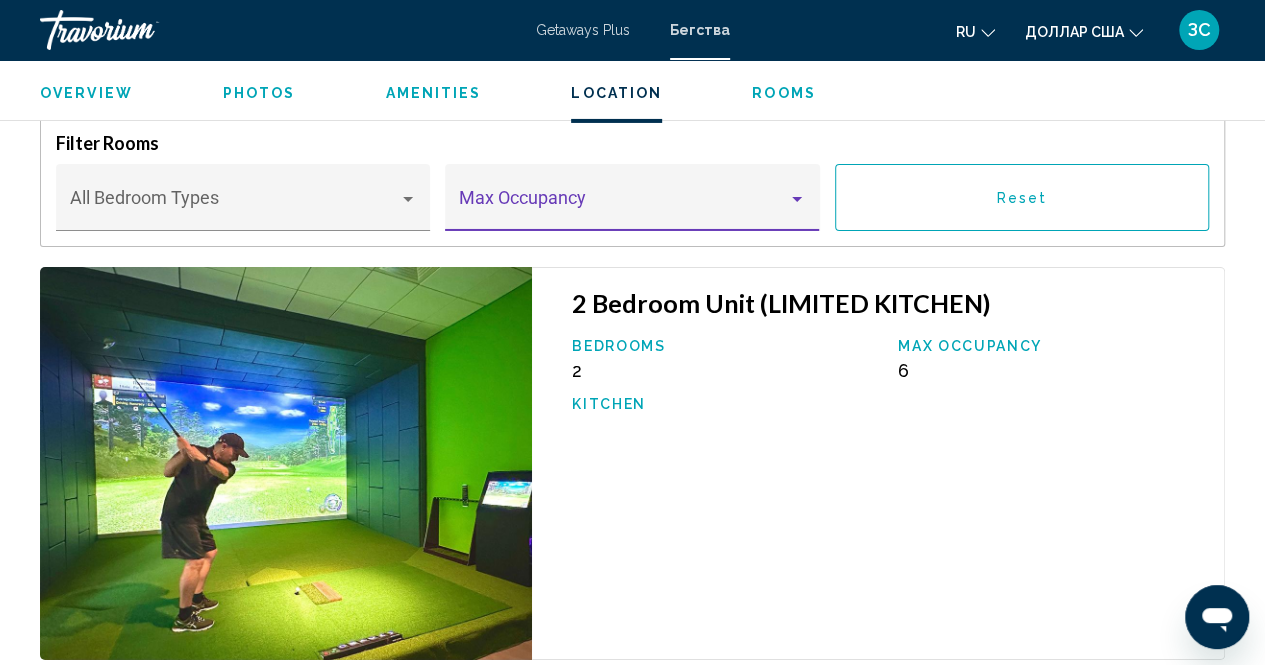 click at bounding box center [797, 199] 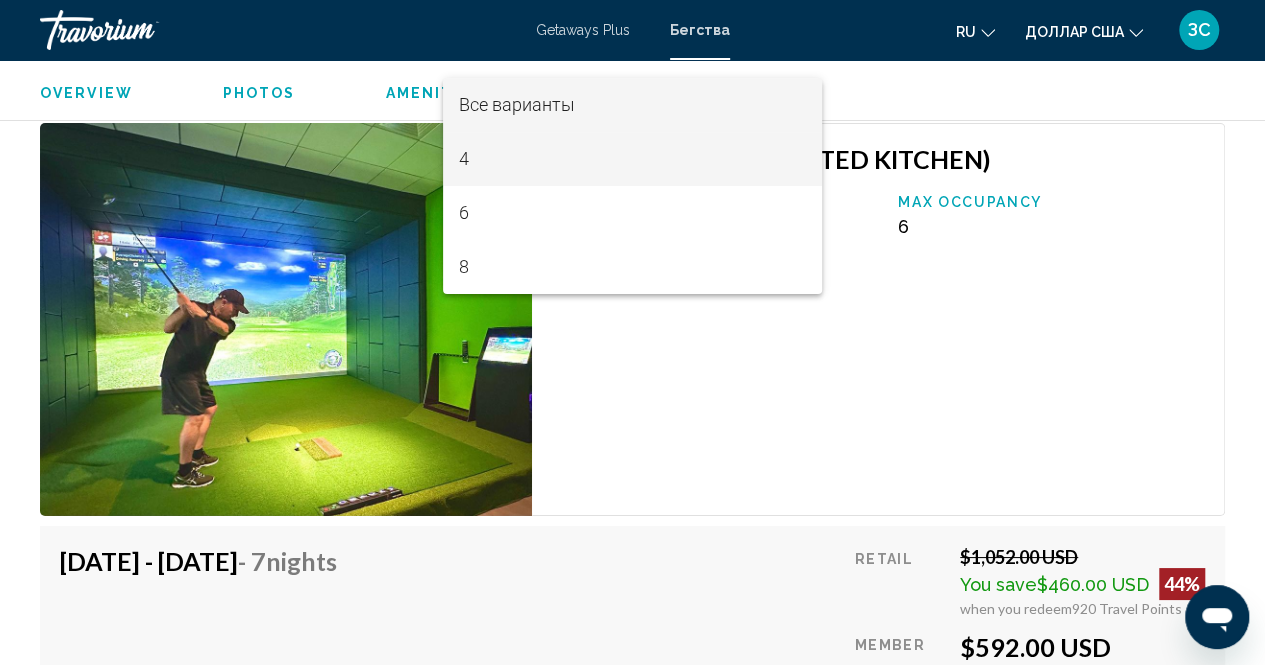 scroll, scrollTop: 3502, scrollLeft: 0, axis: vertical 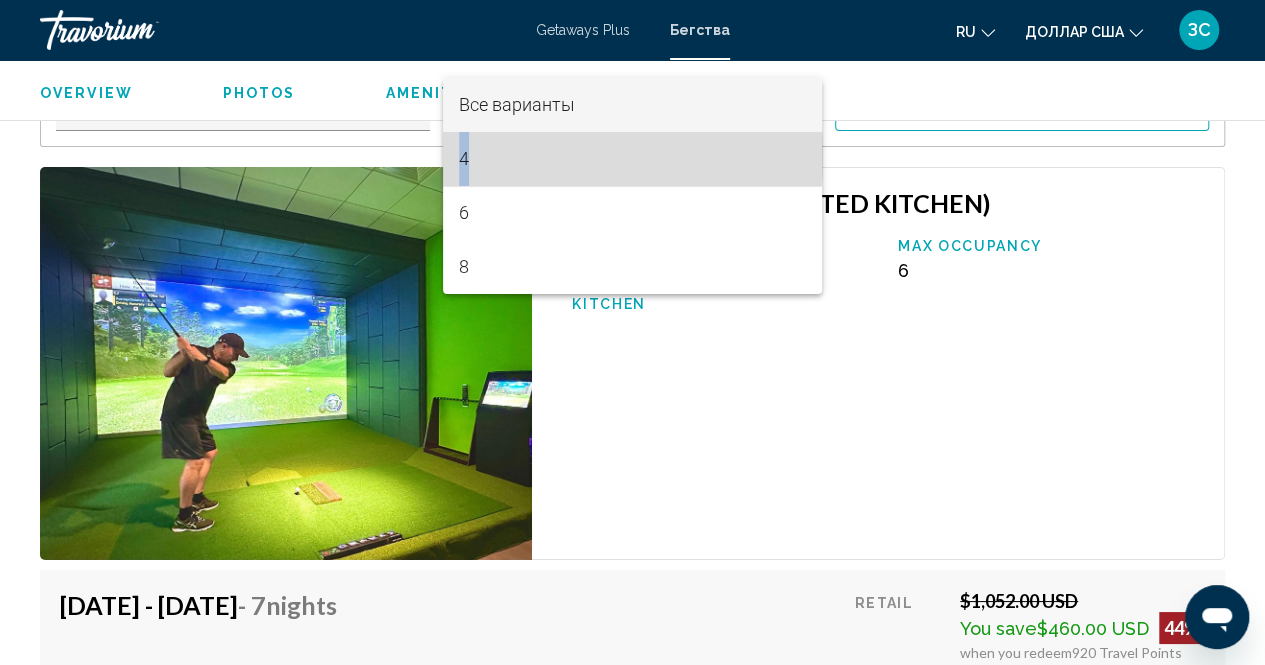 click on "4" at bounding box center [464, 158] 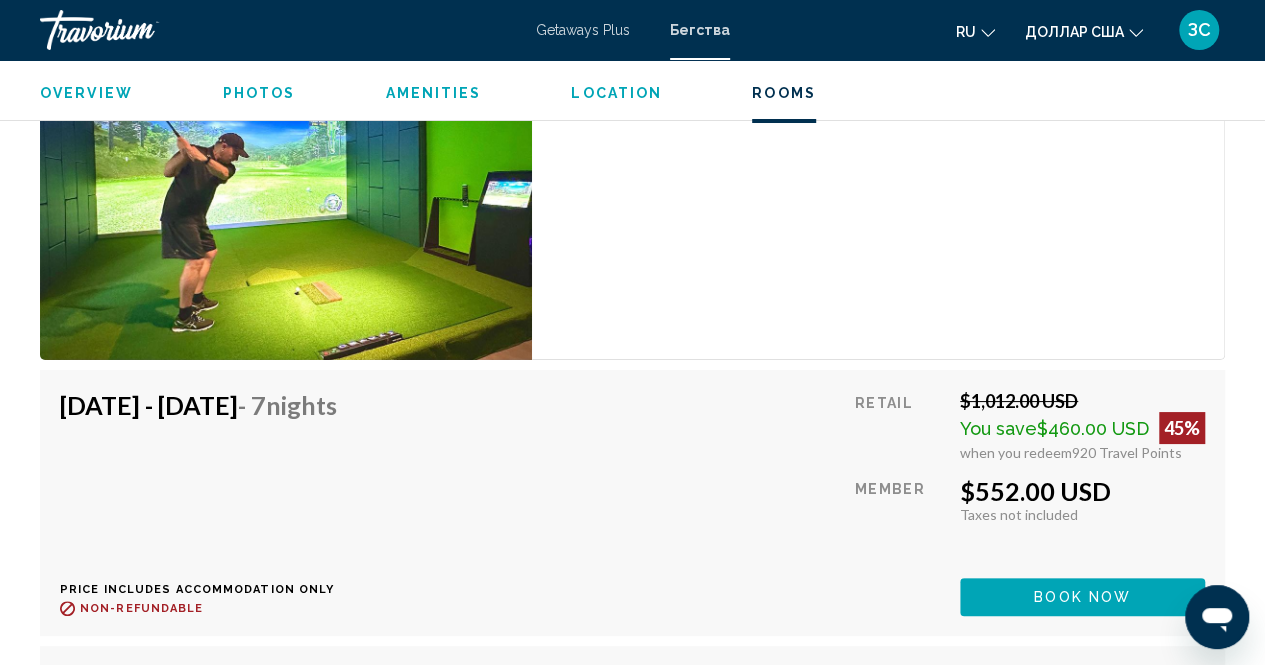 scroll, scrollTop: 3702, scrollLeft: 0, axis: vertical 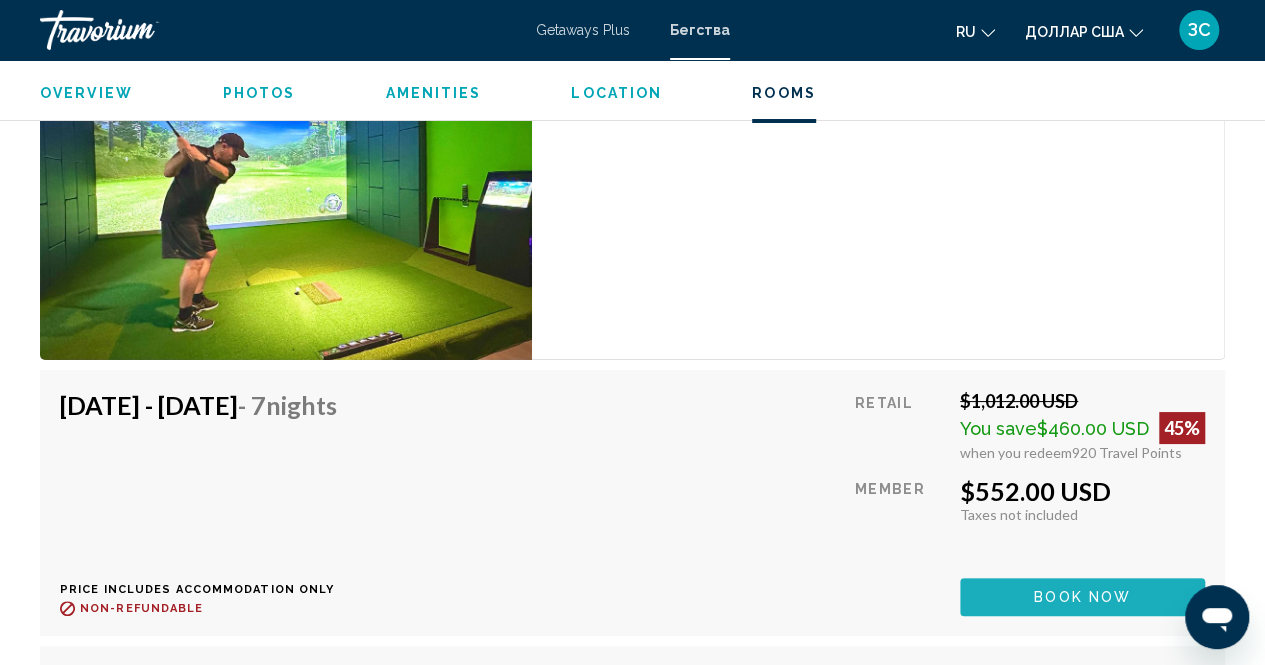 click on "Book now" at bounding box center (1082, 598) 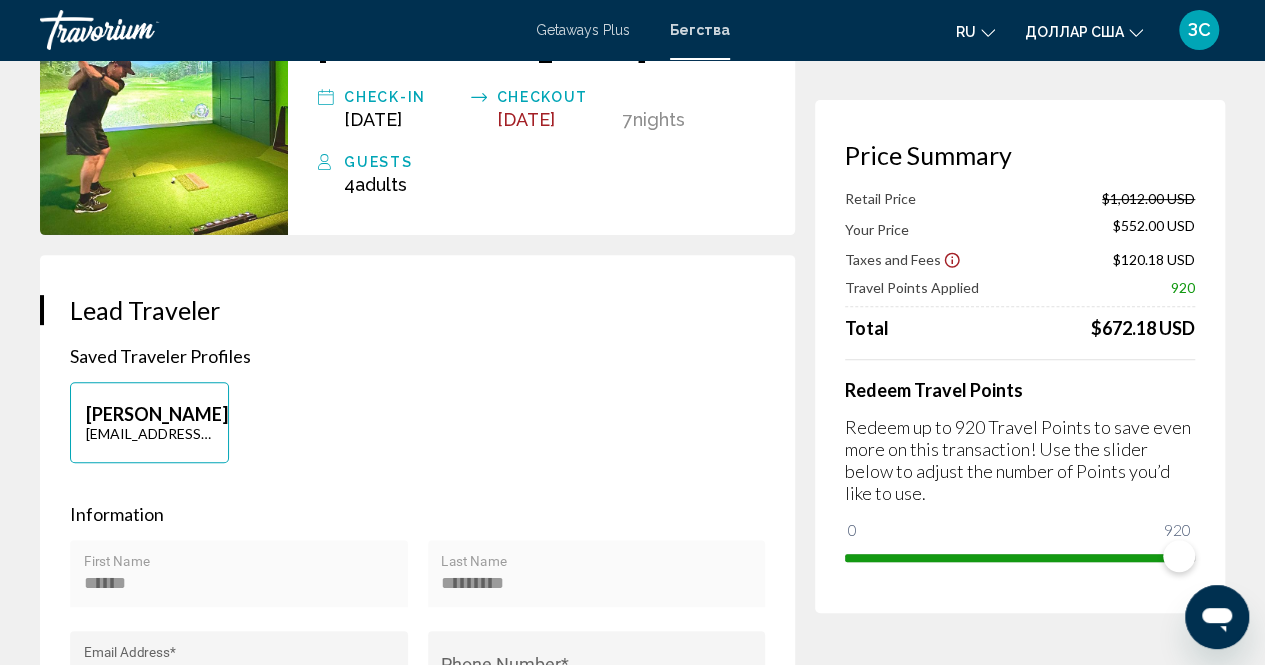 scroll, scrollTop: 300, scrollLeft: 0, axis: vertical 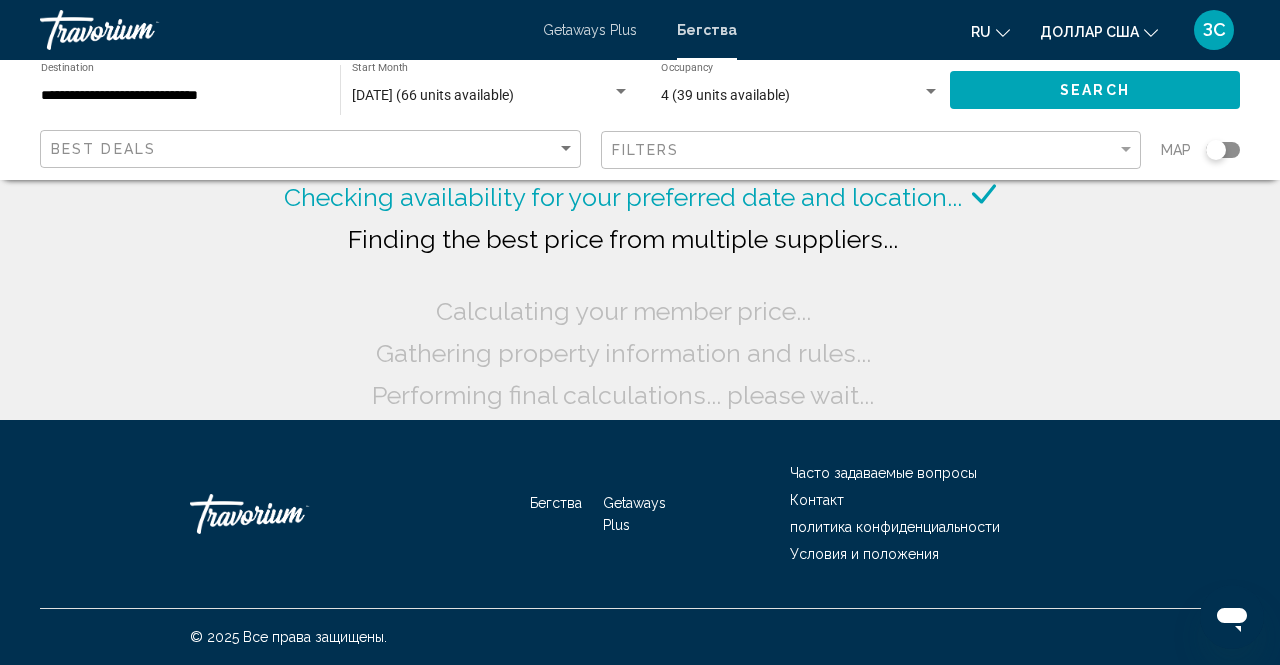 click on "**********" at bounding box center [180, 96] 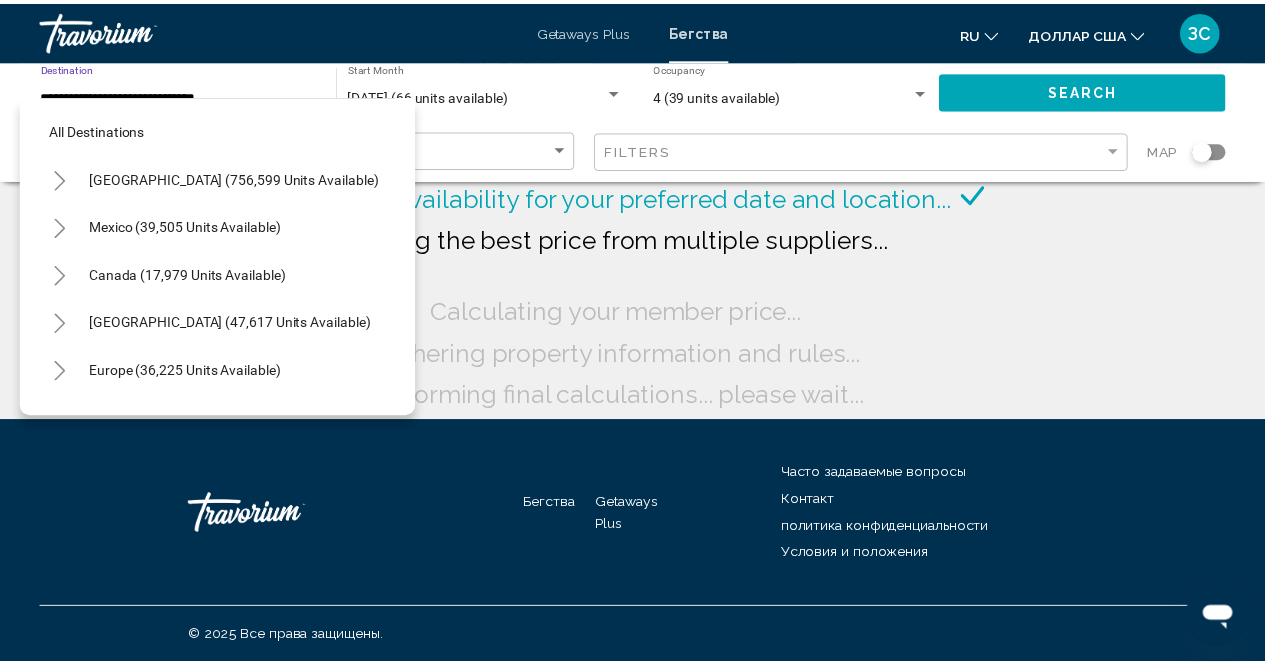 scroll, scrollTop: 1038, scrollLeft: 0, axis: vertical 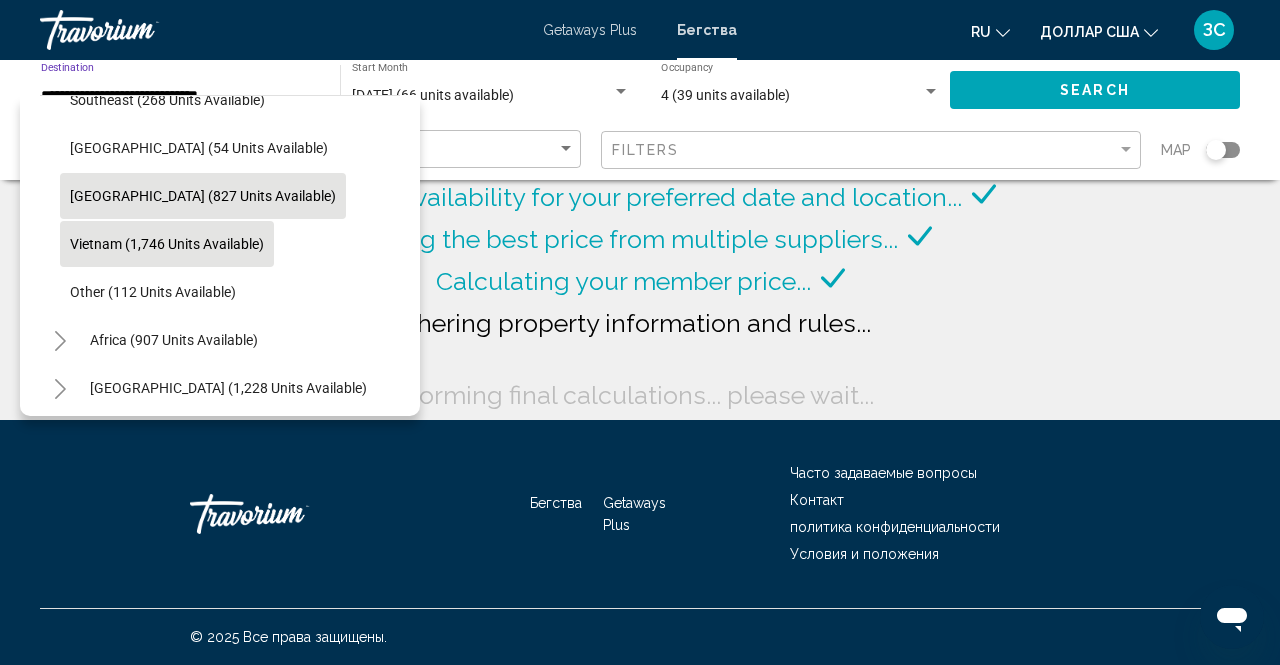 click on "[GEOGRAPHIC_DATA] (827 units available)" 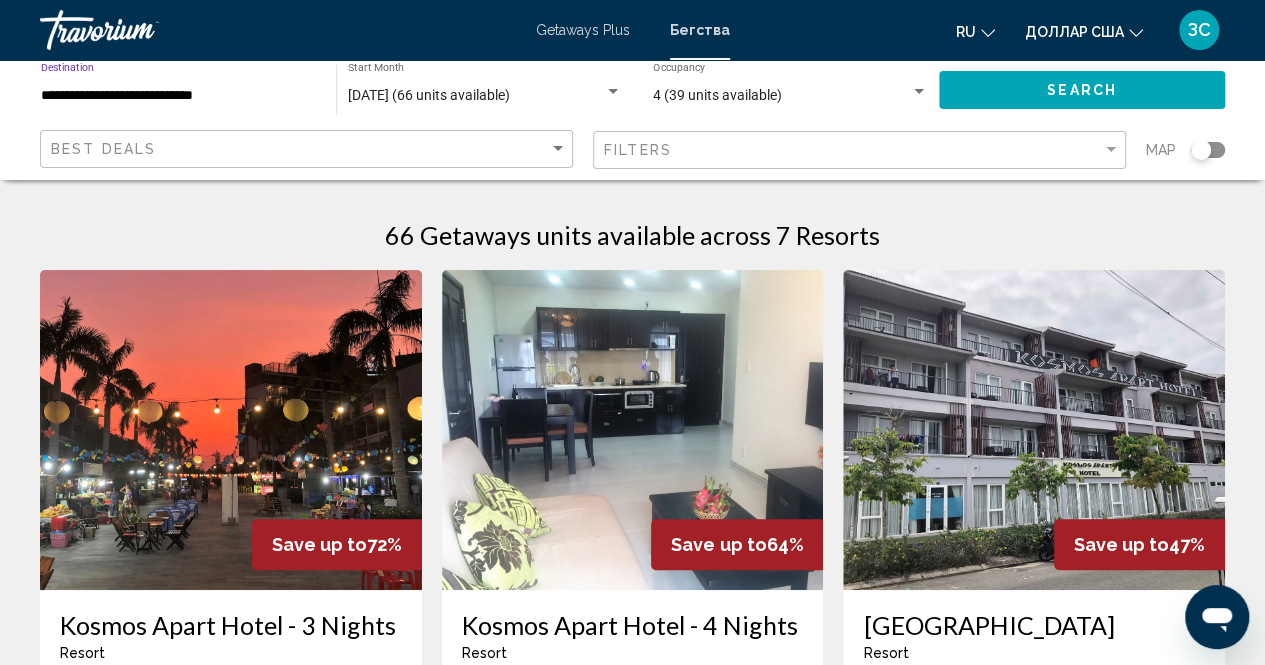 click on "Search" 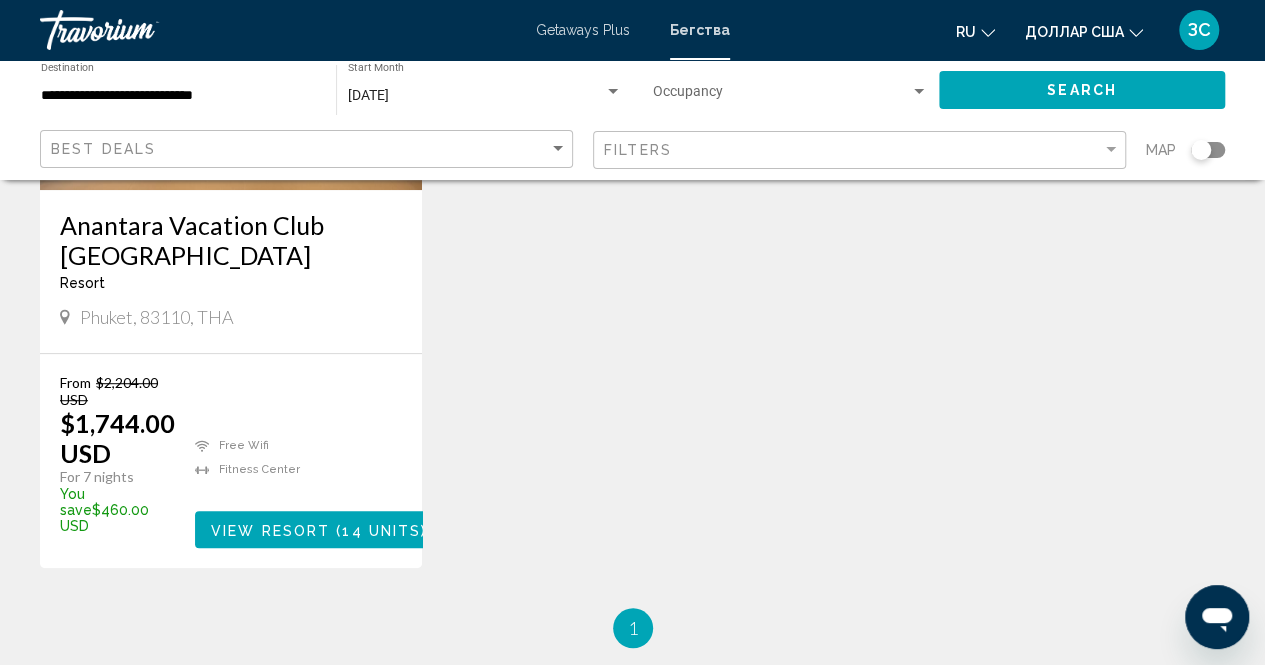 scroll, scrollTop: 0, scrollLeft: 0, axis: both 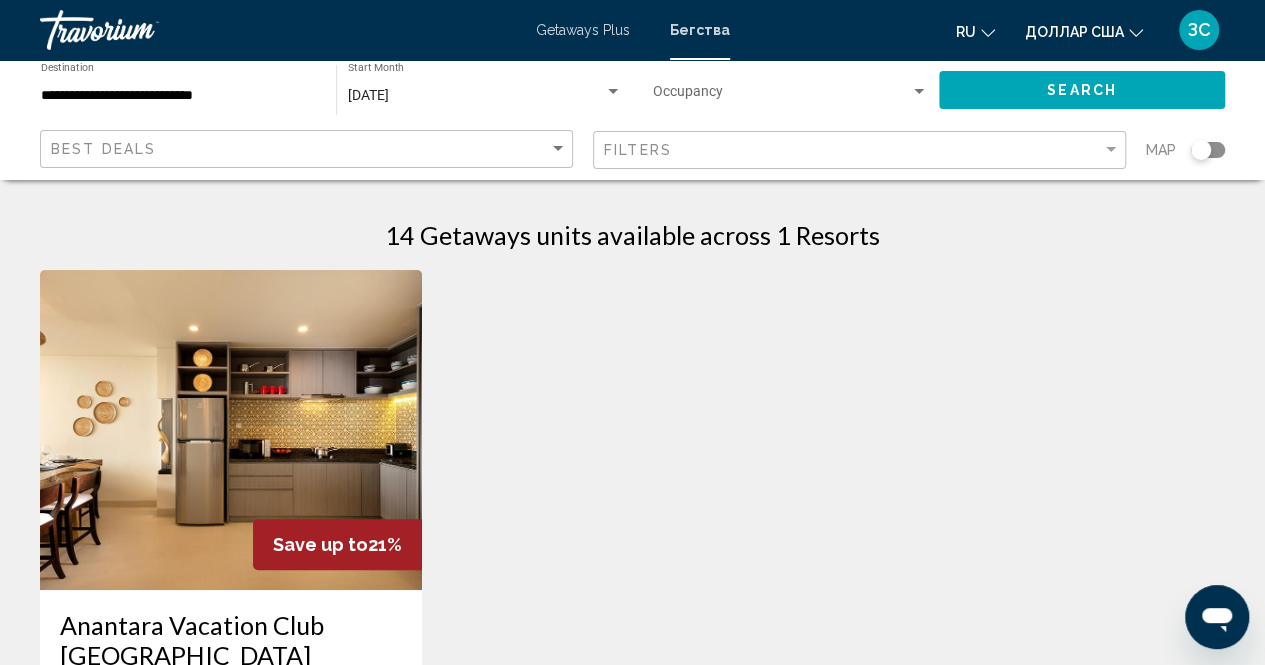 click at bounding box center (613, 91) 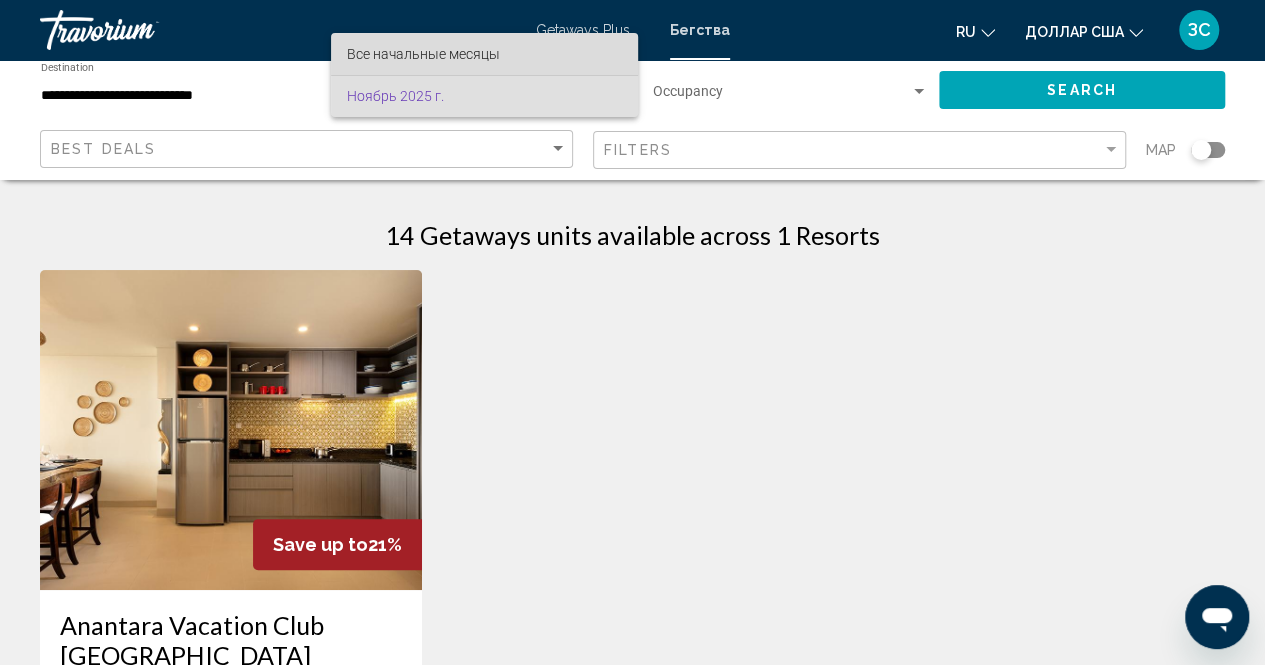 click on "Все начальные месяцы" at bounding box center [423, 54] 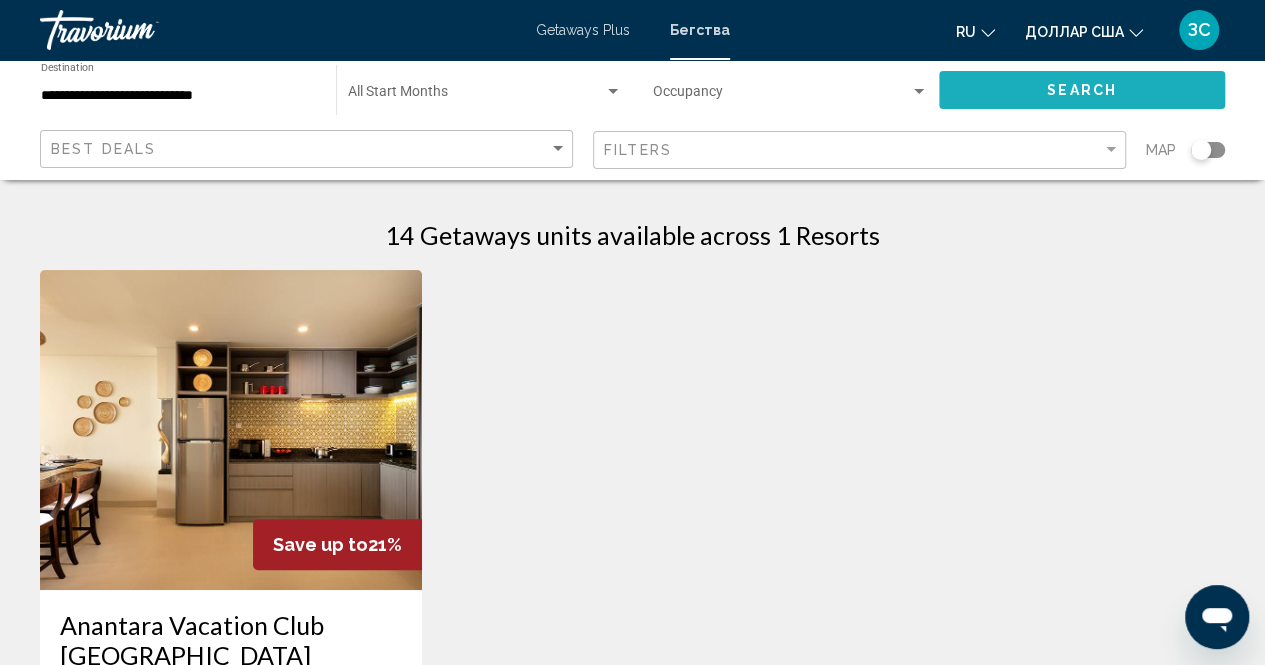 click on "Search" 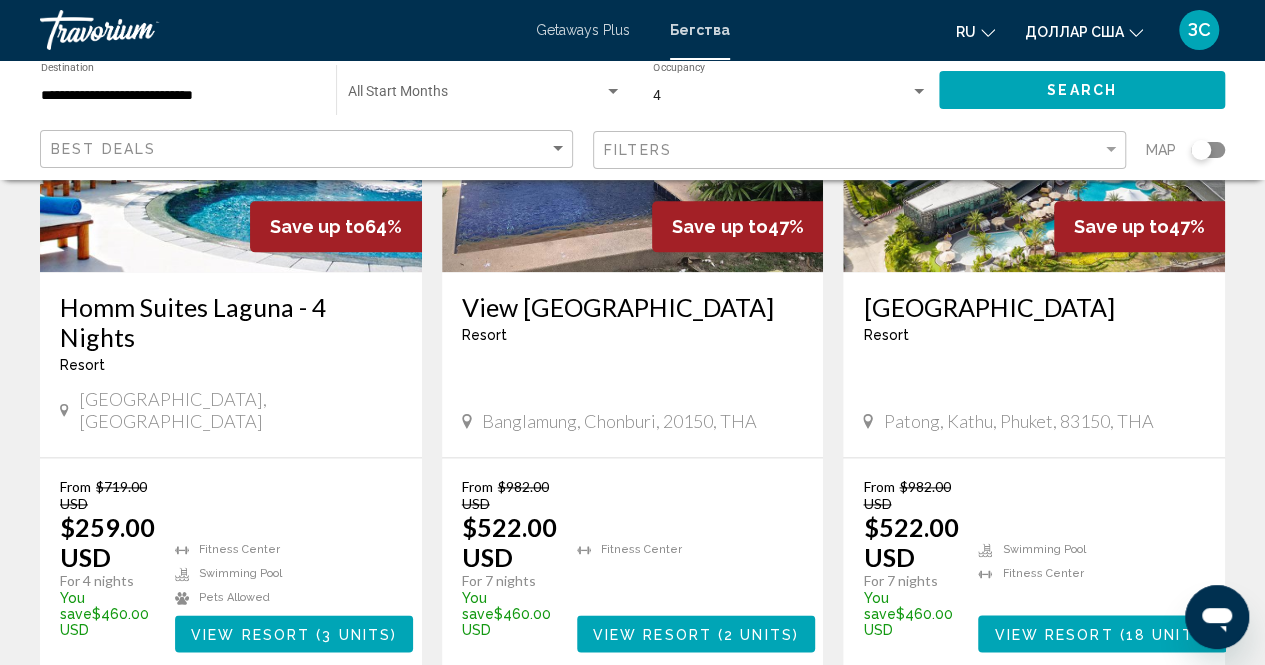 scroll, scrollTop: 600, scrollLeft: 0, axis: vertical 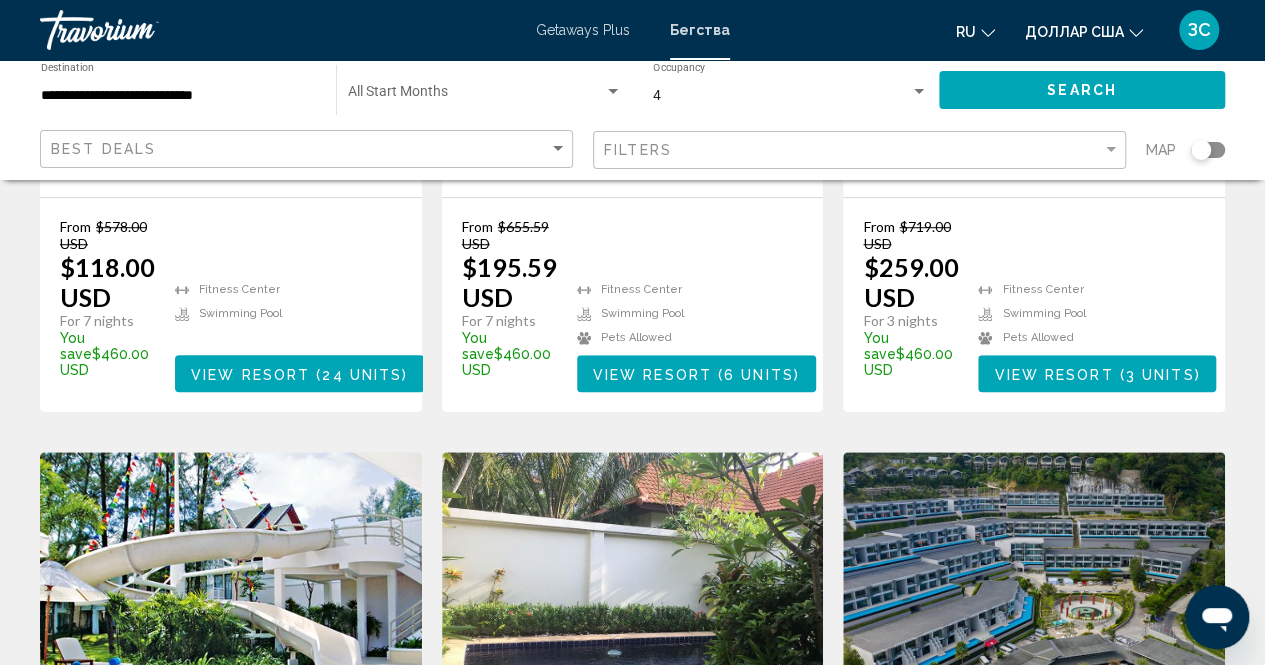 click at bounding box center (231, 612) 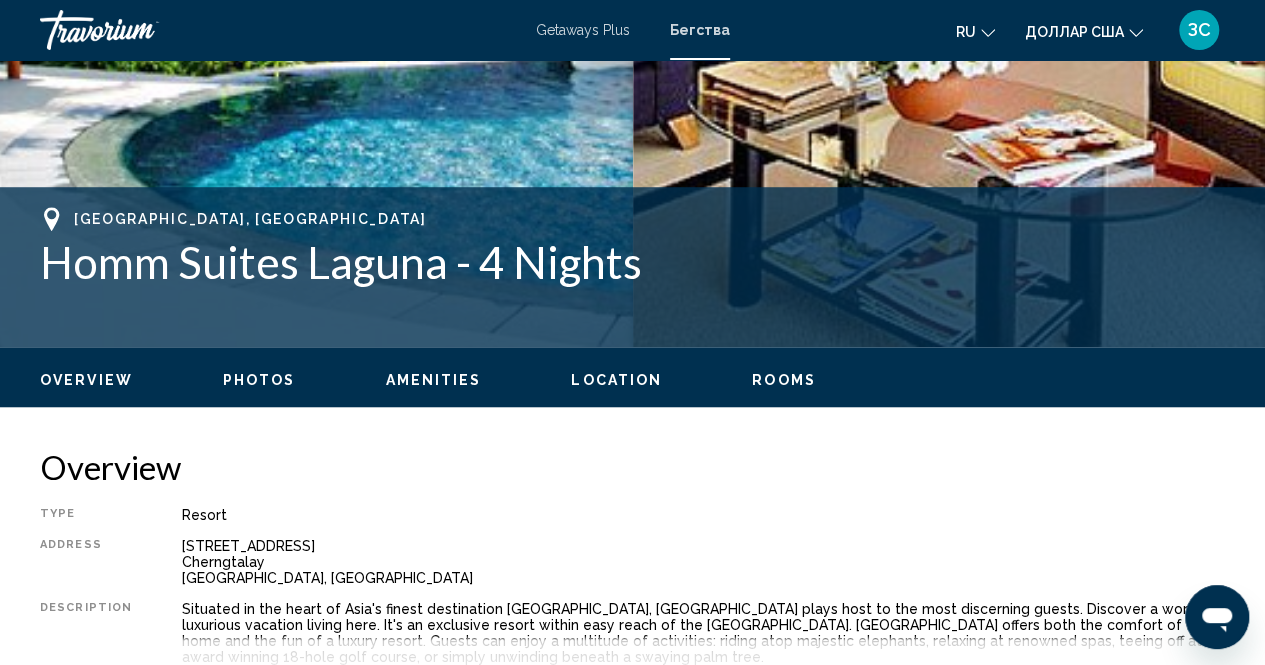 scroll, scrollTop: 63, scrollLeft: 0, axis: vertical 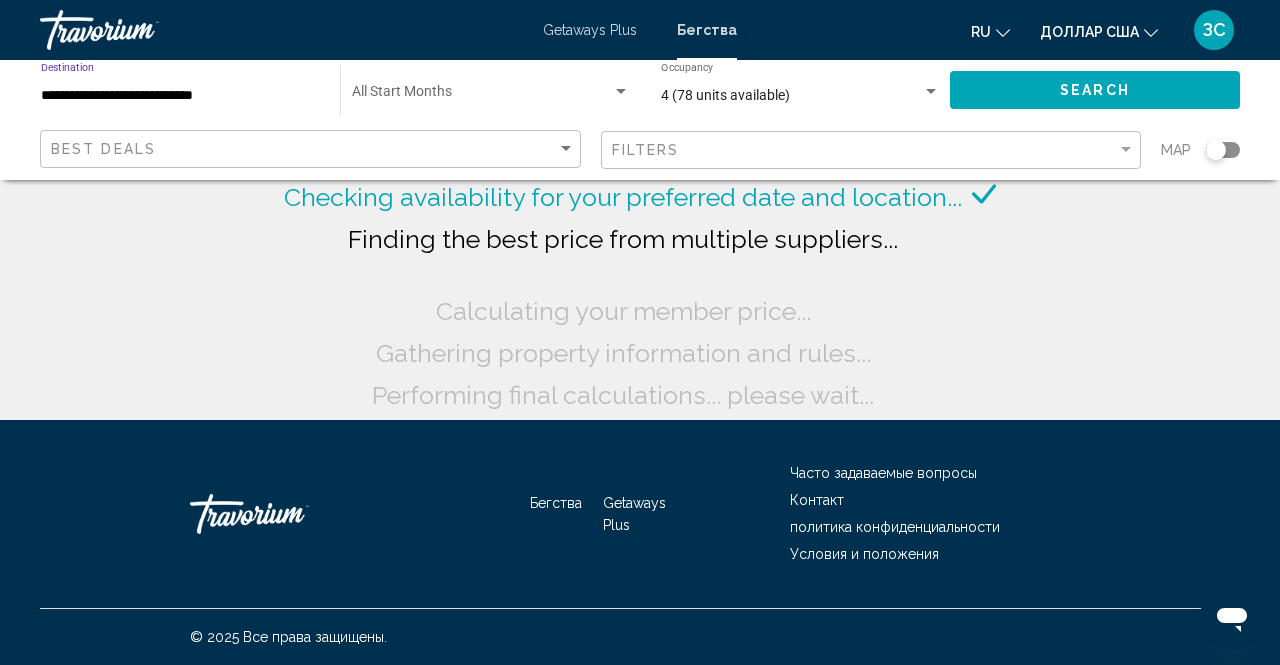 click on "**********" at bounding box center (180, 96) 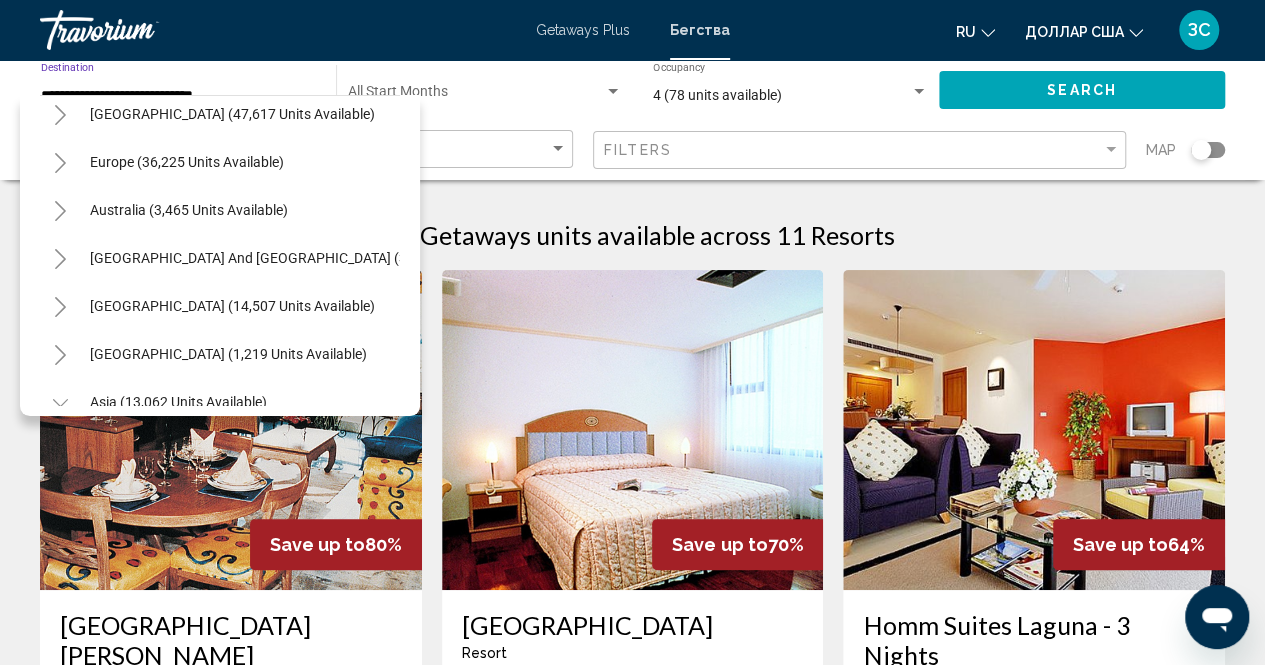 scroll, scrollTop: 190, scrollLeft: 0, axis: vertical 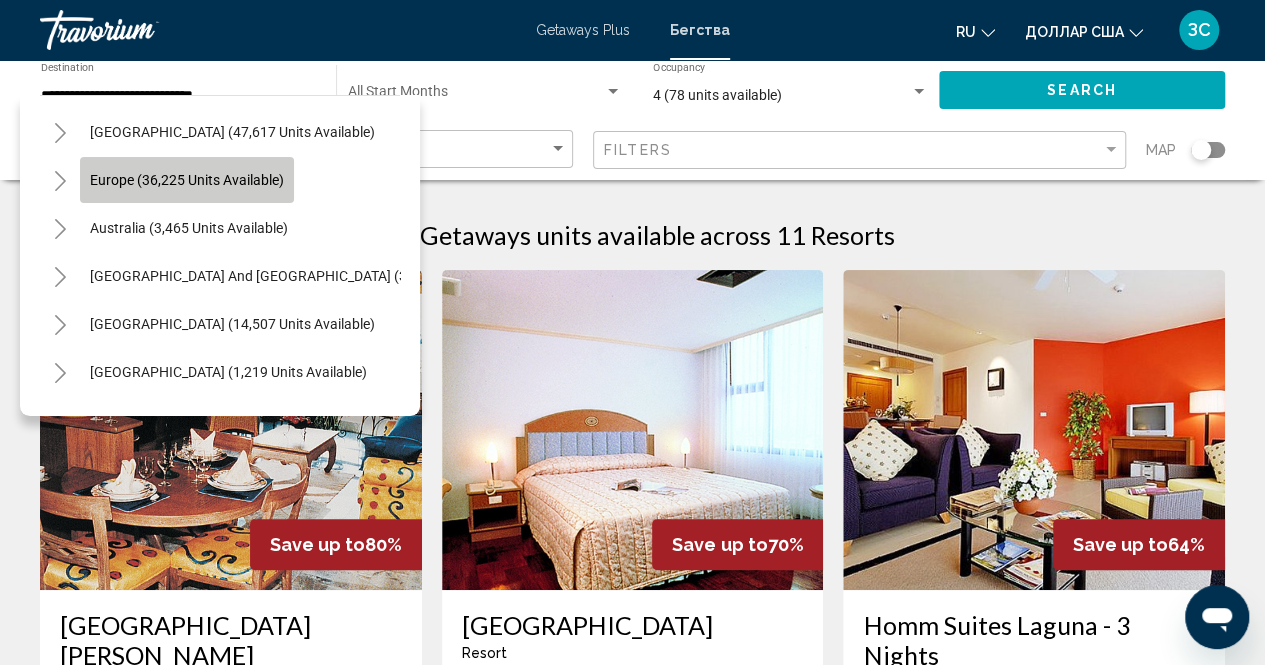 click on "Europe (36,225 units available)" 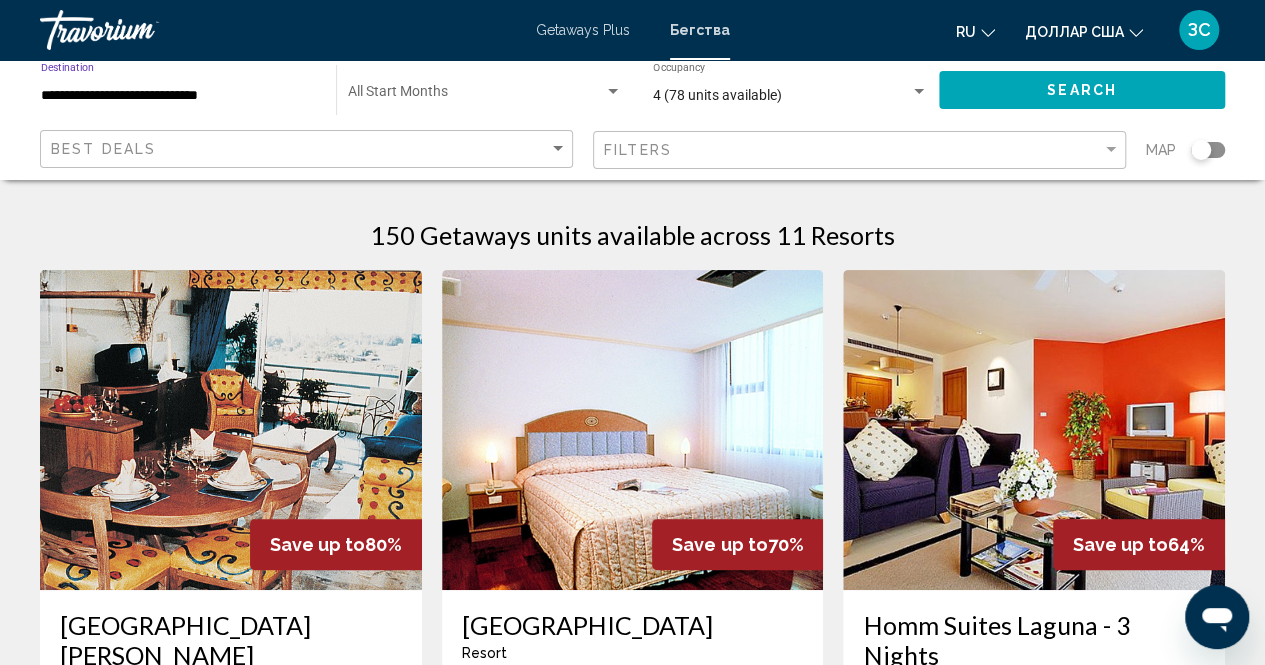 click on "**********" at bounding box center (178, 96) 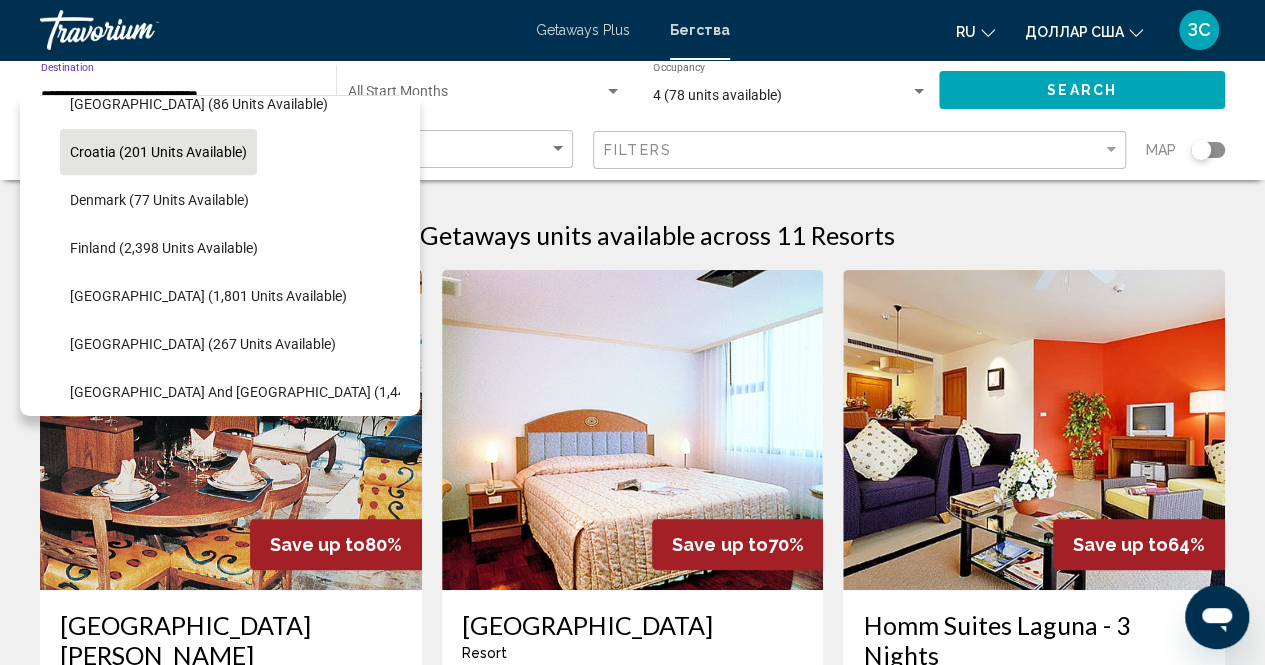 scroll, scrollTop: 426, scrollLeft: 0, axis: vertical 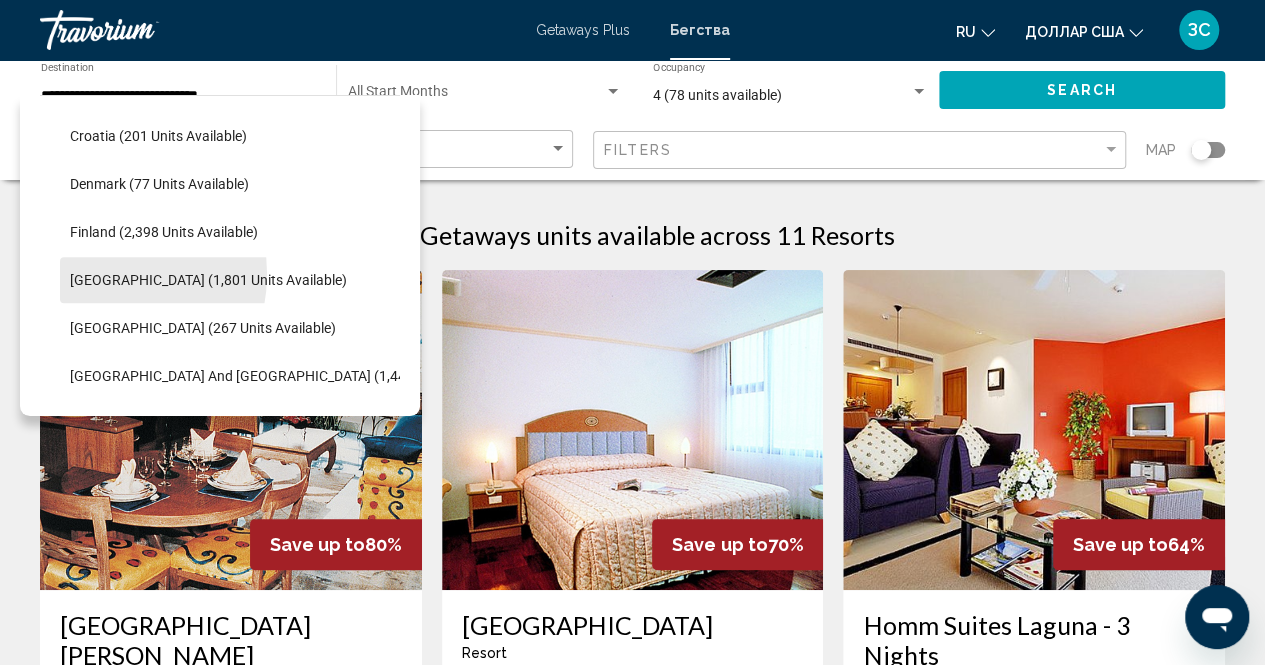 click on "[GEOGRAPHIC_DATA] (1,801 units available)" 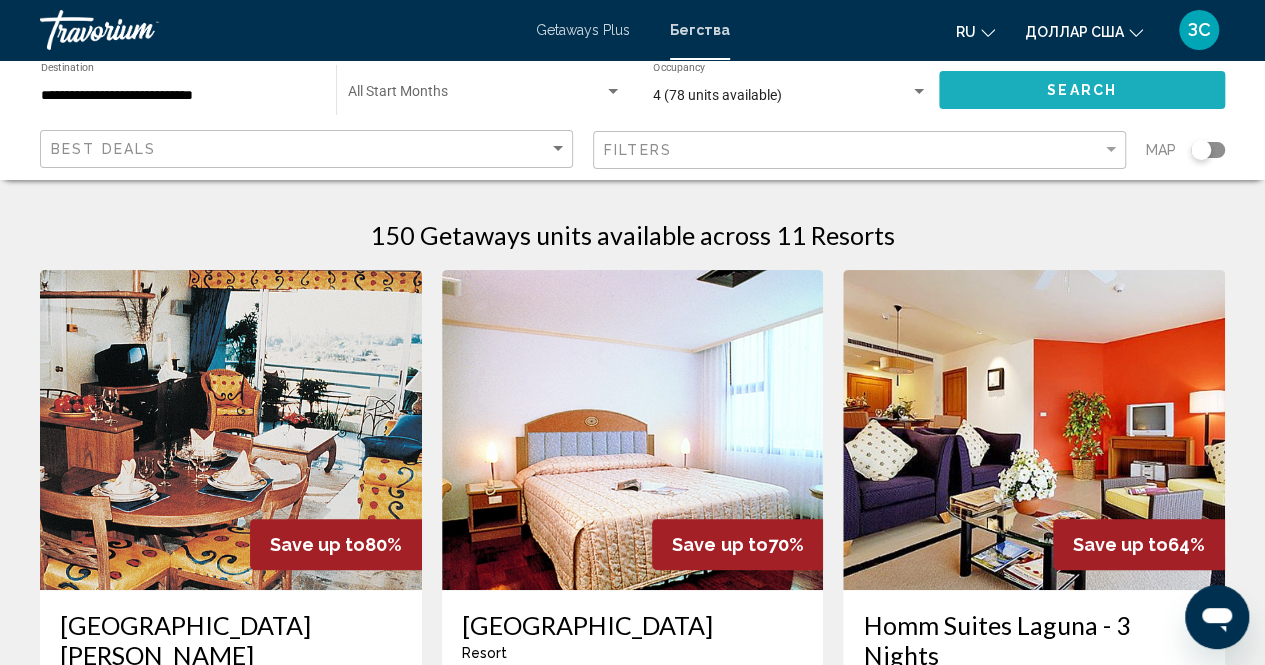 click on "Search" 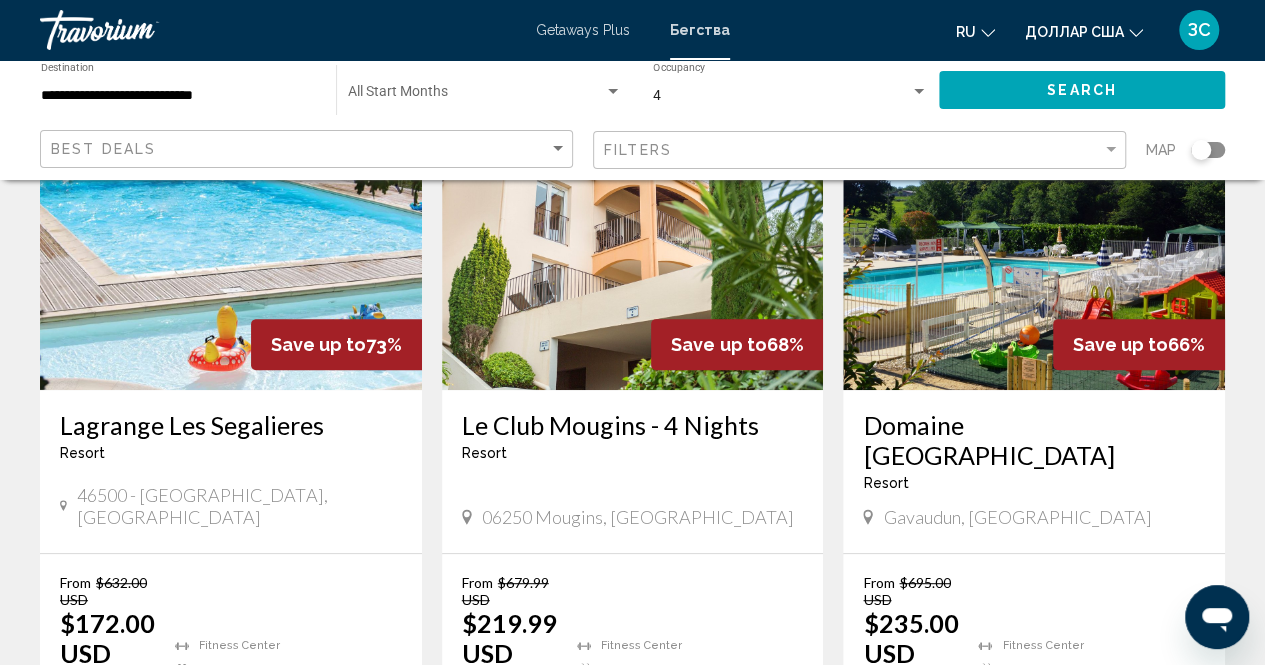 scroll, scrollTop: 0, scrollLeft: 0, axis: both 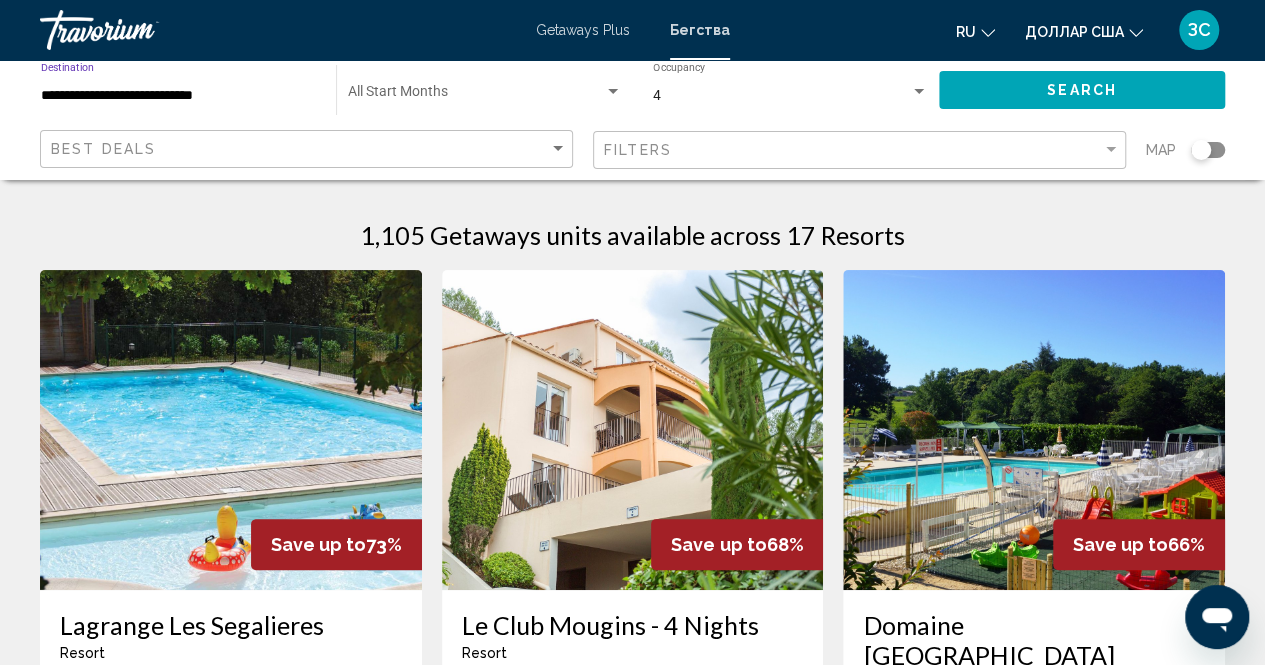 click on "**********" at bounding box center (178, 96) 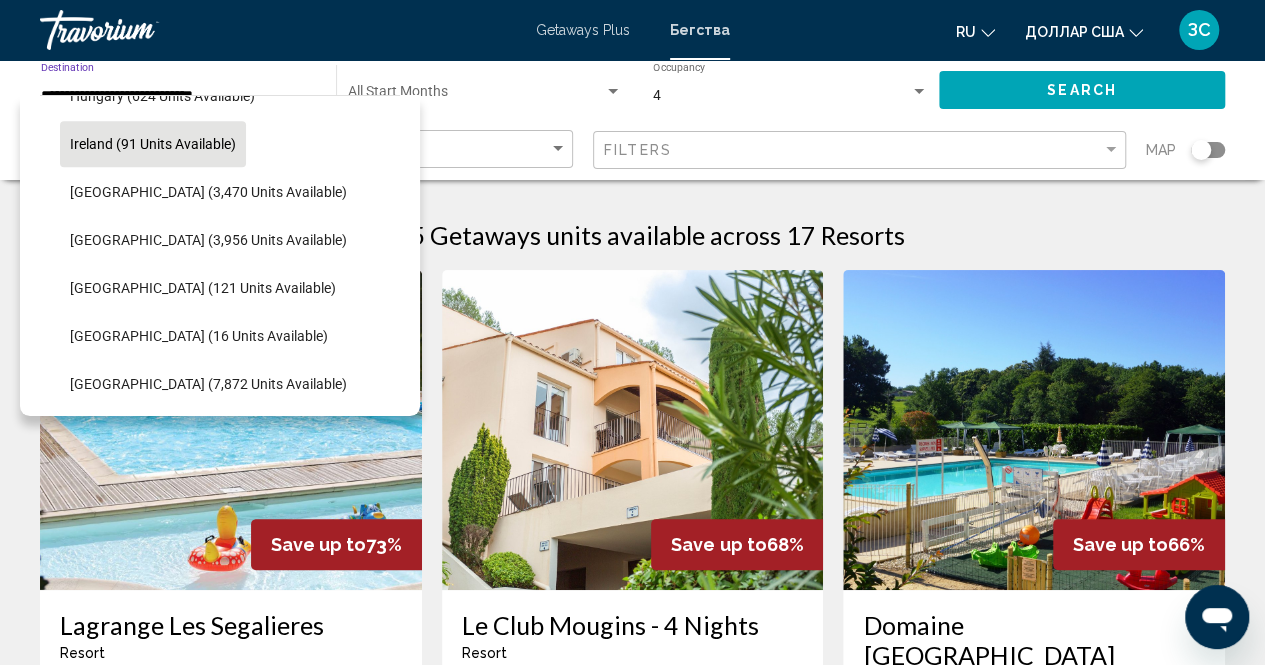 scroll, scrollTop: 762, scrollLeft: 0, axis: vertical 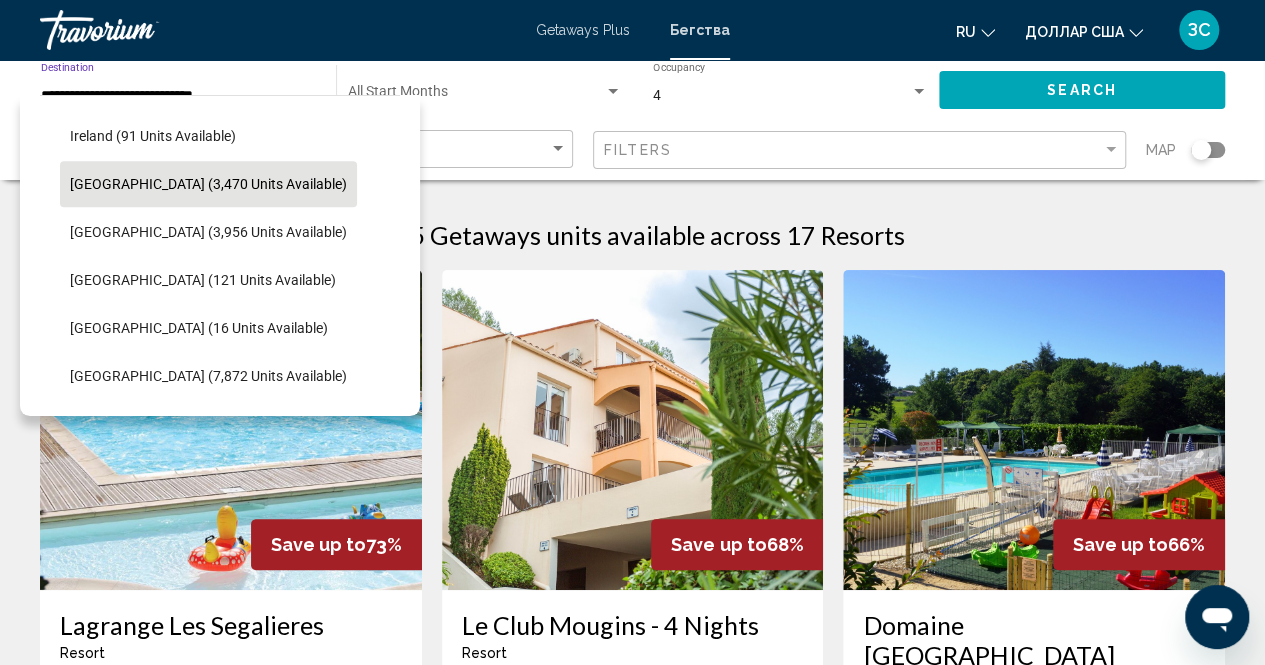 click on "[GEOGRAPHIC_DATA] (3,470 units available)" 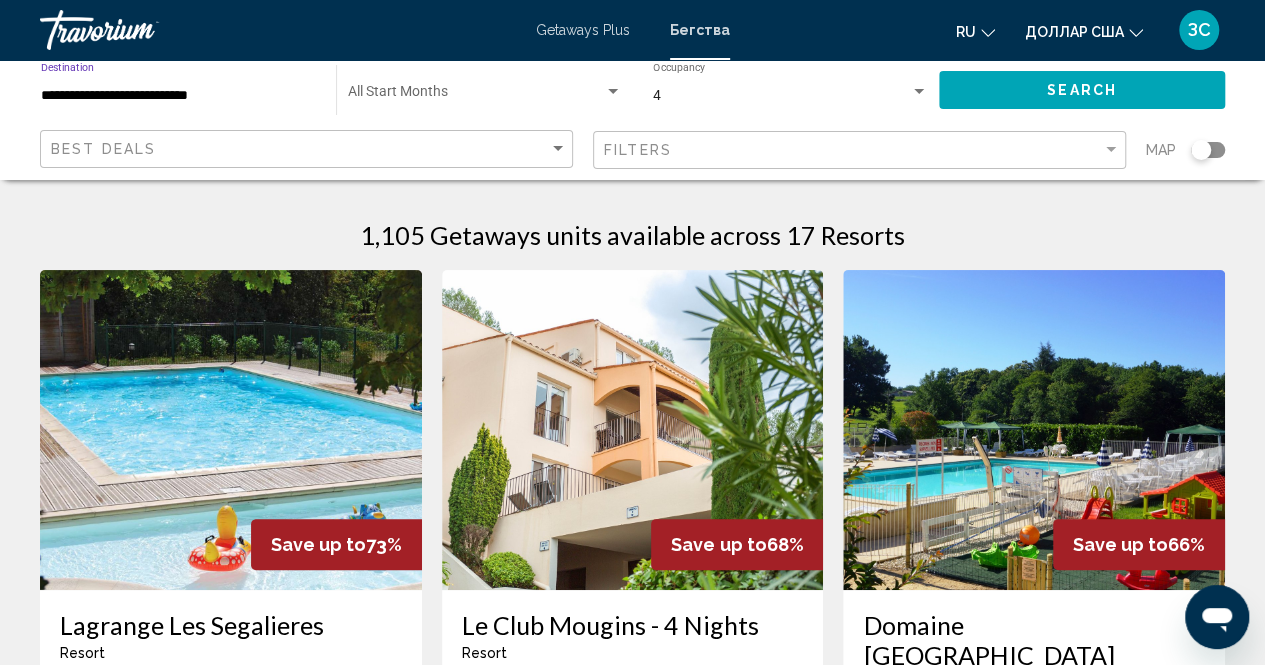 click on "Search" 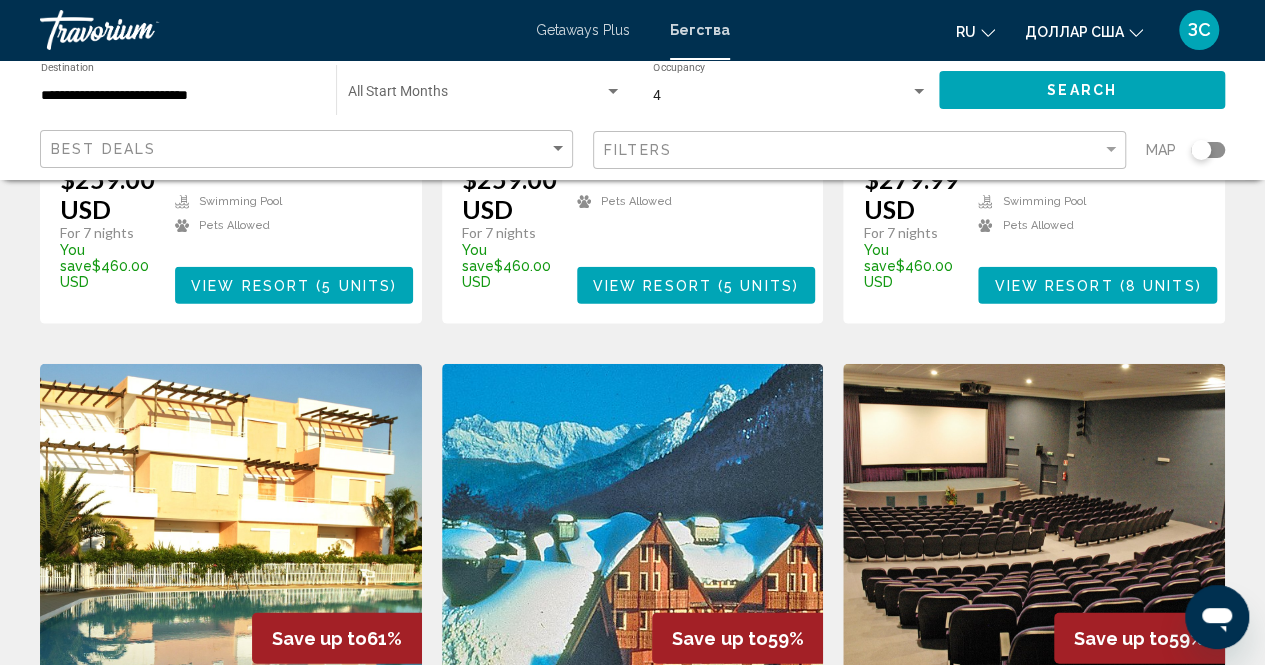 scroll, scrollTop: 2500, scrollLeft: 0, axis: vertical 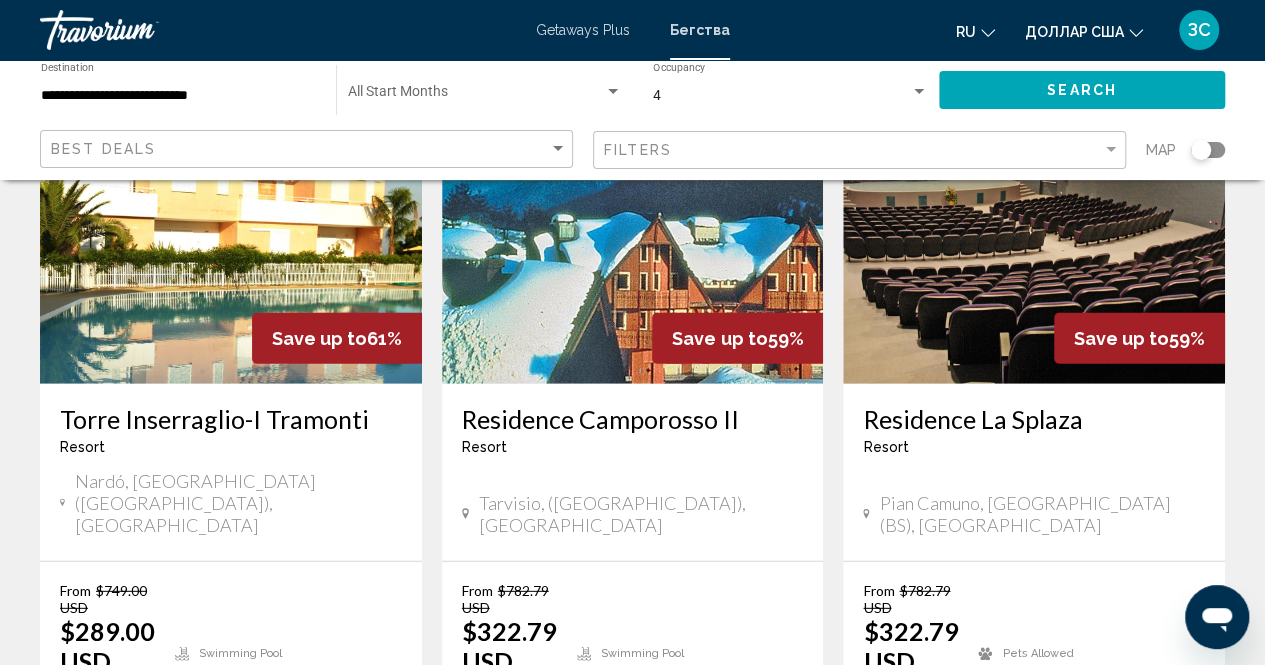 click on "2" at bounding box center [563, 836] 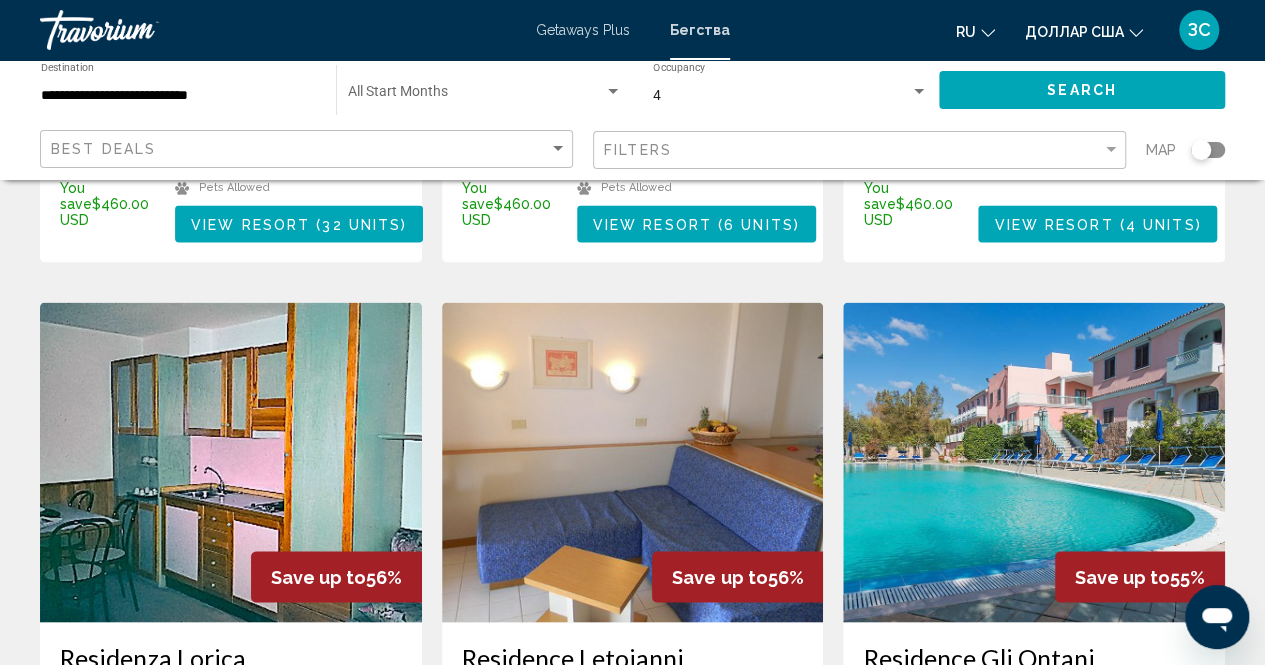 scroll, scrollTop: 1500, scrollLeft: 0, axis: vertical 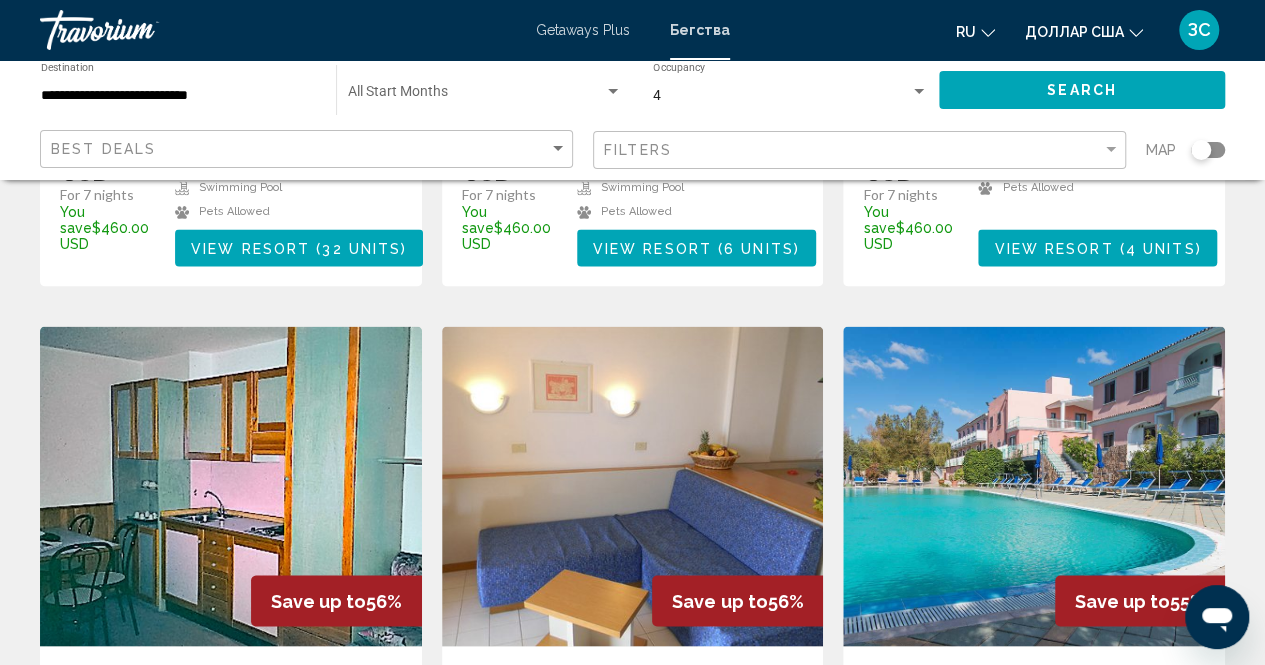 click at bounding box center [1034, 486] 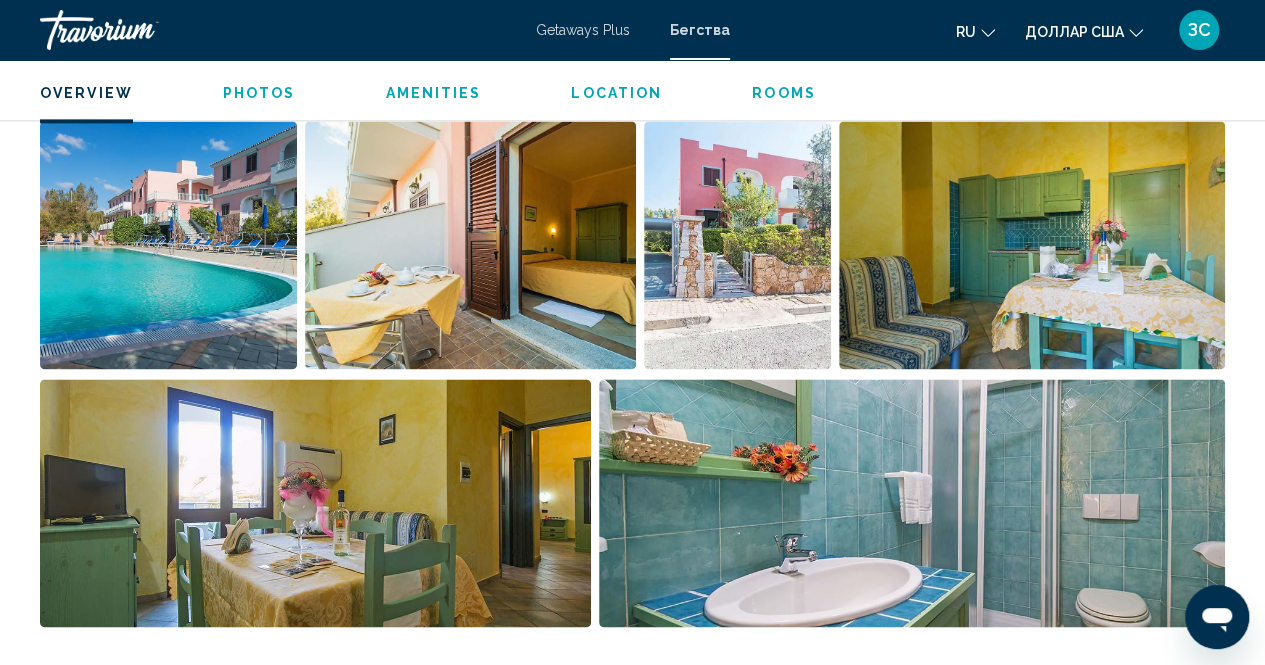 scroll, scrollTop: 902, scrollLeft: 0, axis: vertical 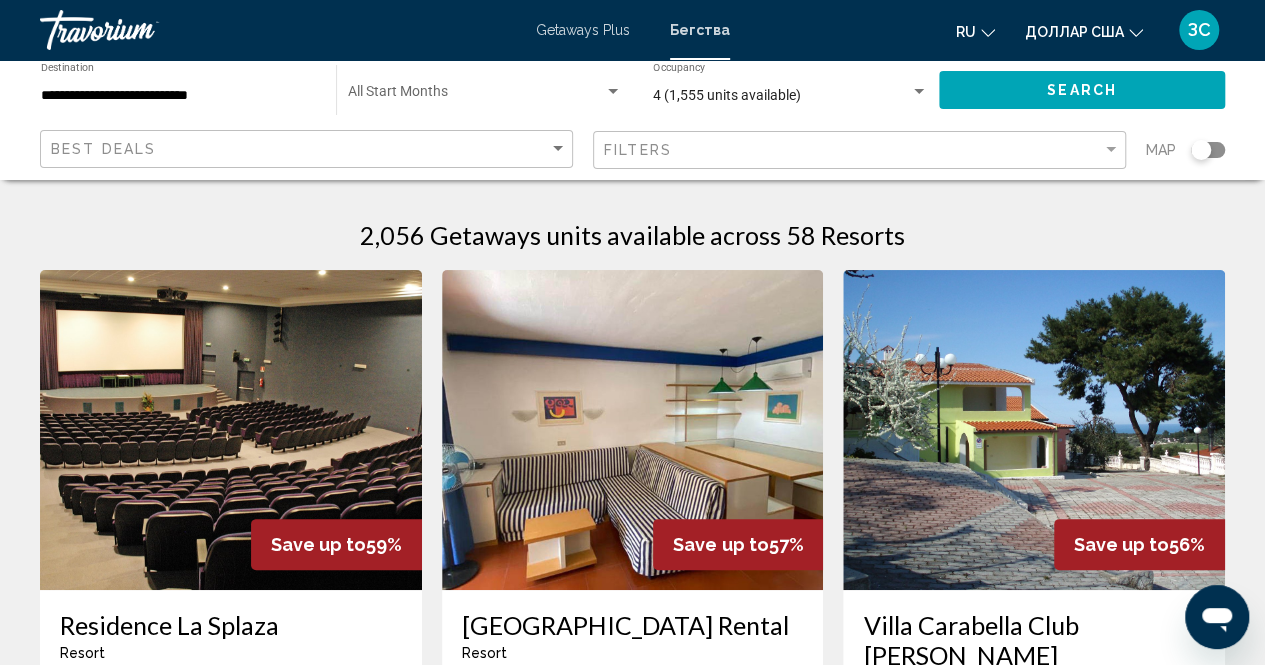 click at bounding box center (919, 92) 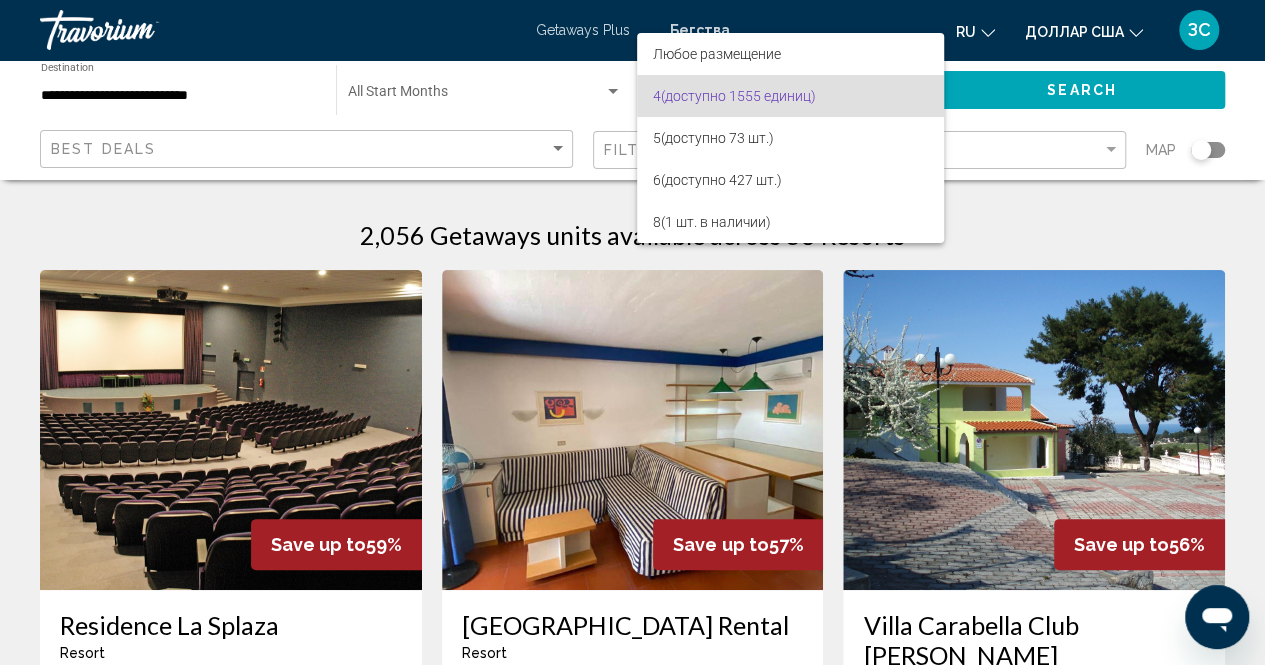 click at bounding box center (632, 332) 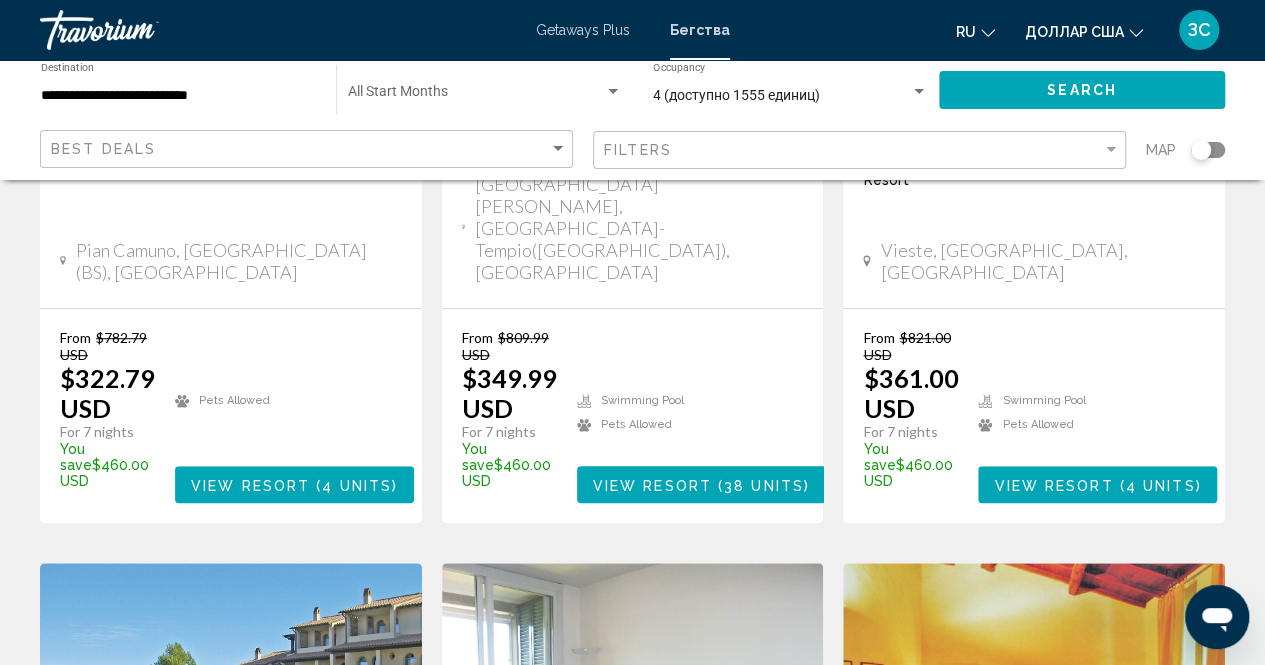 scroll, scrollTop: 500, scrollLeft: 0, axis: vertical 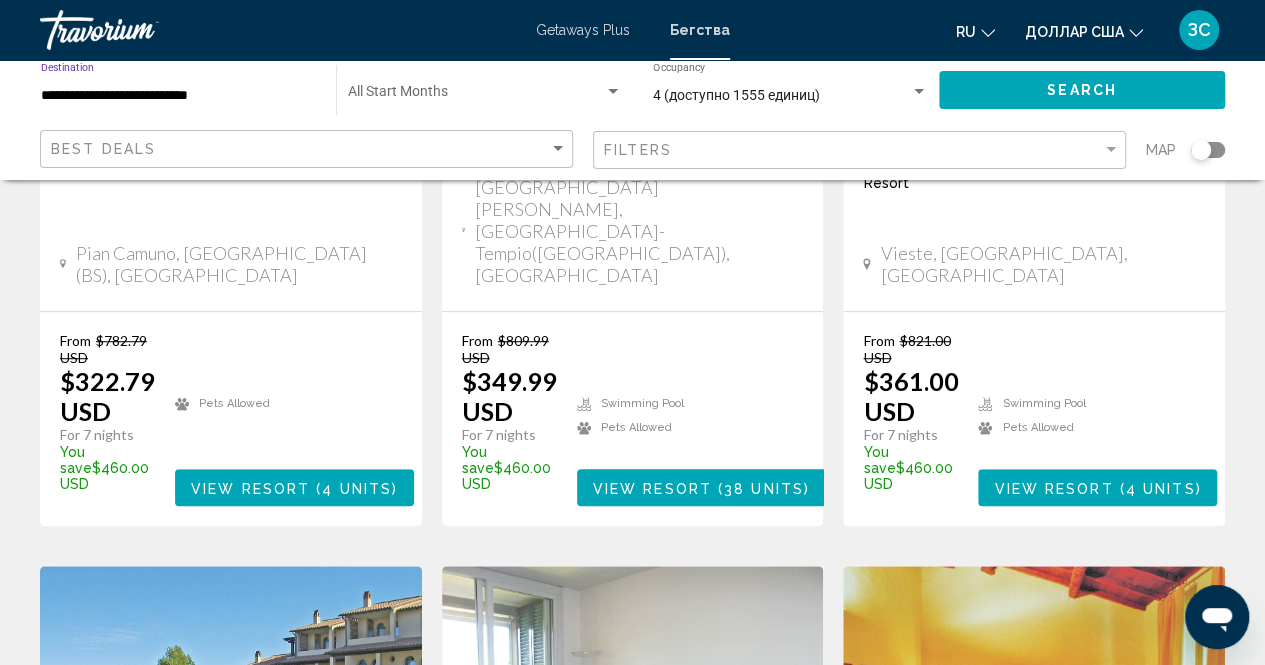 click on "**********" at bounding box center [178, 96] 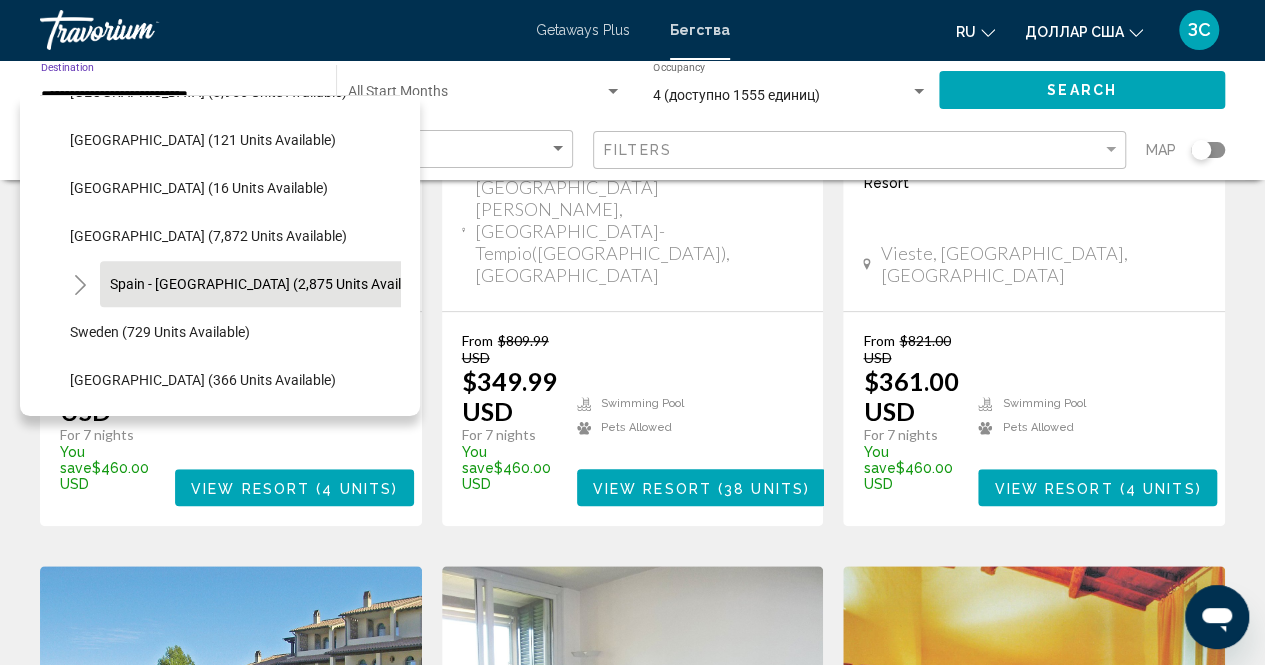 scroll, scrollTop: 1002, scrollLeft: 0, axis: vertical 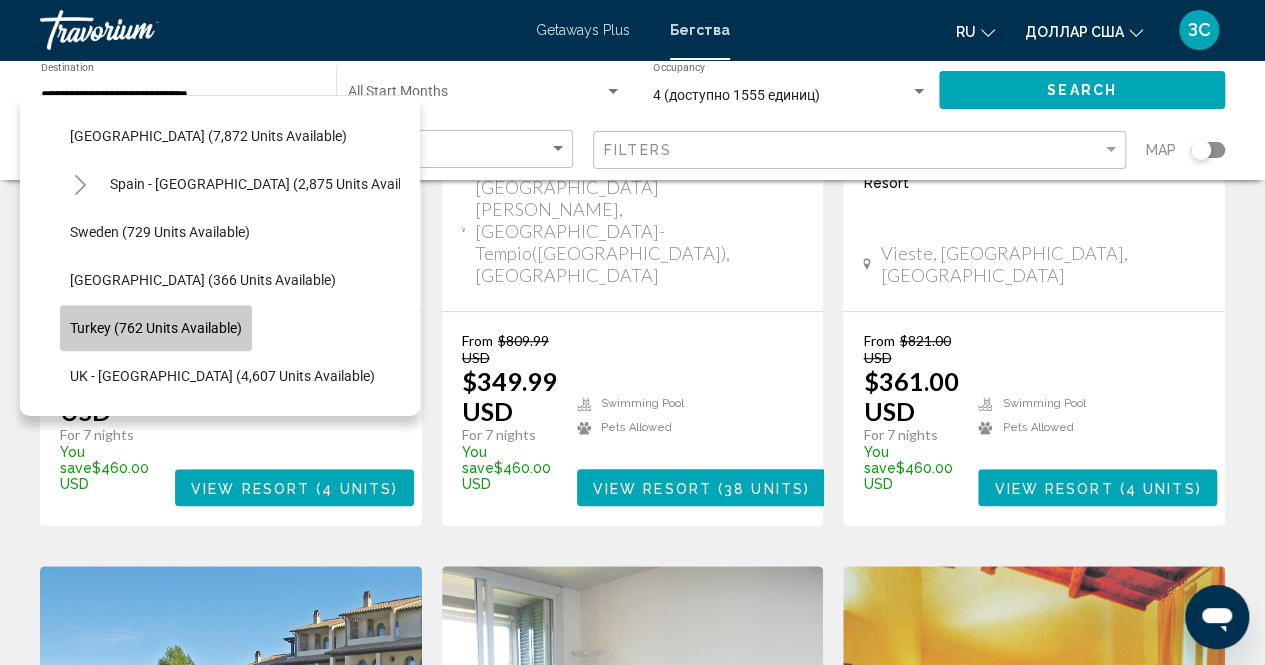 click on "Turkey (762 units available)" 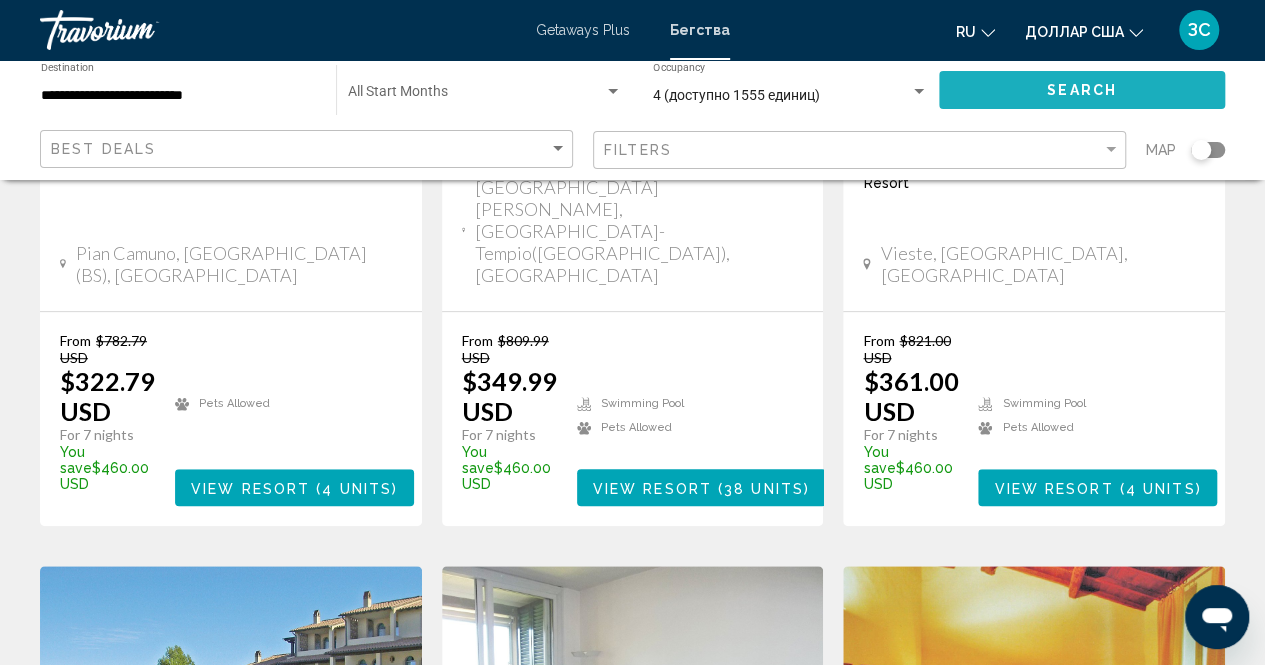click on "Search" 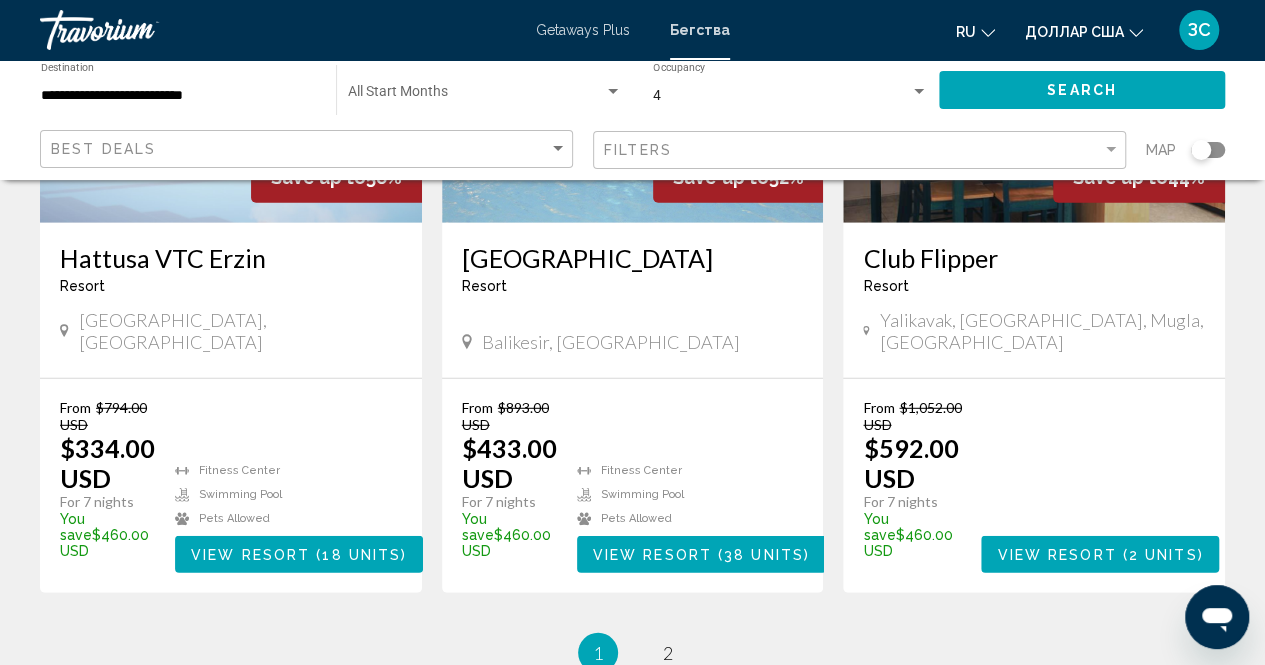 scroll, scrollTop: 2696, scrollLeft: 0, axis: vertical 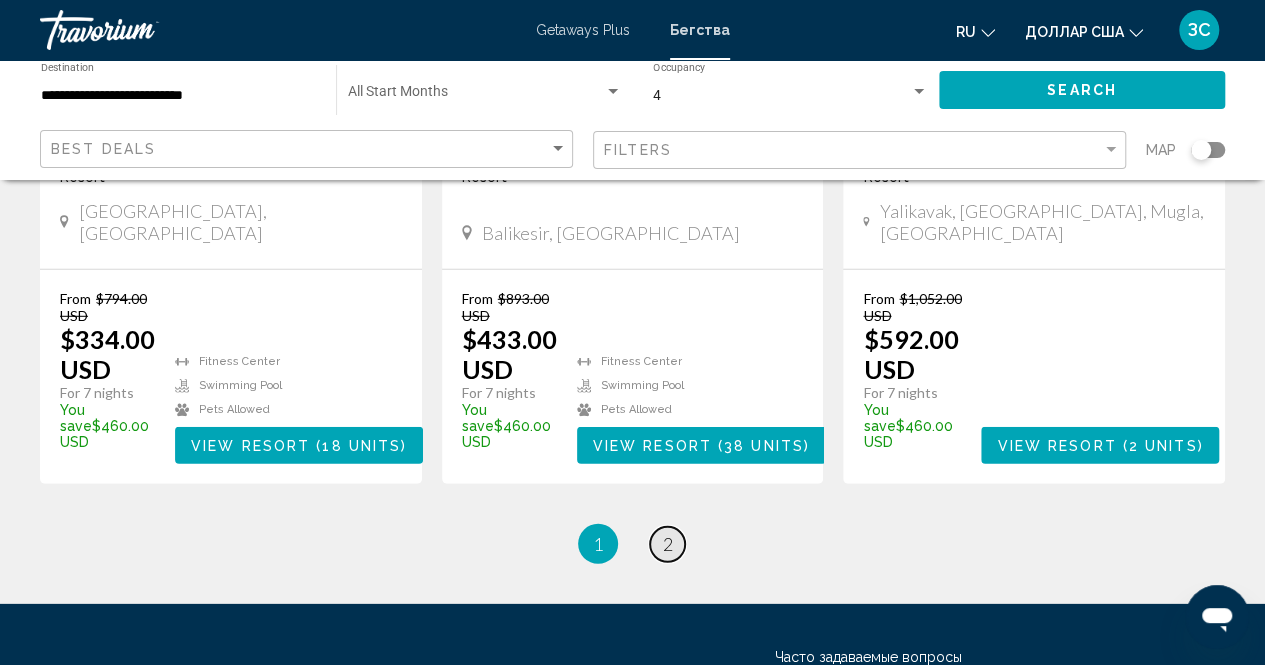 click on "2" at bounding box center (668, 544) 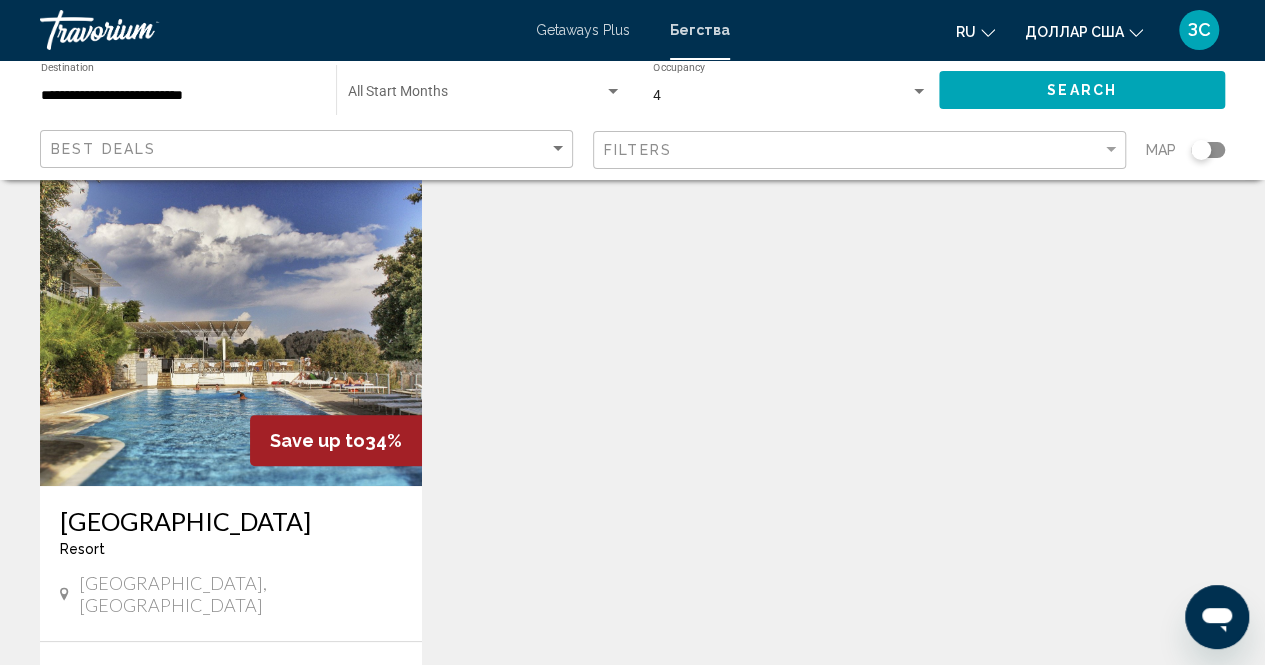 scroll, scrollTop: 0, scrollLeft: 0, axis: both 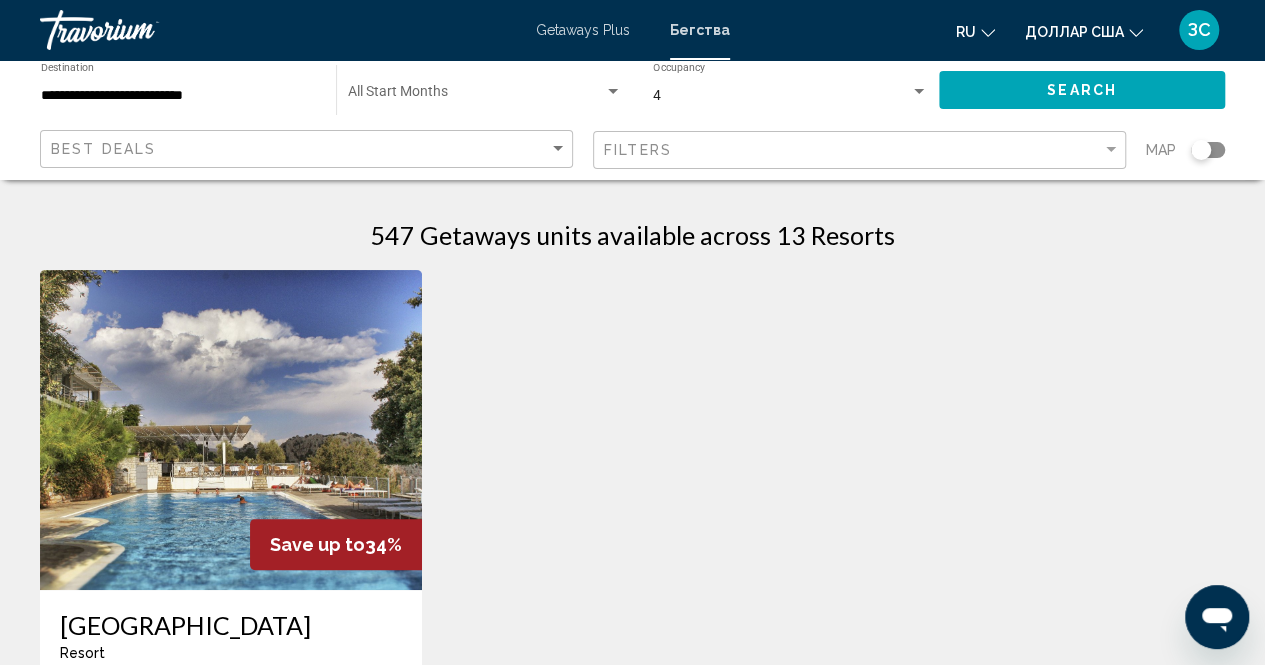 click on "**********" at bounding box center [178, 96] 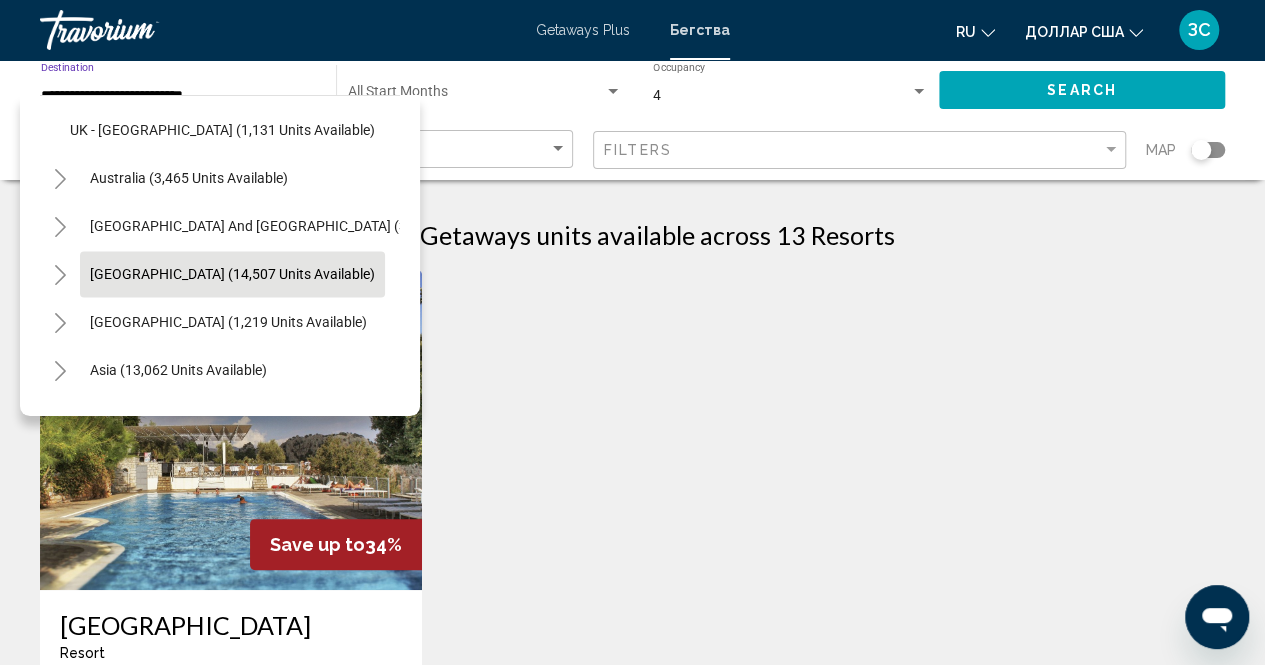 scroll, scrollTop: 1386, scrollLeft: 0, axis: vertical 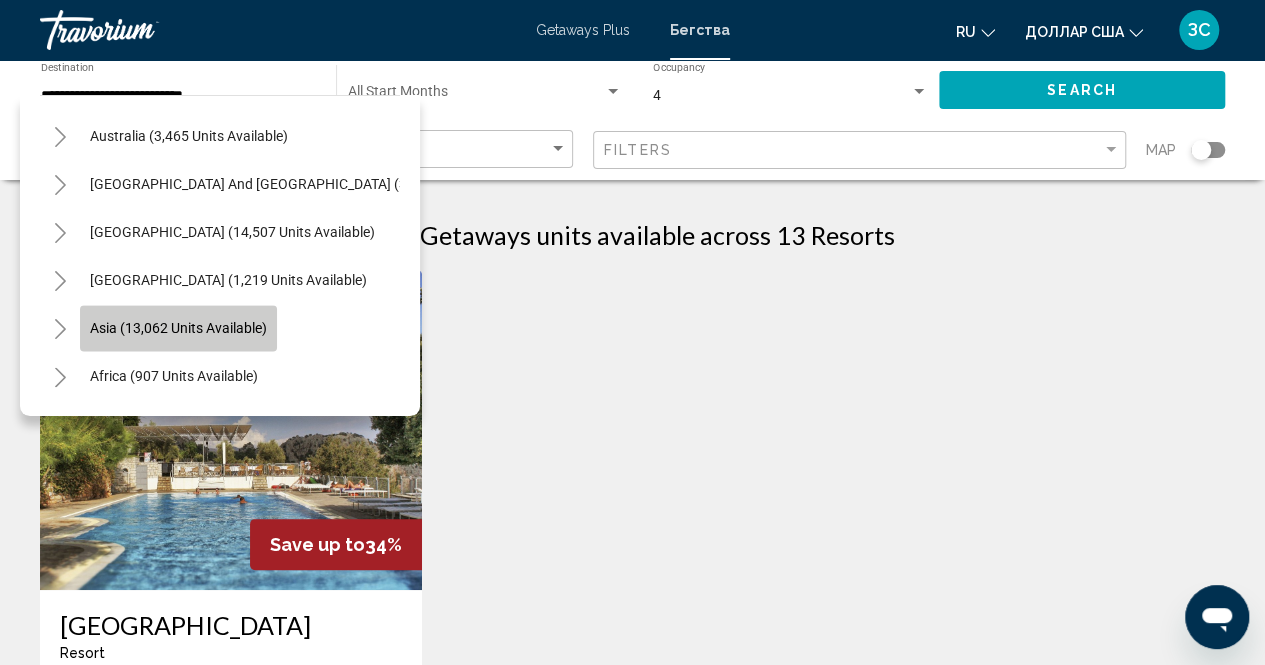 click on "Asia (13,062 units available)" 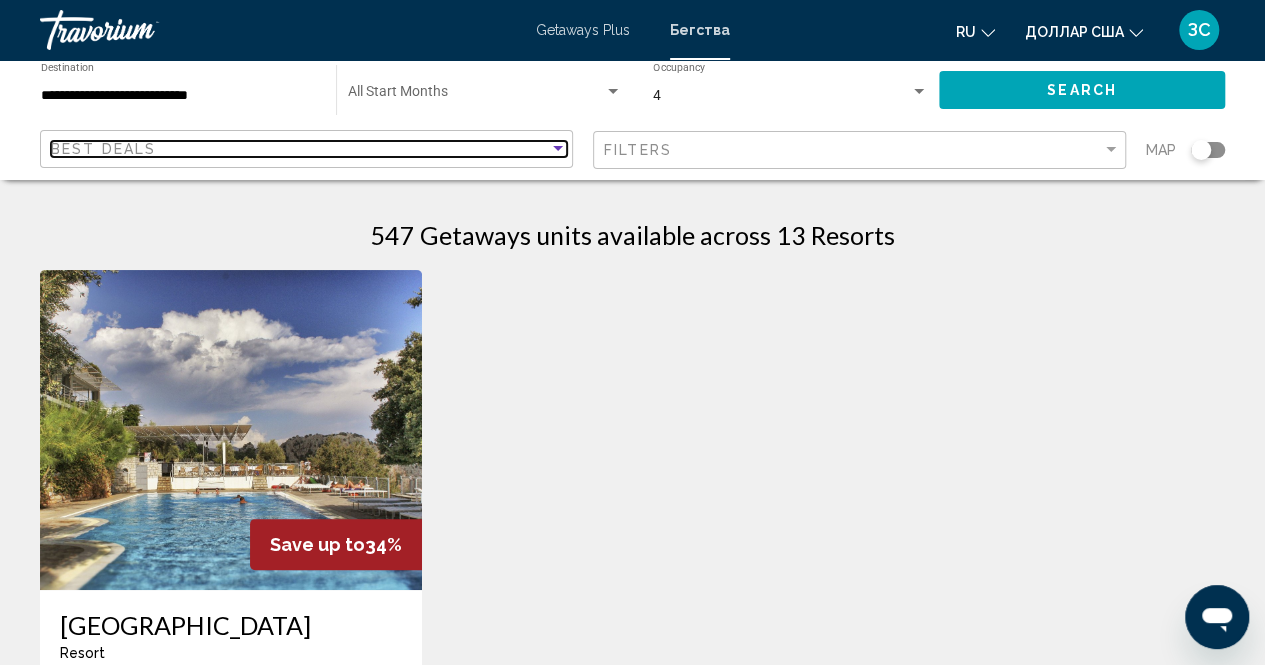 click at bounding box center [558, 148] 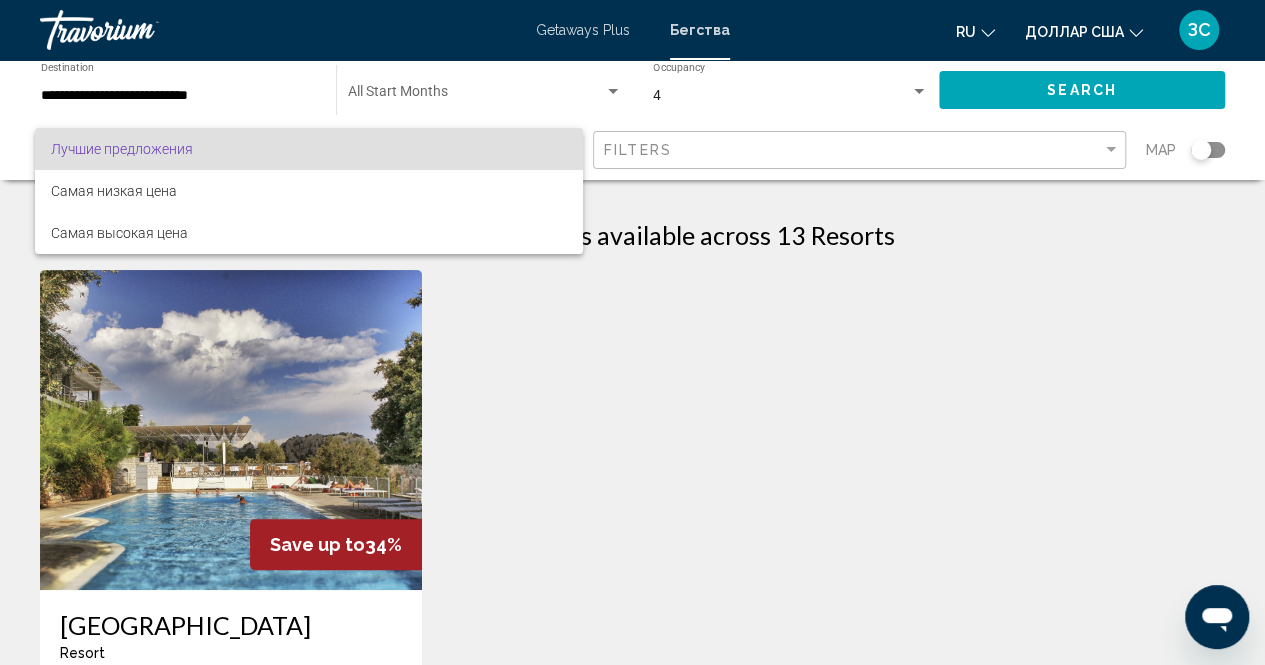 click at bounding box center (632, 332) 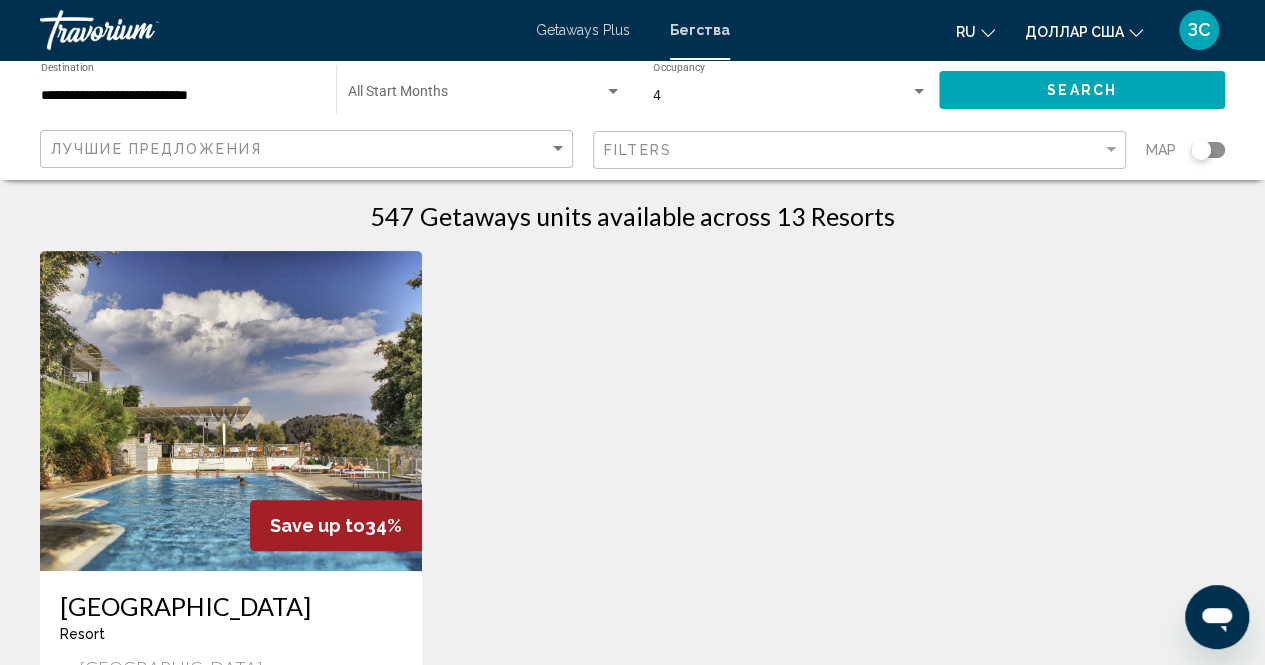 scroll, scrollTop: 0, scrollLeft: 0, axis: both 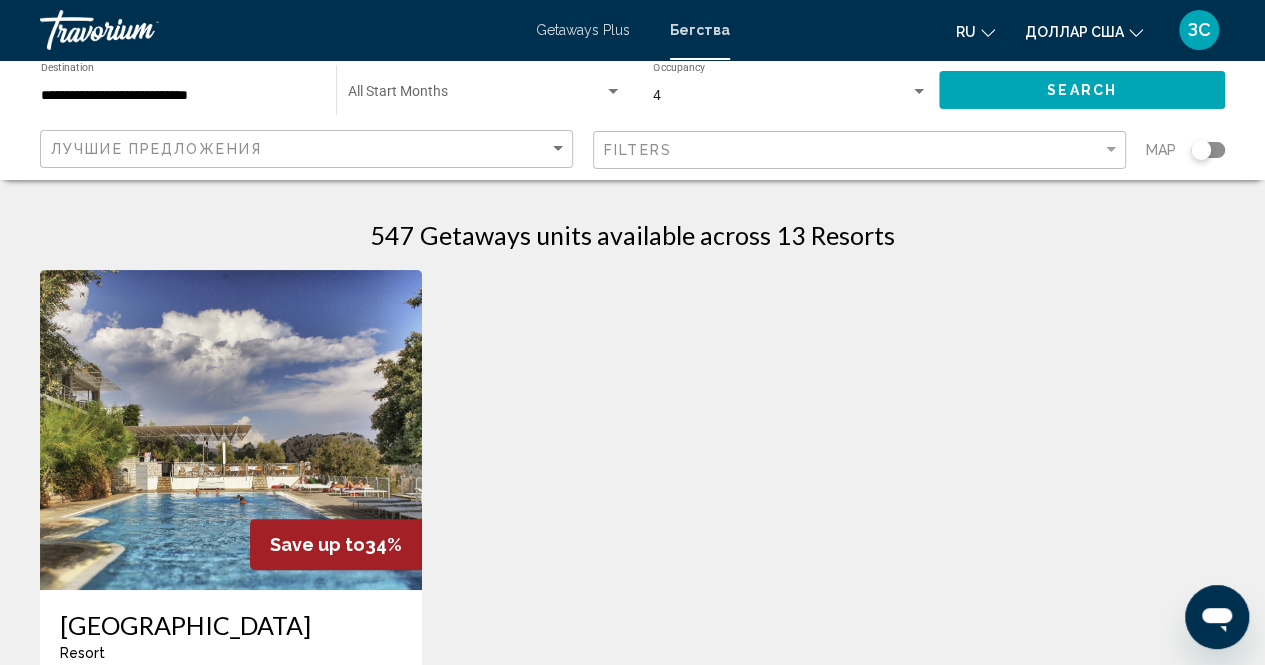 click on "**********" at bounding box center [178, 96] 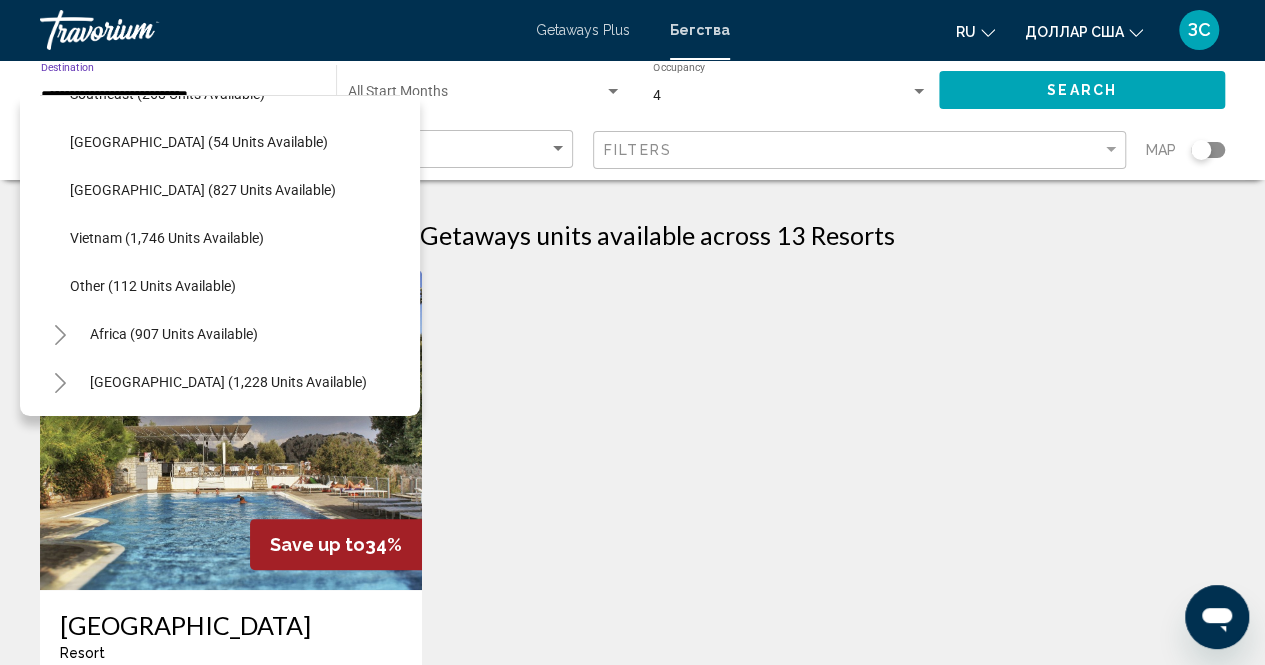 scroll, scrollTop: 2163, scrollLeft: 0, axis: vertical 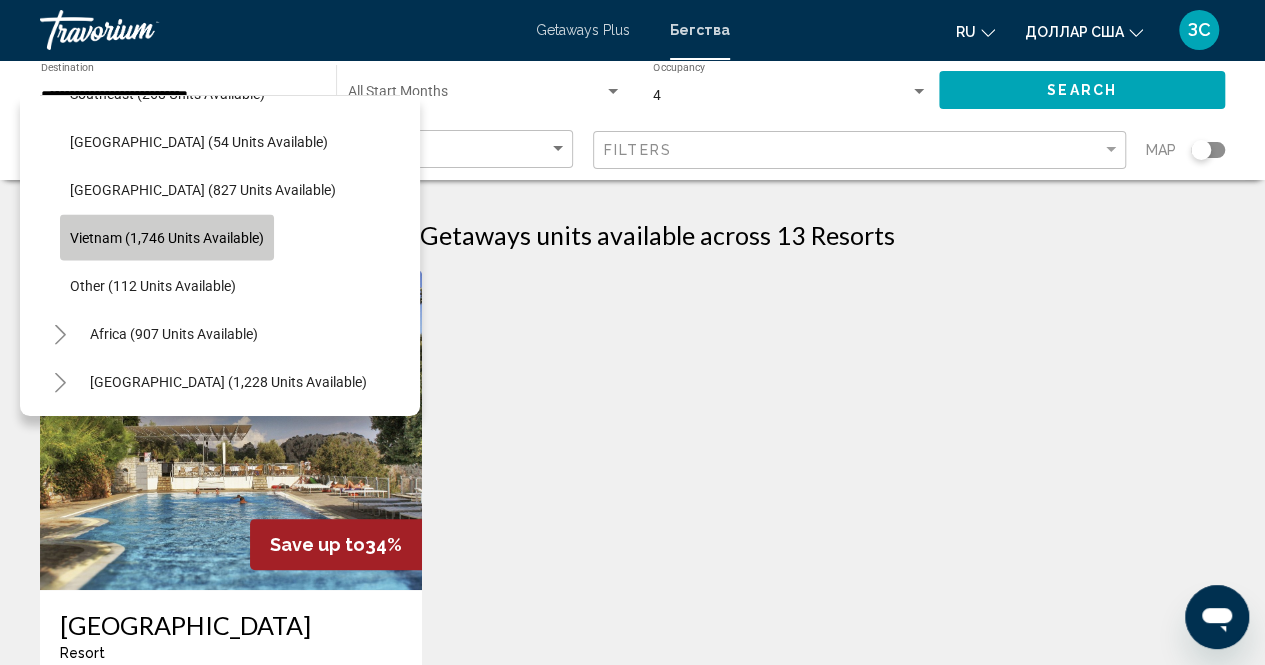 click on "Vietnam (1,746 units available)" 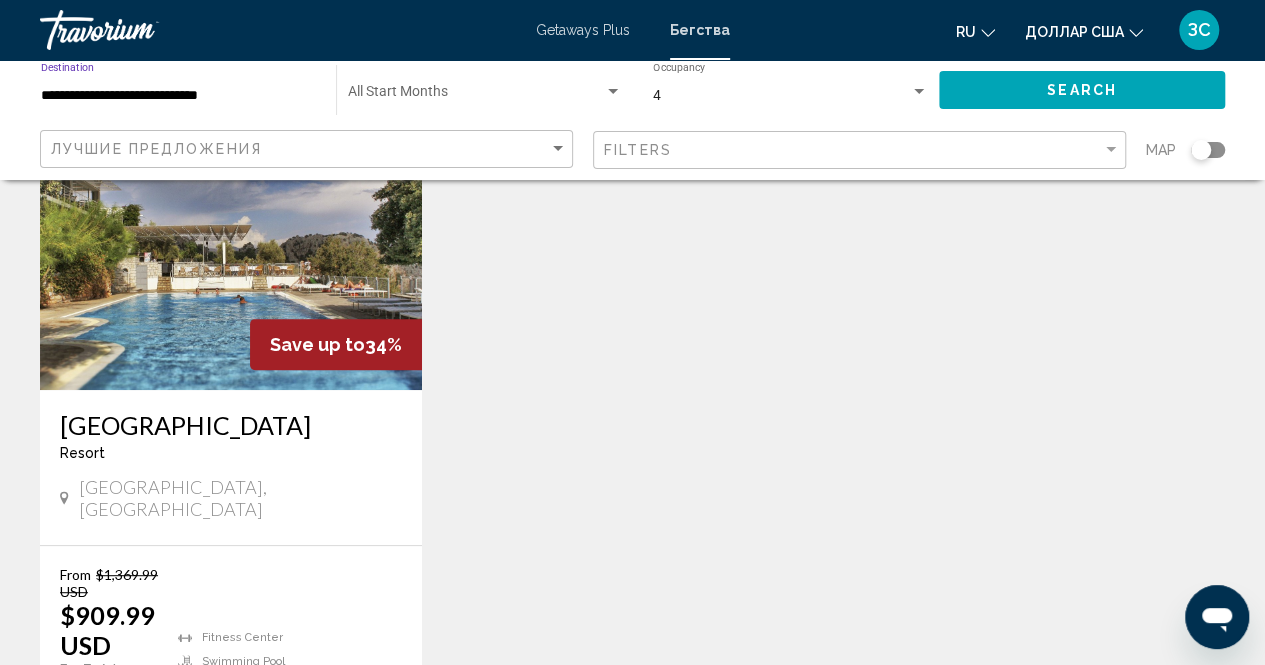 scroll, scrollTop: 0, scrollLeft: 0, axis: both 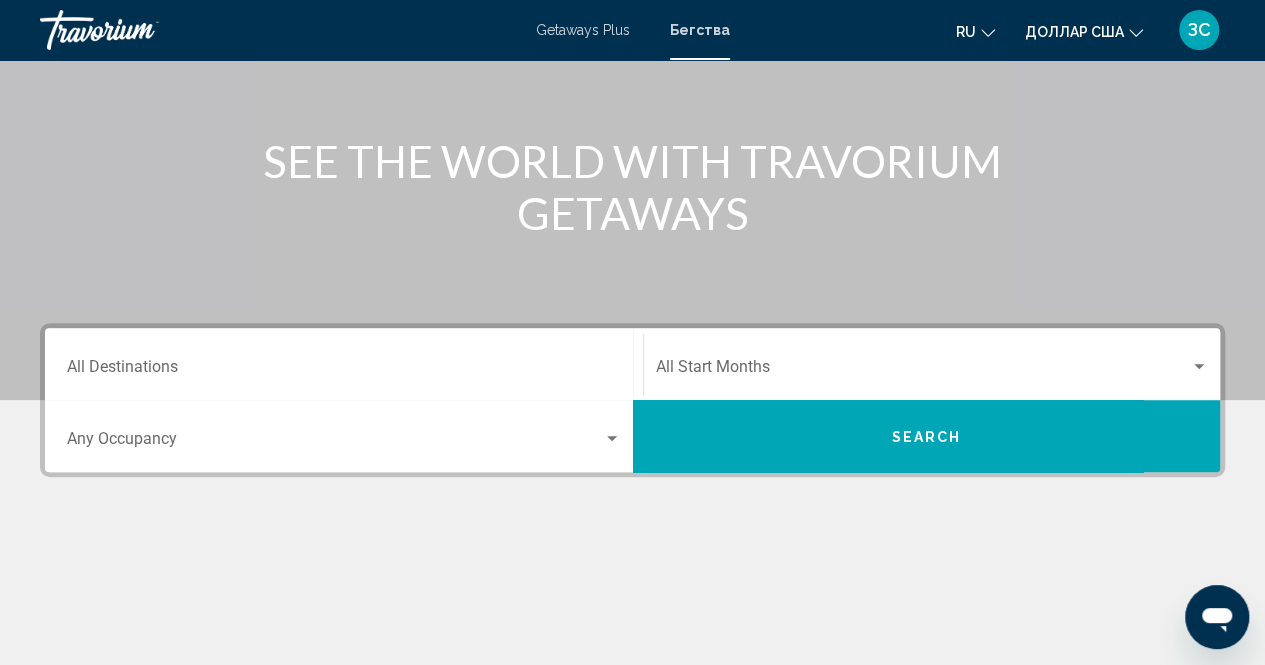 click on "Occupancy Any Occupancy" at bounding box center [344, 436] 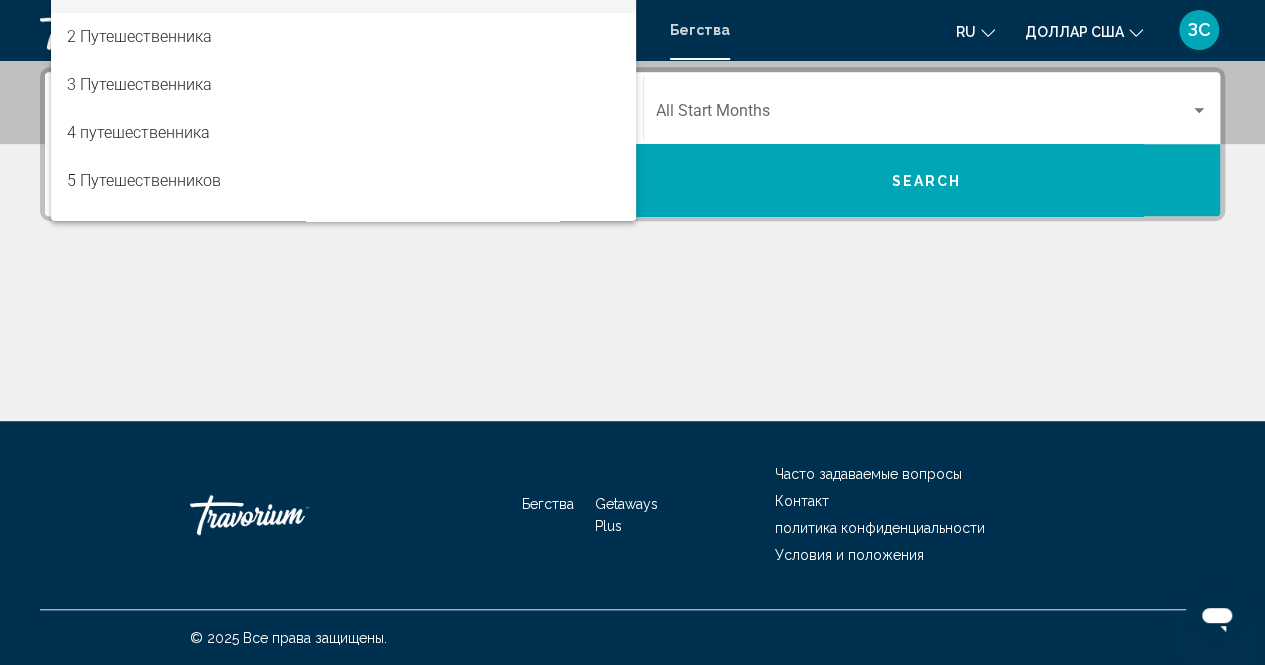 scroll, scrollTop: 356, scrollLeft: 0, axis: vertical 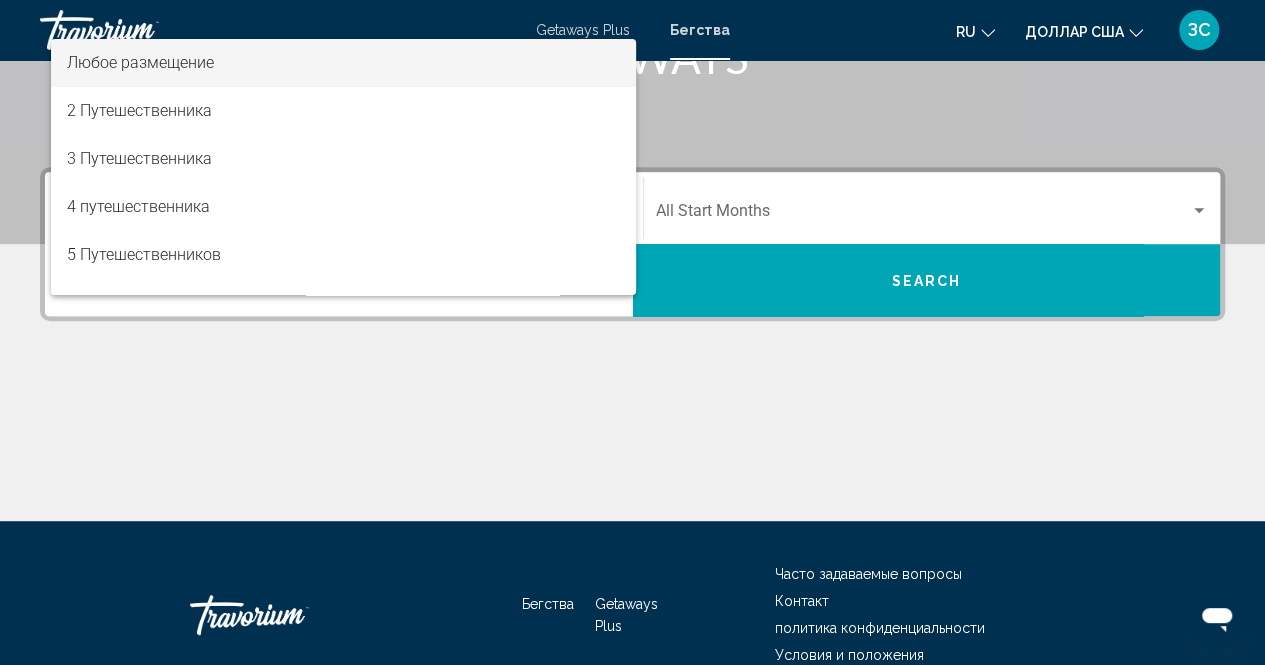 click at bounding box center [632, 332] 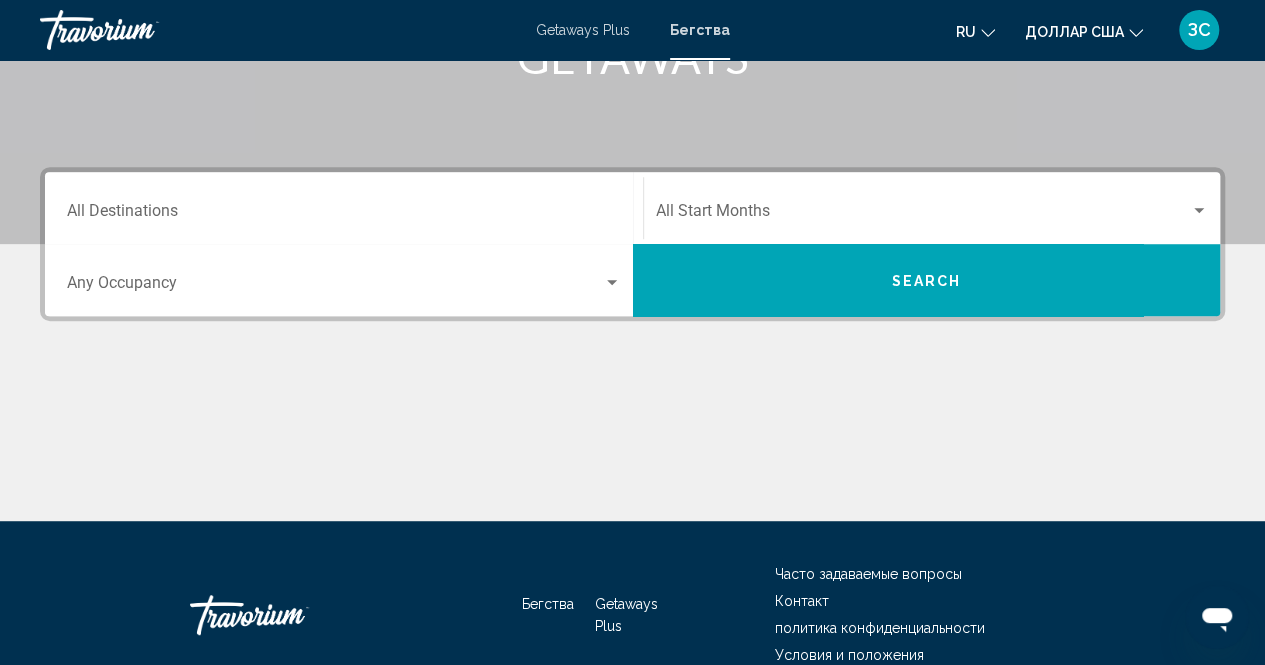 click on "Destination All Destinations" at bounding box center [344, 208] 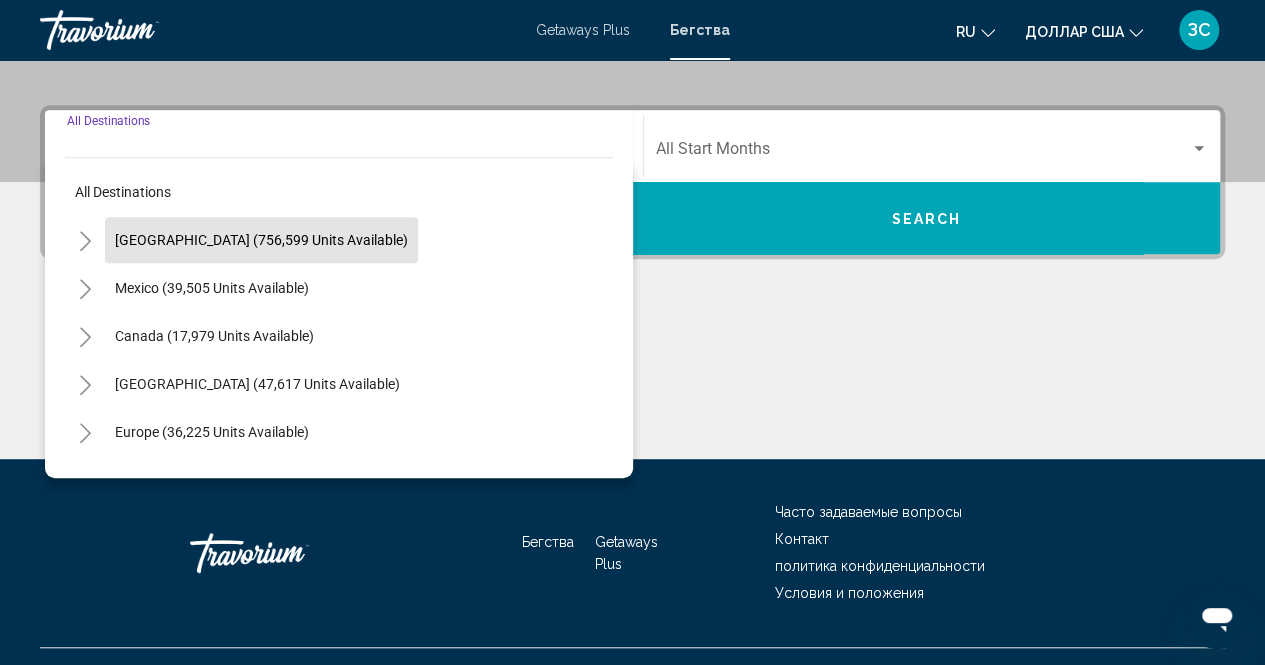 scroll, scrollTop: 456, scrollLeft: 0, axis: vertical 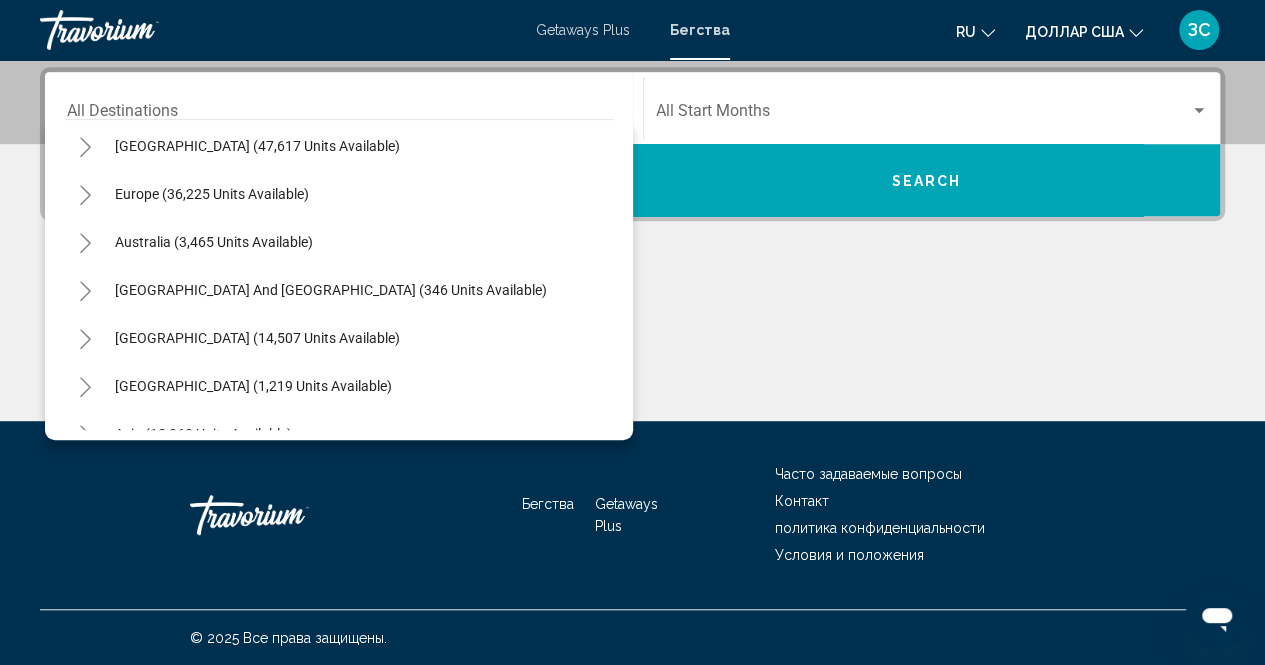 click at bounding box center [632, 346] 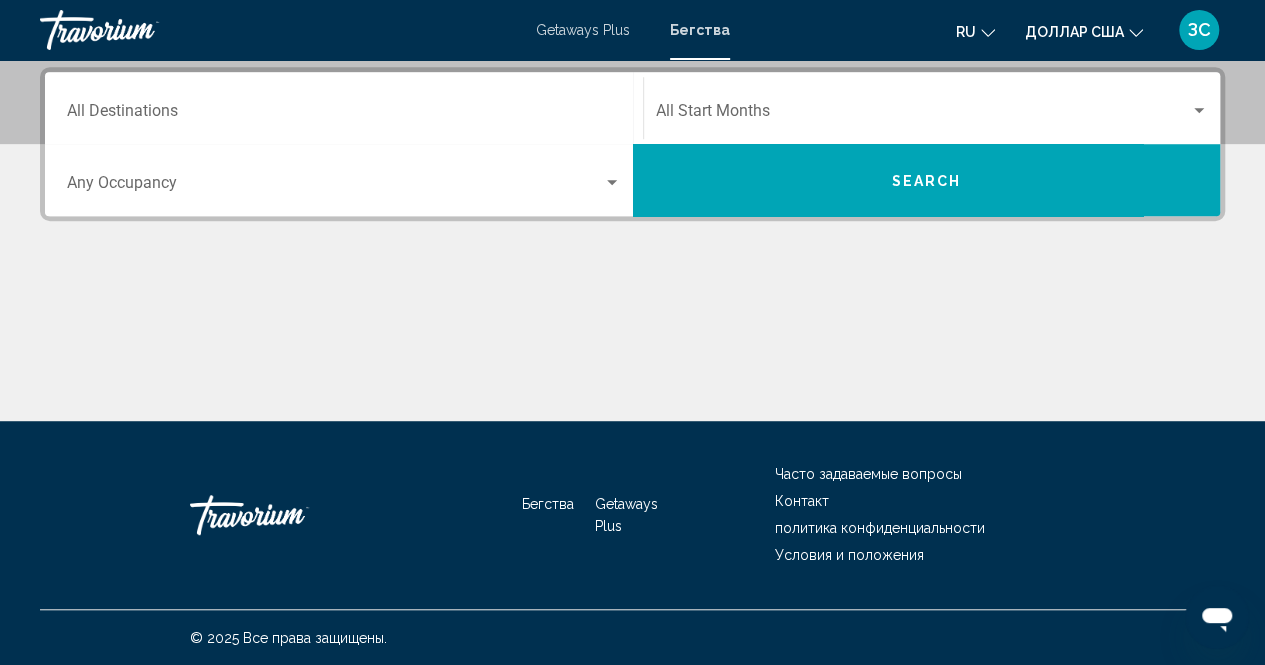 scroll, scrollTop: 0, scrollLeft: 0, axis: both 